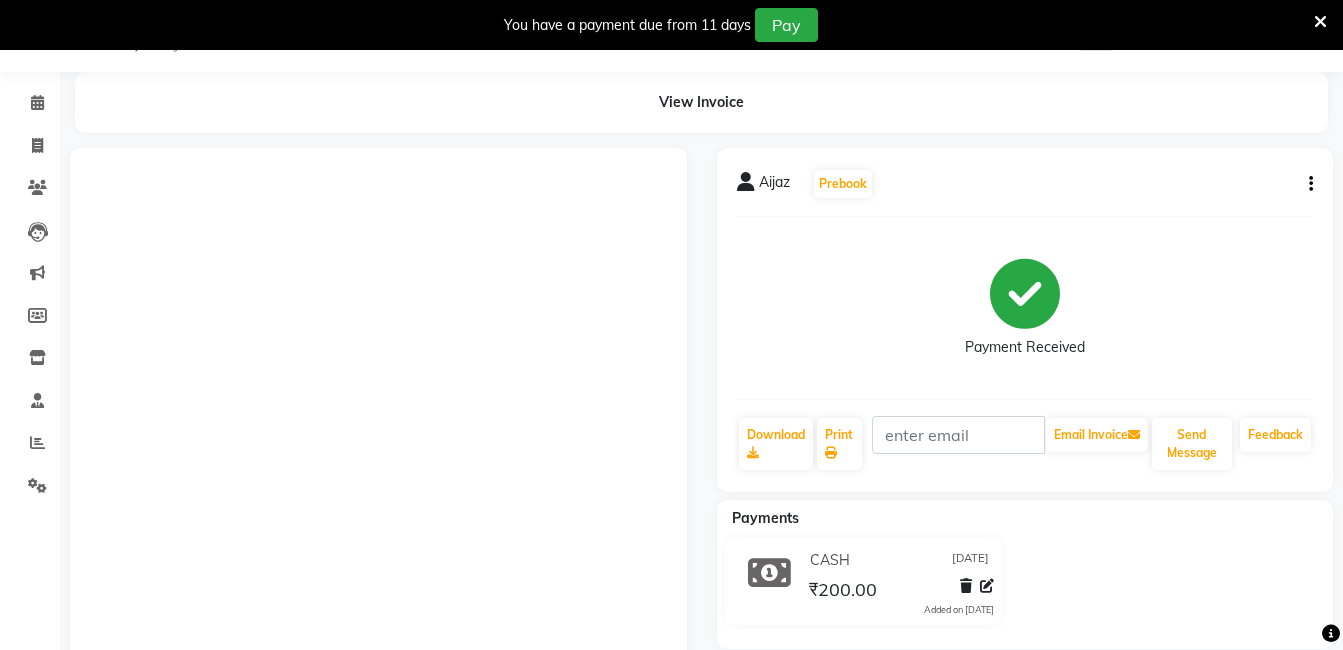 scroll, scrollTop: 0, scrollLeft: 0, axis: both 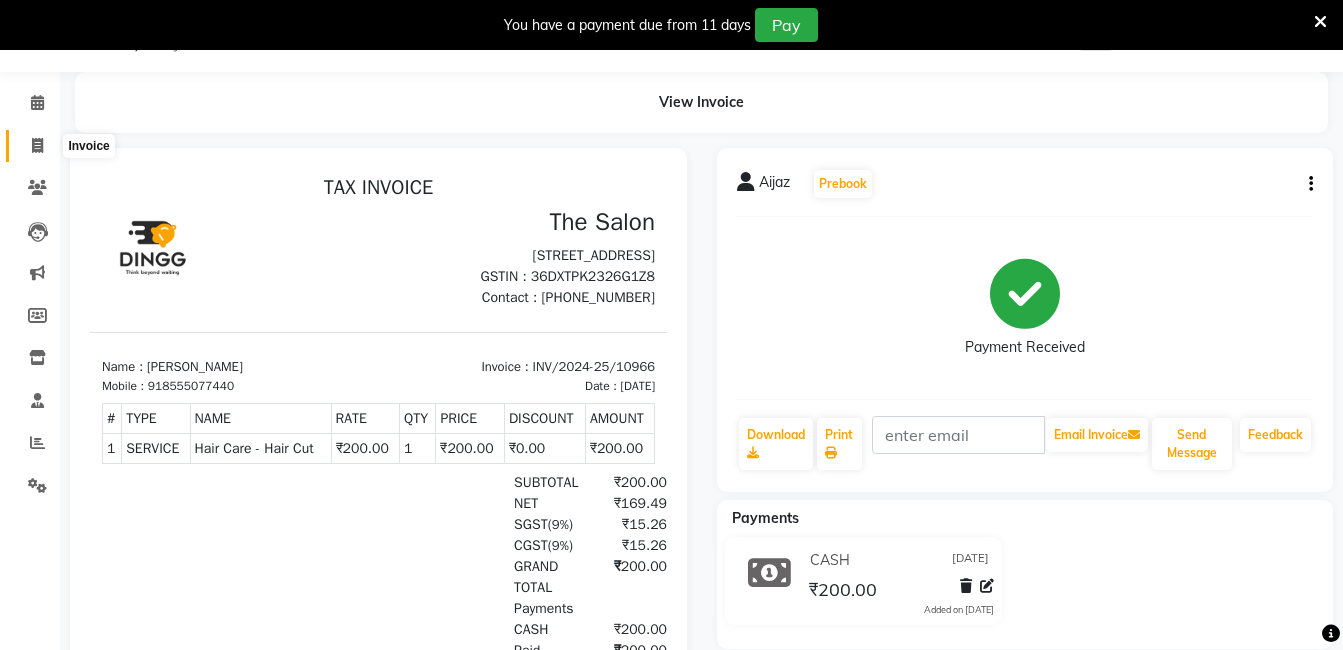 click 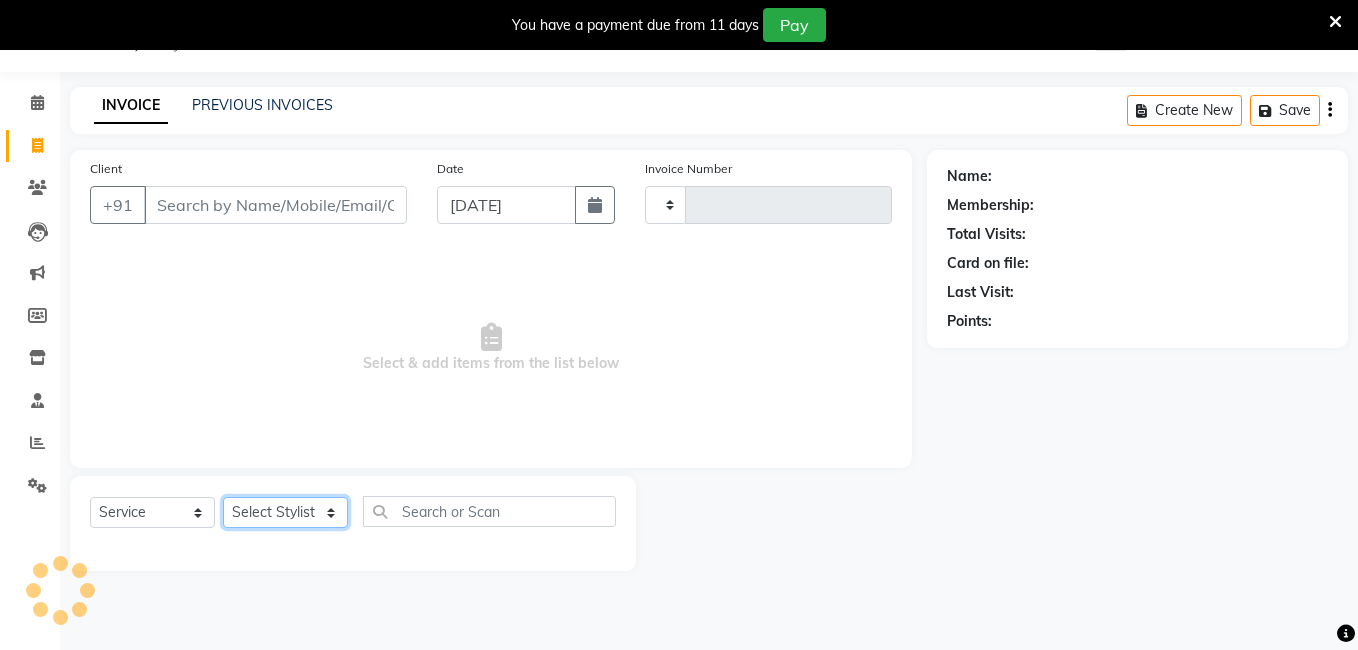 click on "Select Stylist" 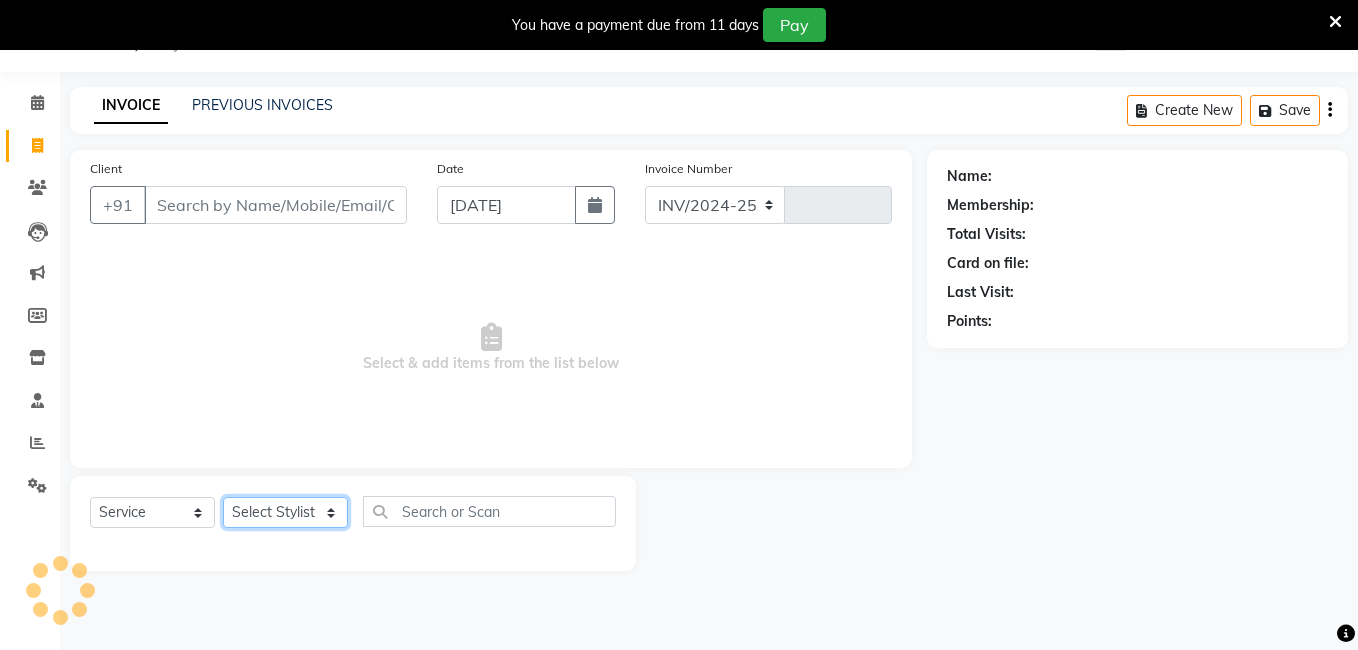 select on "5198" 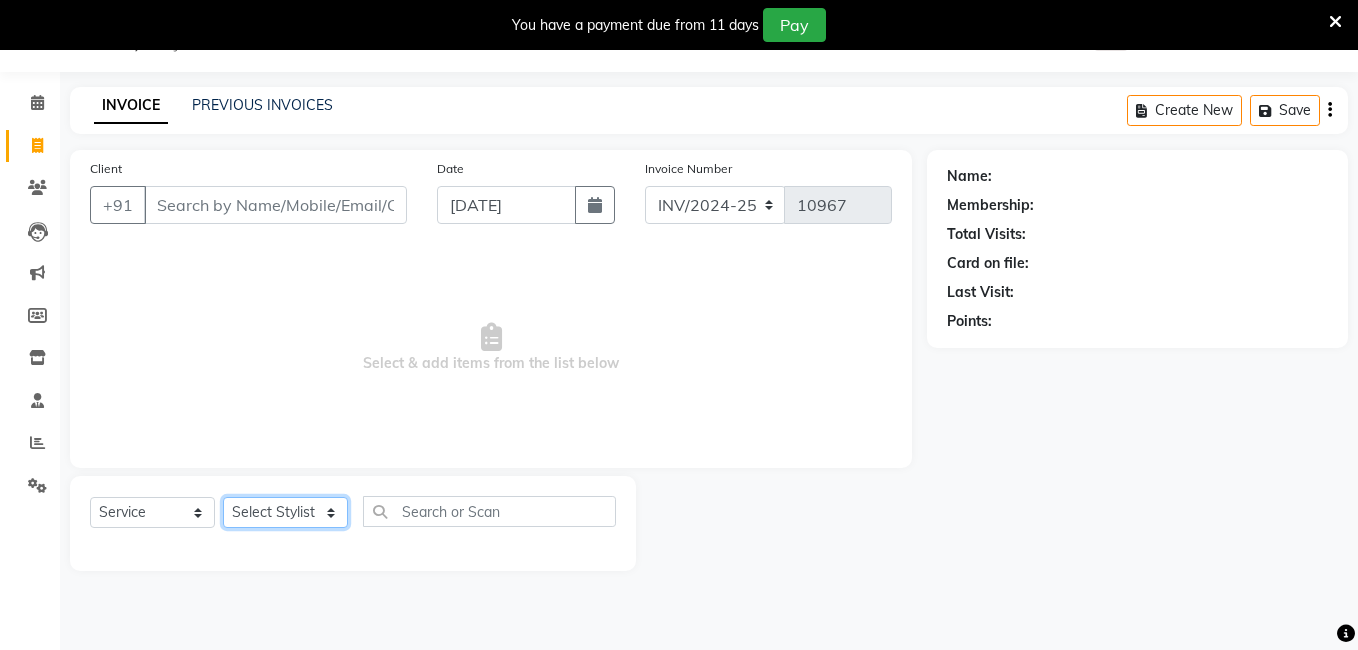 select on "43772" 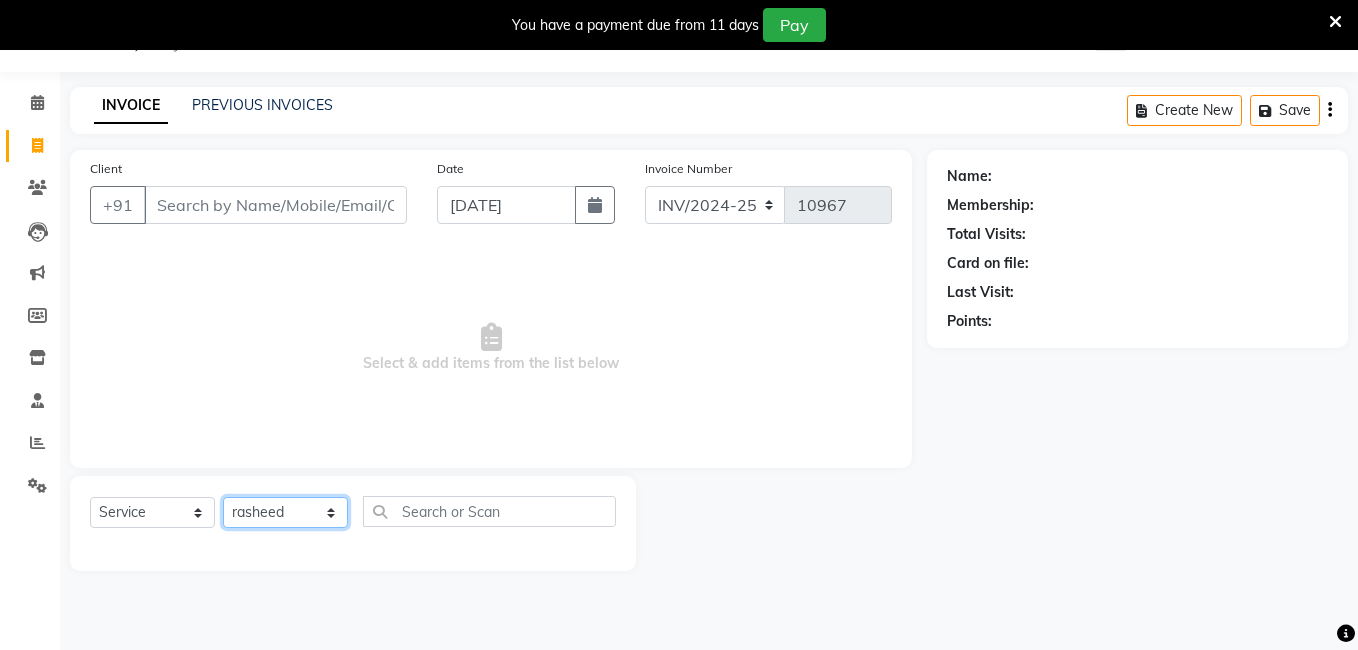 click on "Select Stylist [PERSON_NAME] [PERSON_NAME] kasim [PERSON_NAME] sameer [PERSON_NAME] manager" 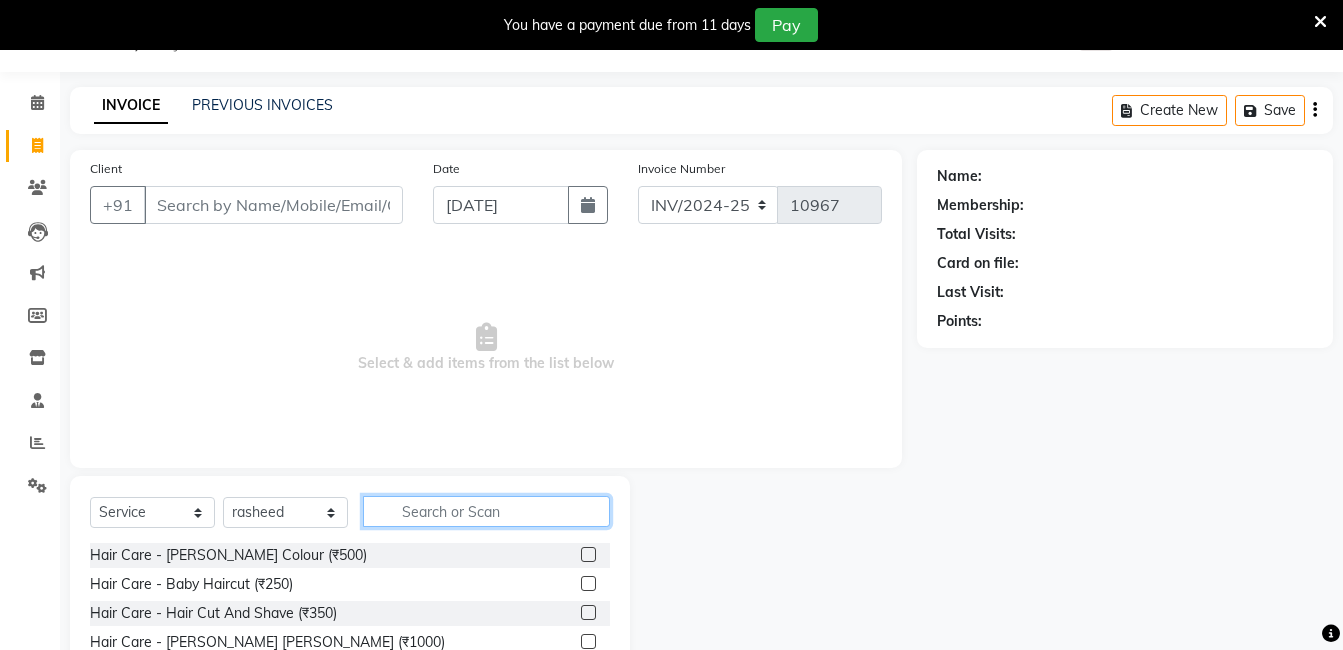 click 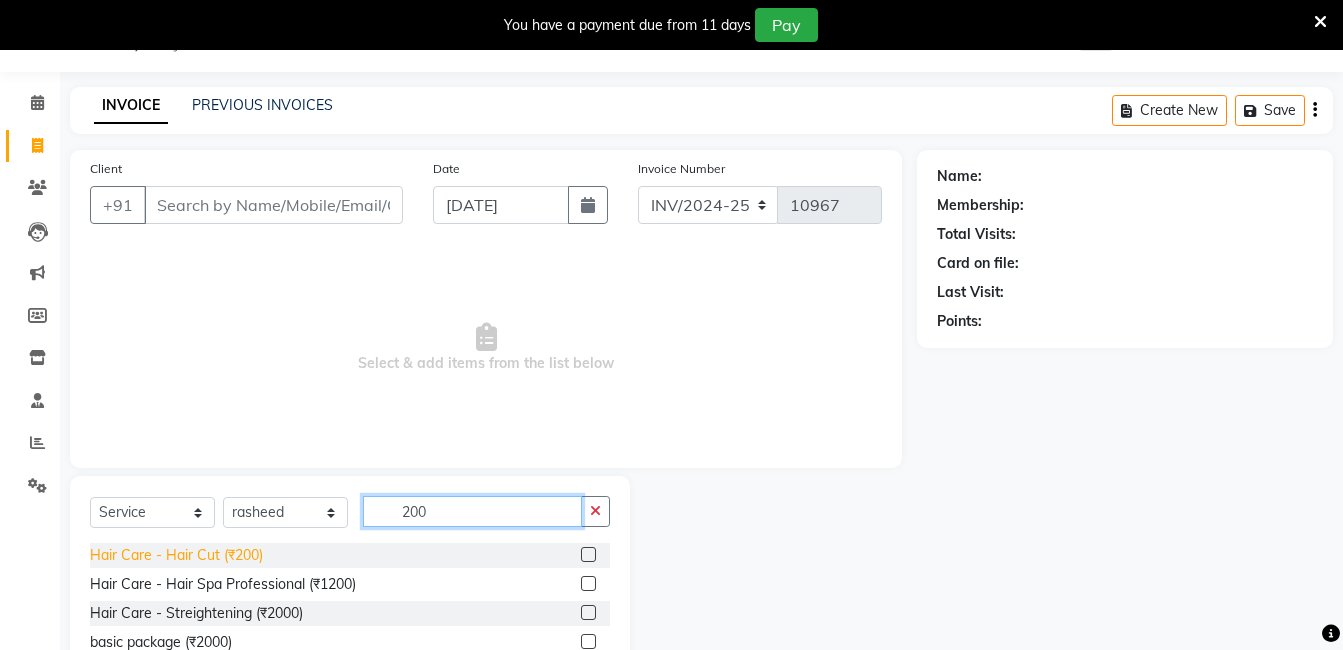 type on "200" 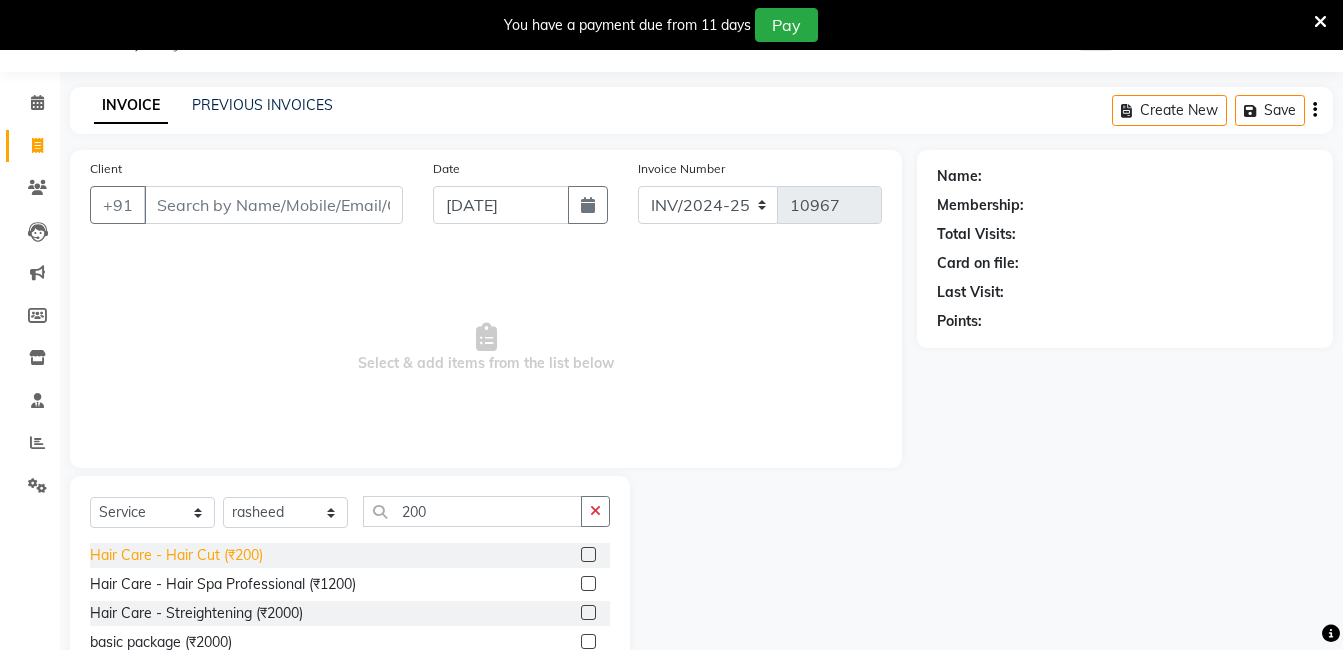 click on "Hair Care - Hair Cut (₹200)" 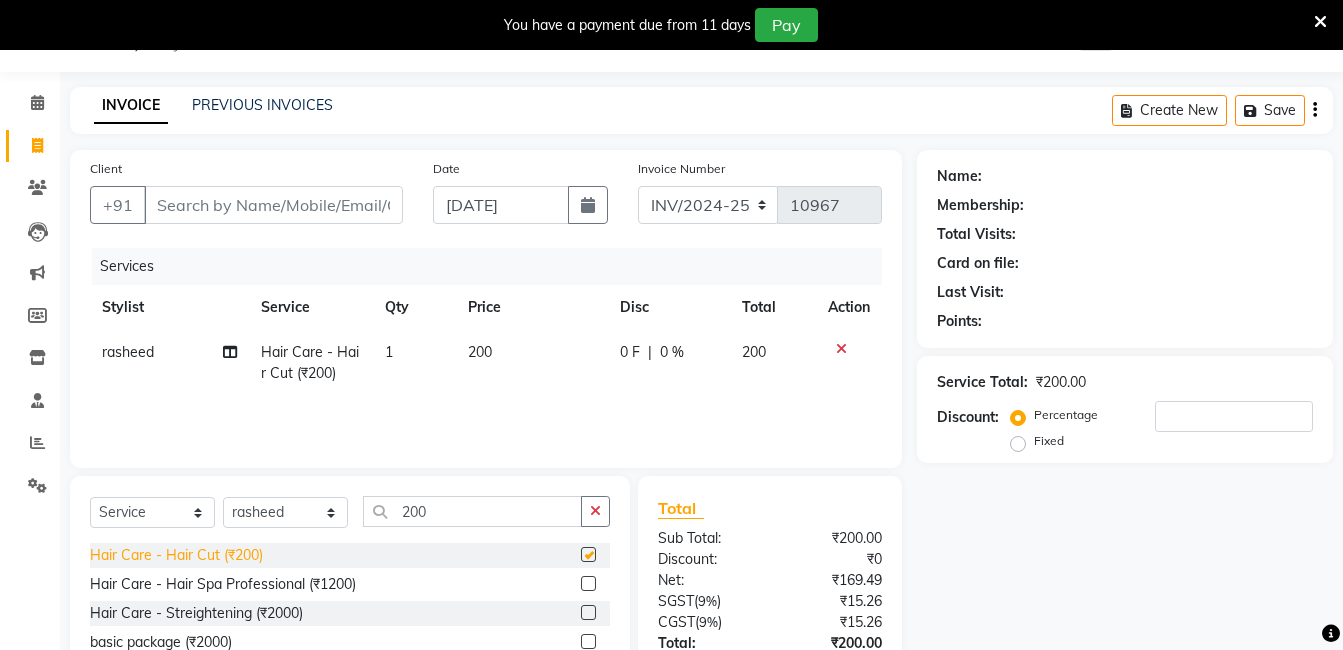 checkbox on "false" 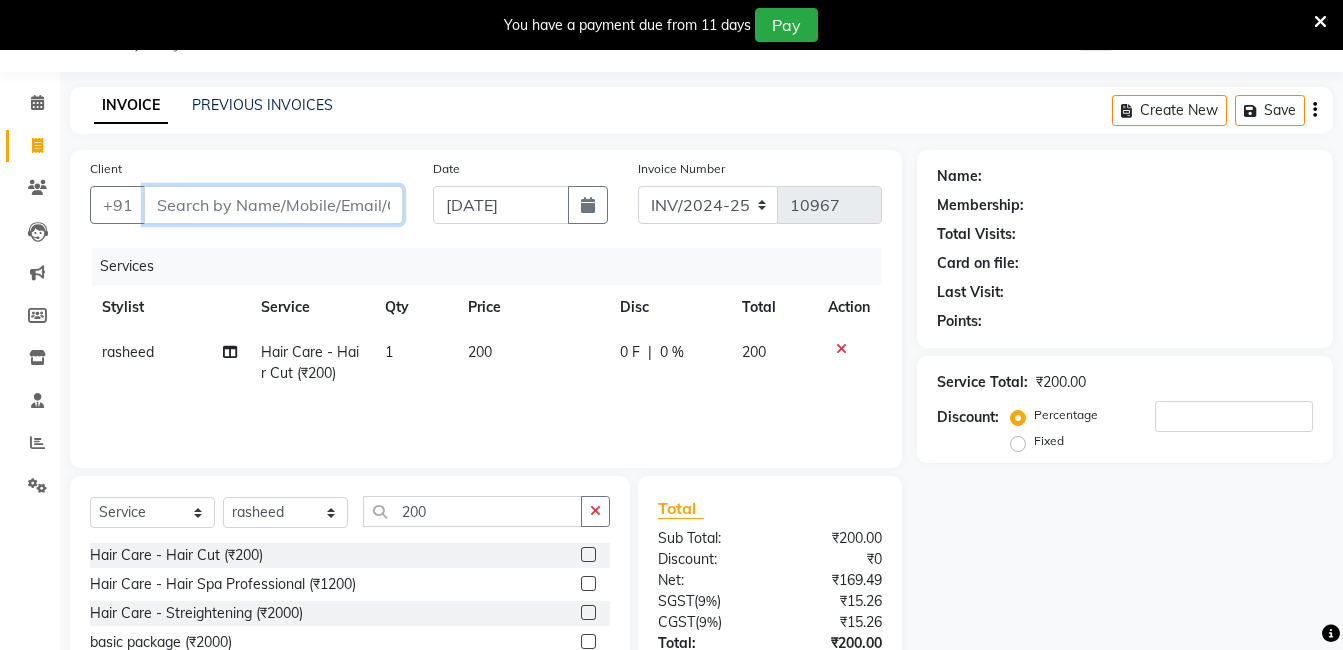 click on "Client" at bounding box center (273, 205) 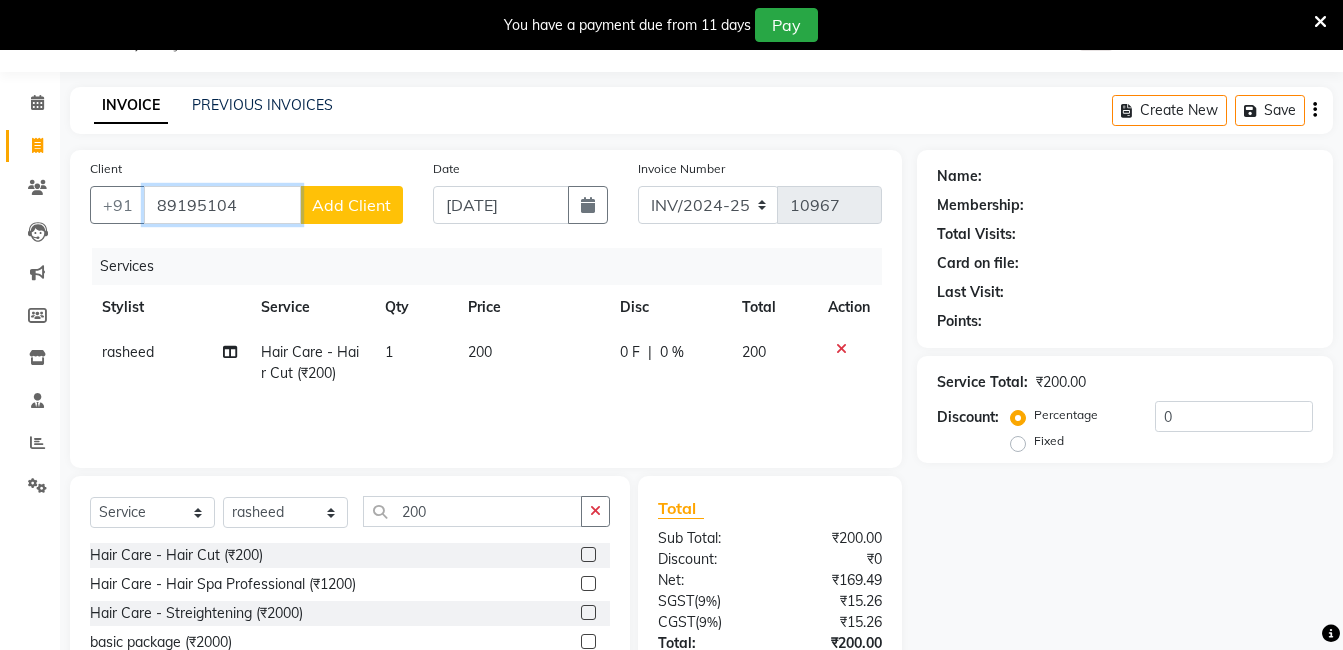 click on "89195104" at bounding box center [222, 205] 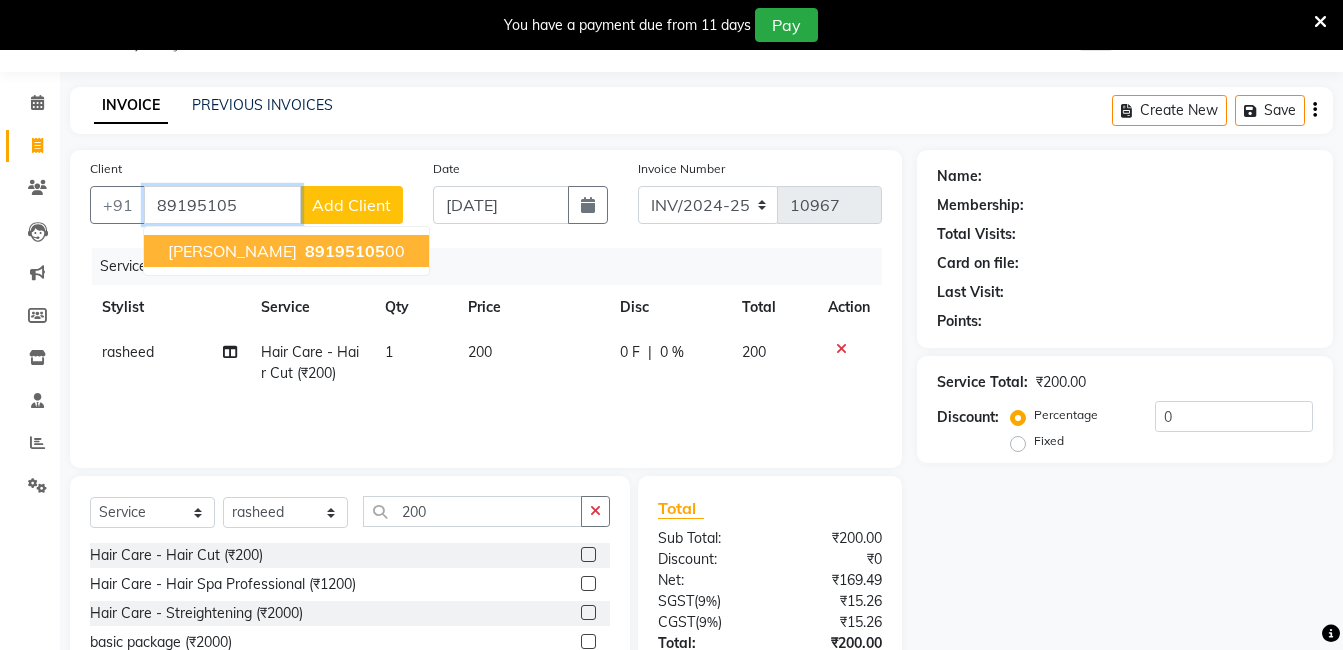 click on "89195105" at bounding box center [345, 251] 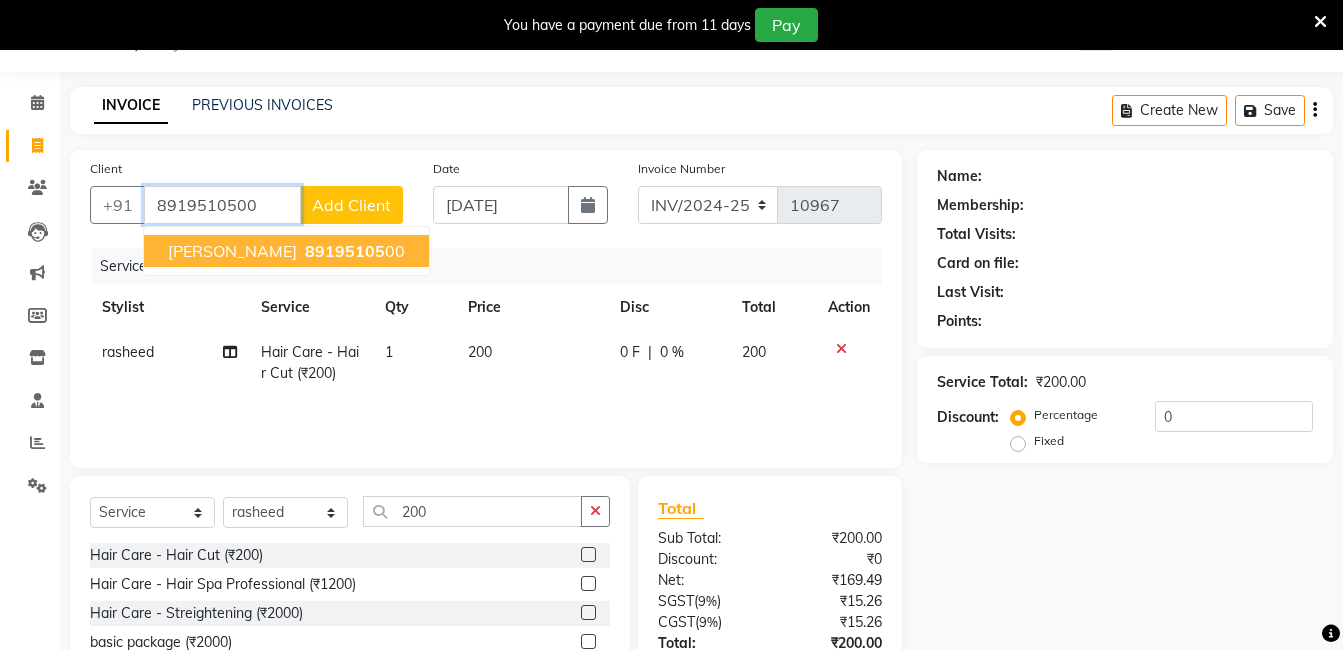 type on "8919510500" 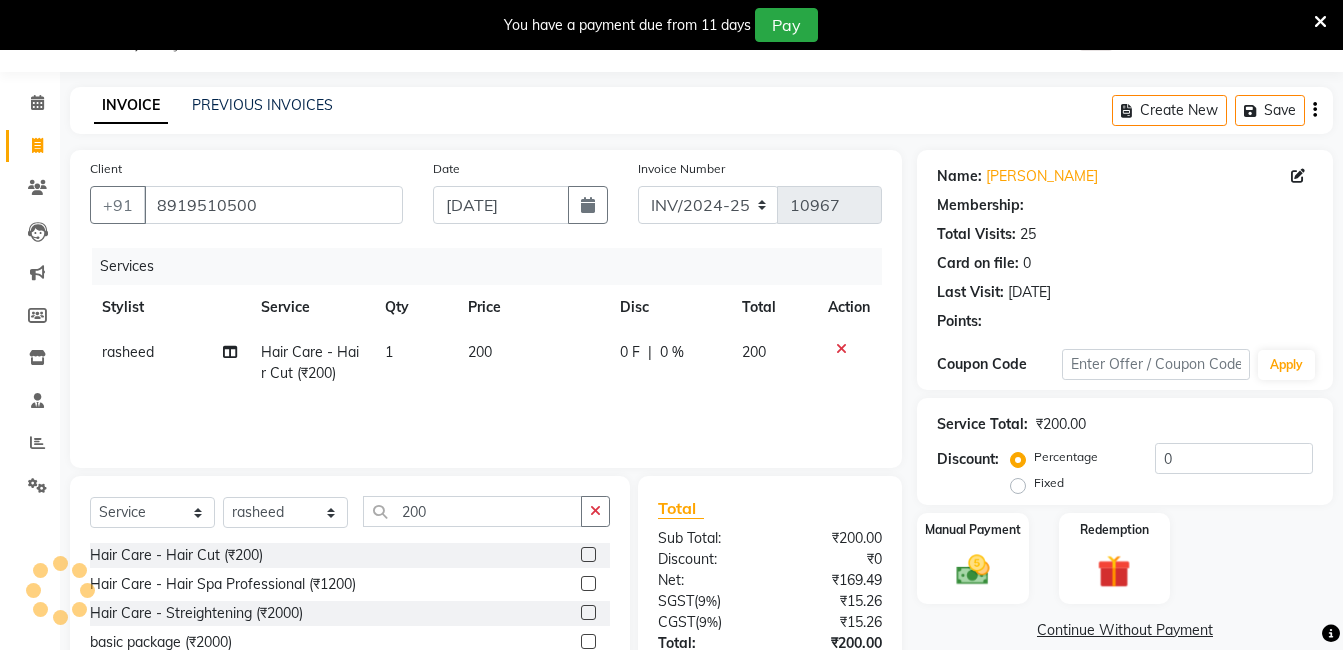 select on "2: Object" 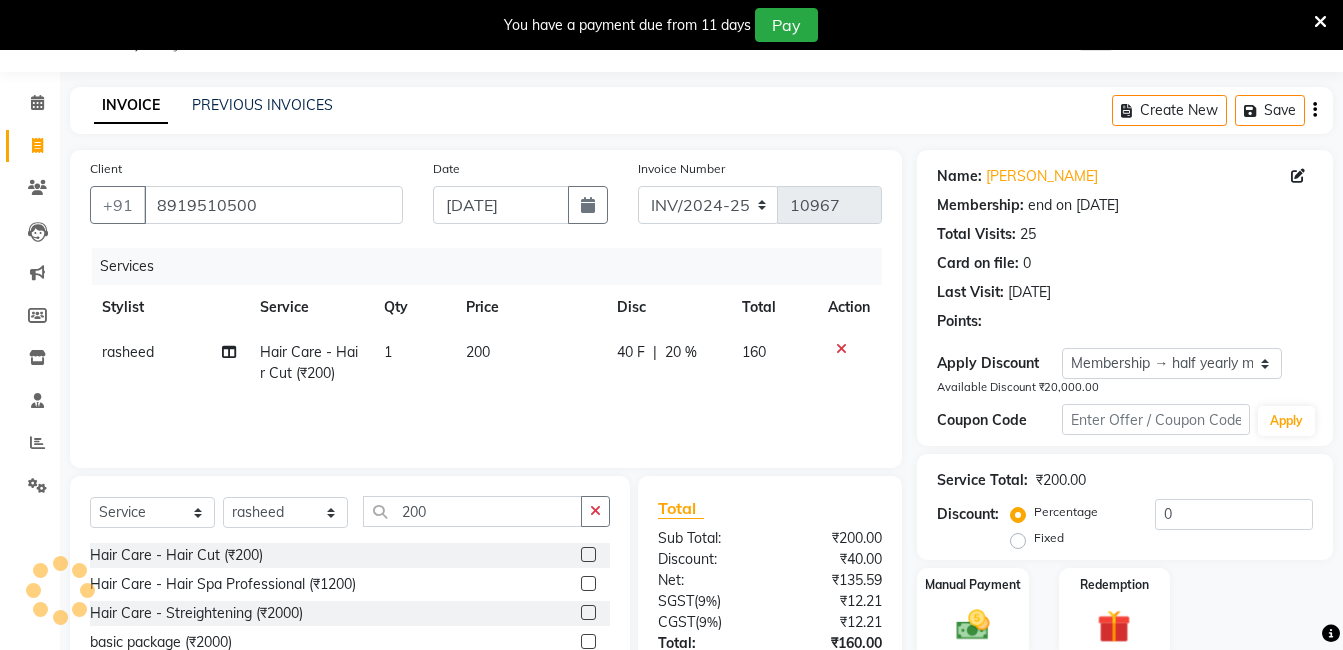 type on "20" 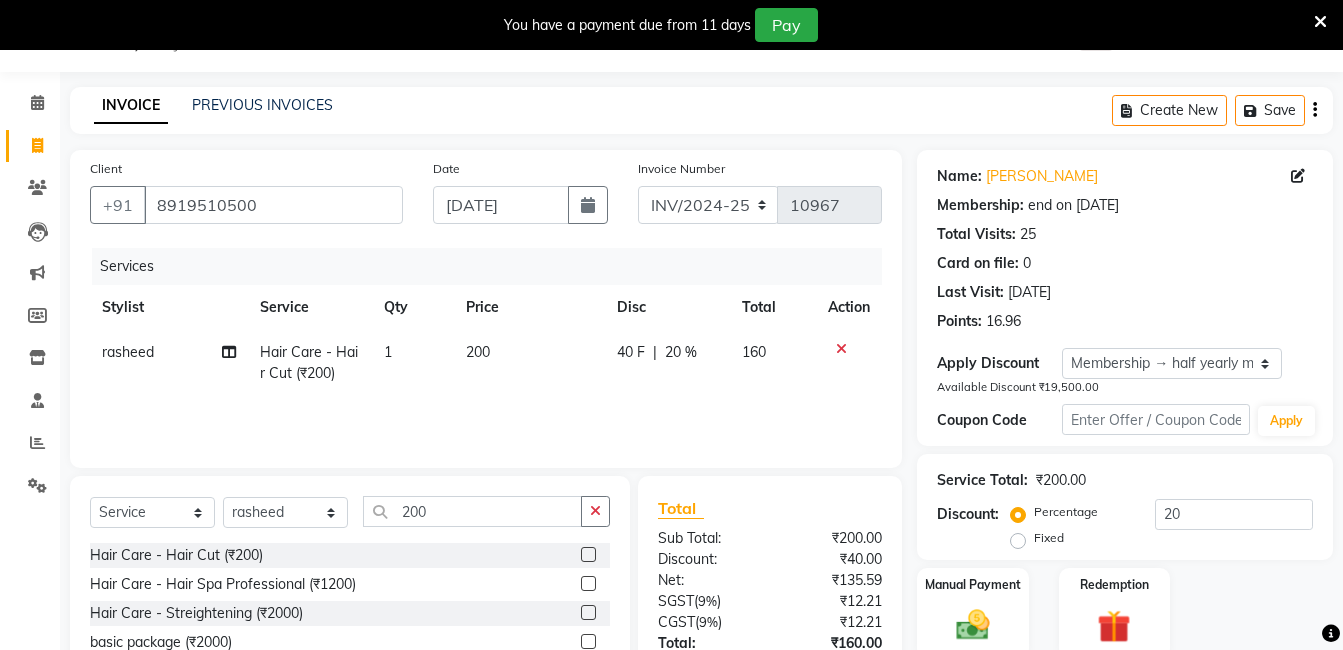 scroll, scrollTop: 151, scrollLeft: 0, axis: vertical 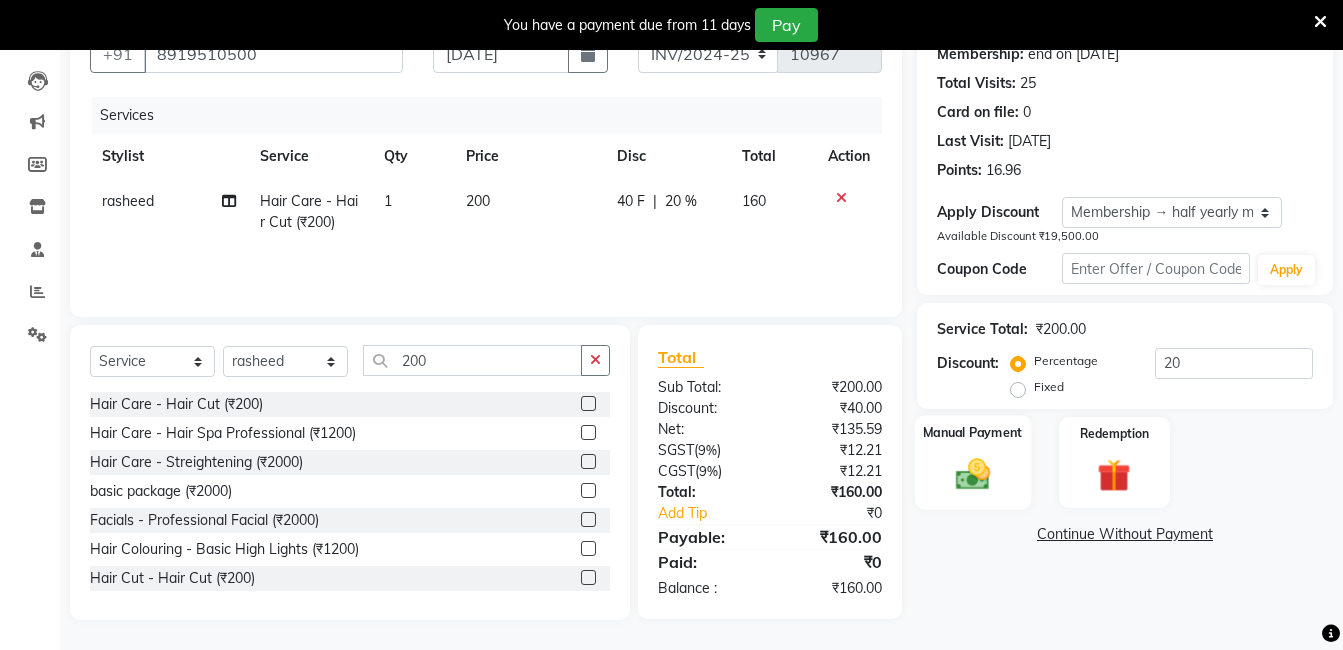 click 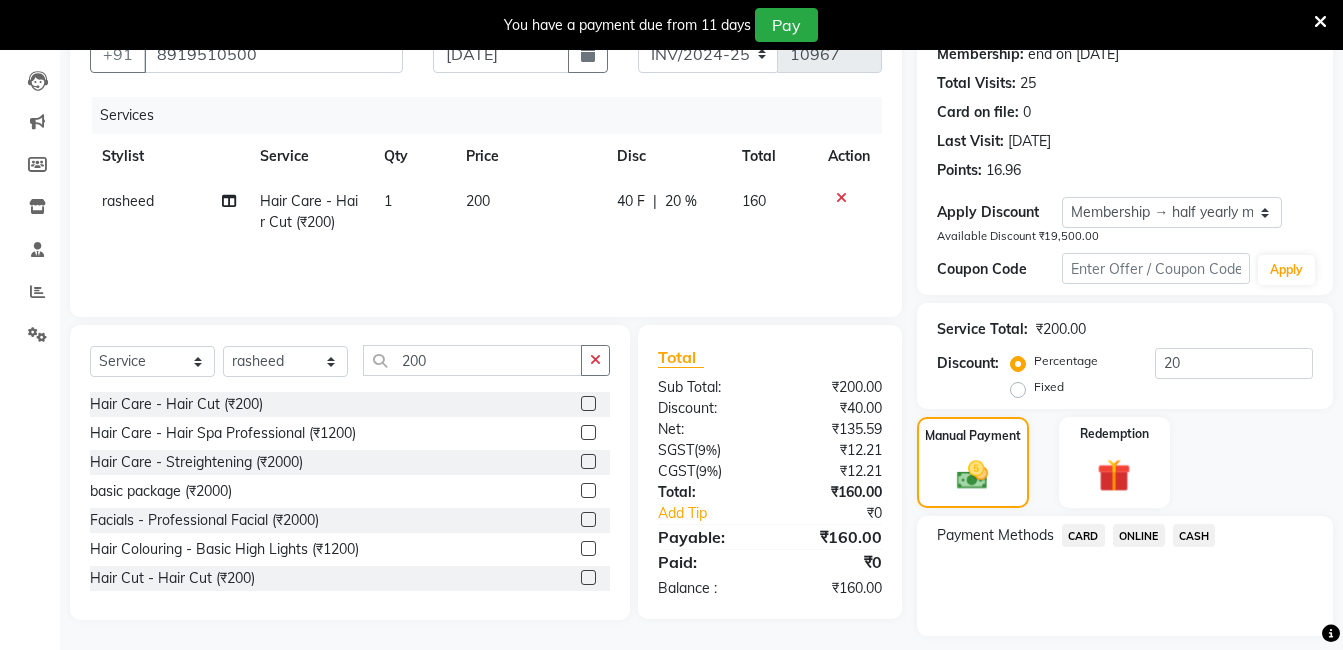 click on "ONLINE" 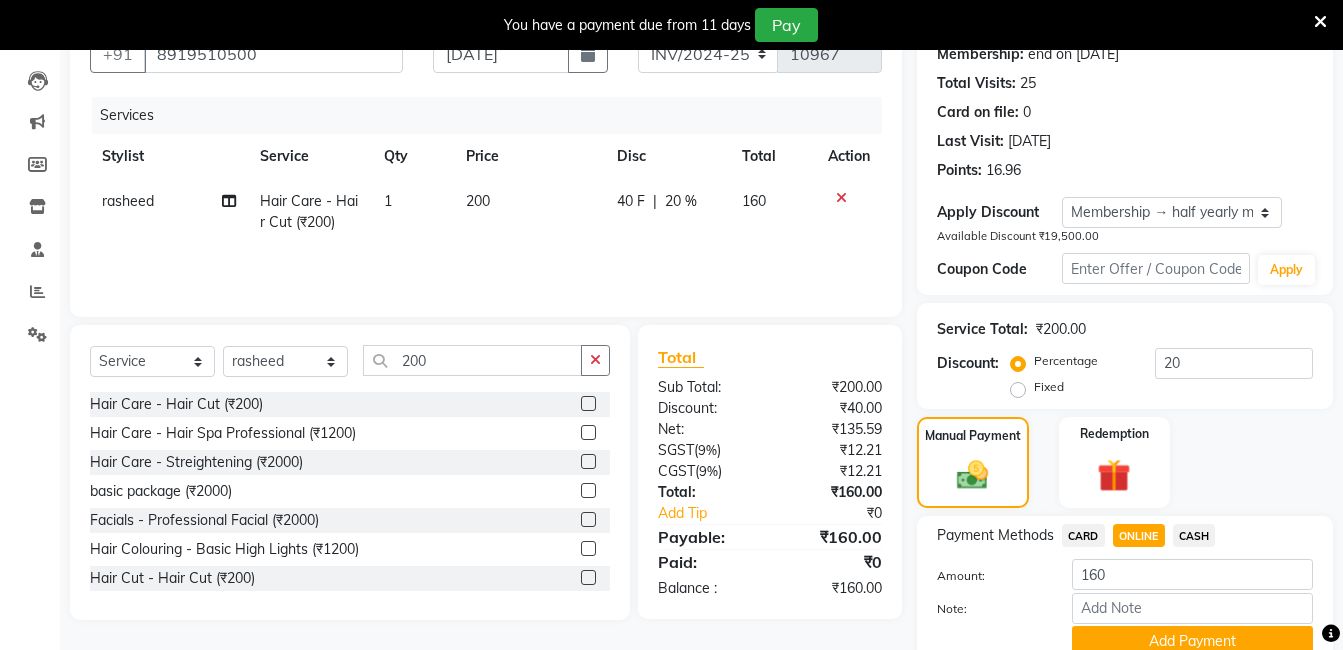 scroll, scrollTop: 237, scrollLeft: 0, axis: vertical 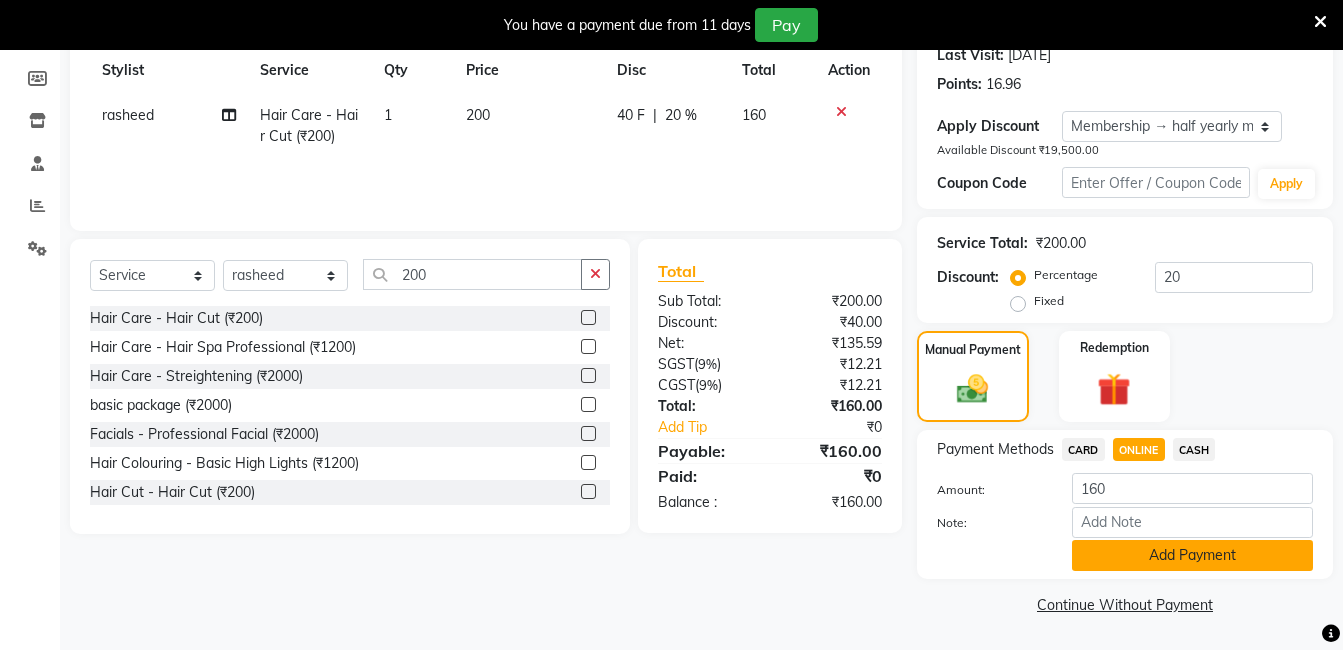 click on "Add Payment" 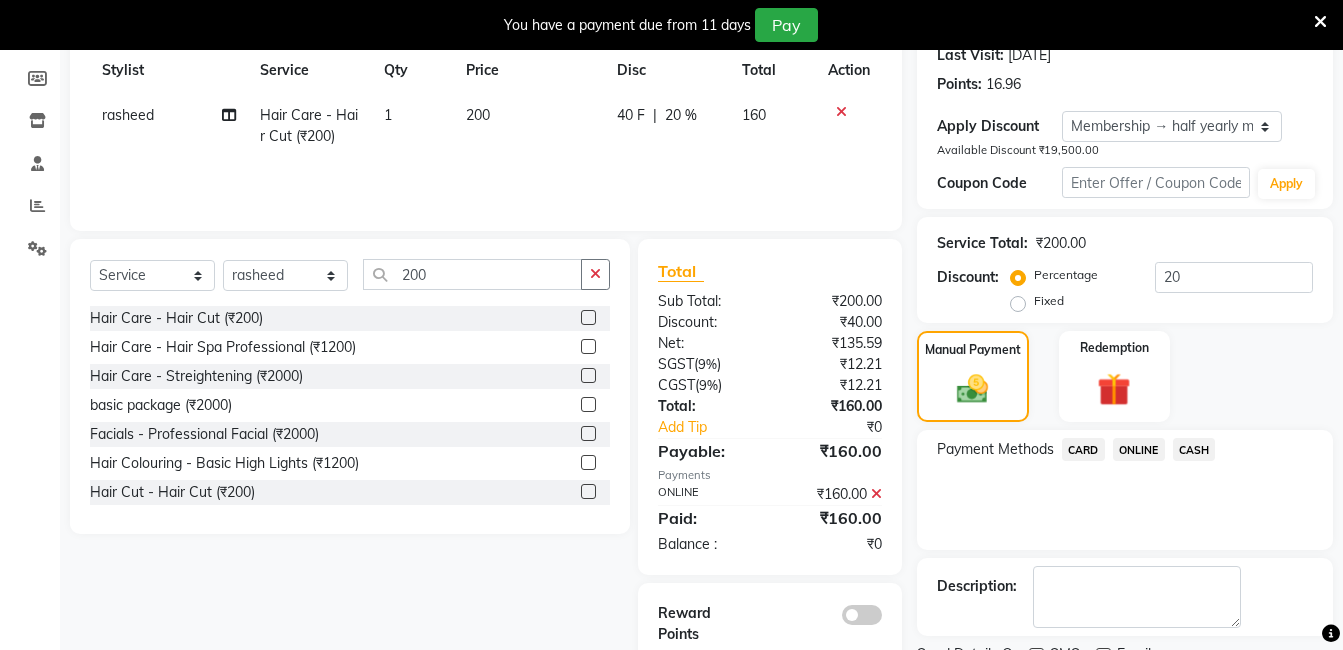 scroll, scrollTop: 321, scrollLeft: 0, axis: vertical 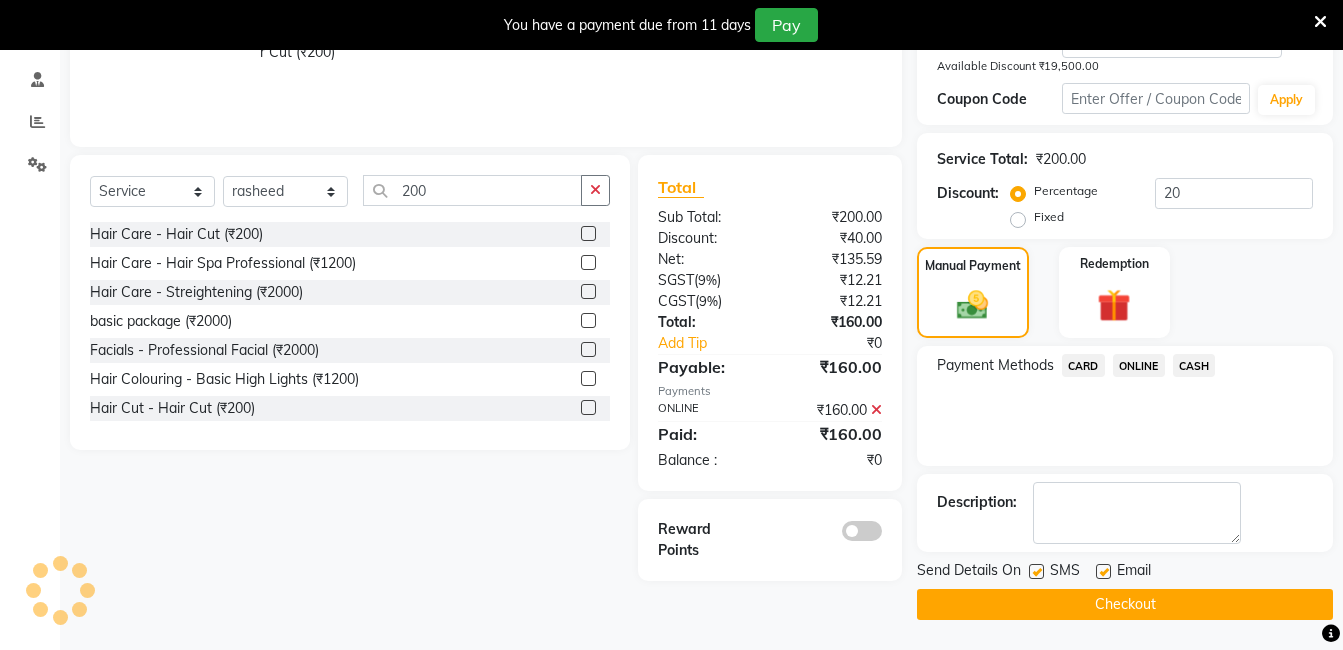 click on "Checkout" 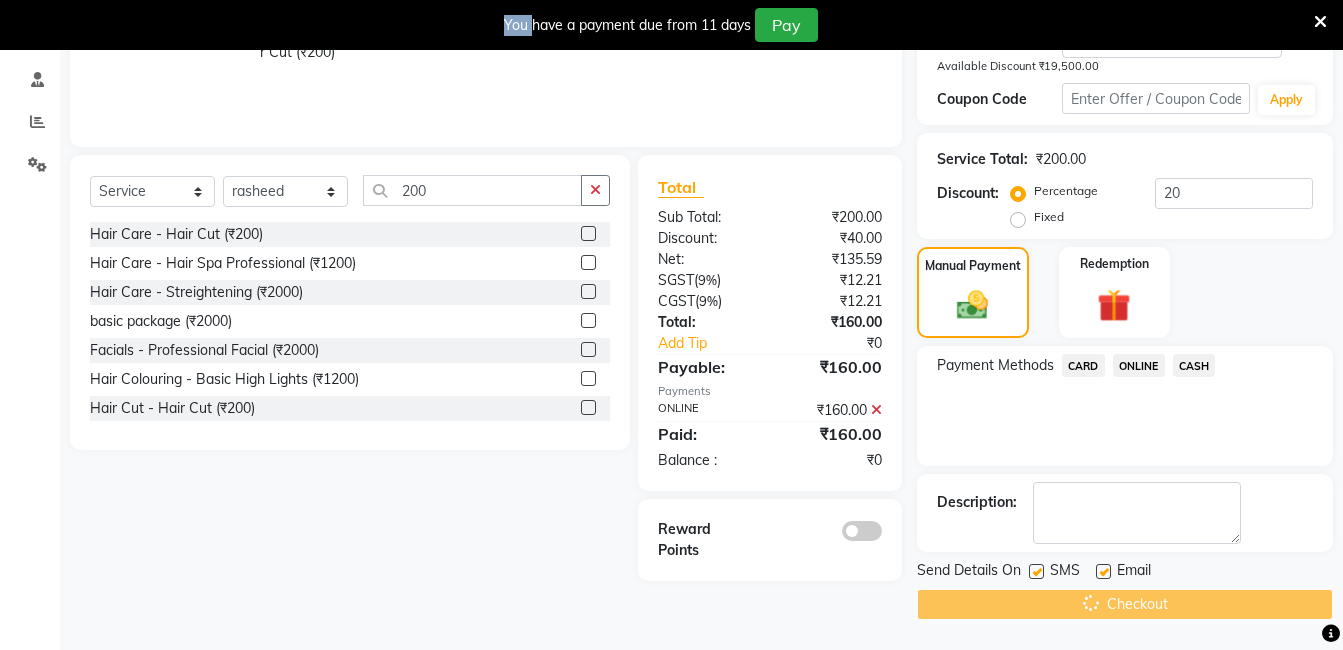 click on "Checkout" 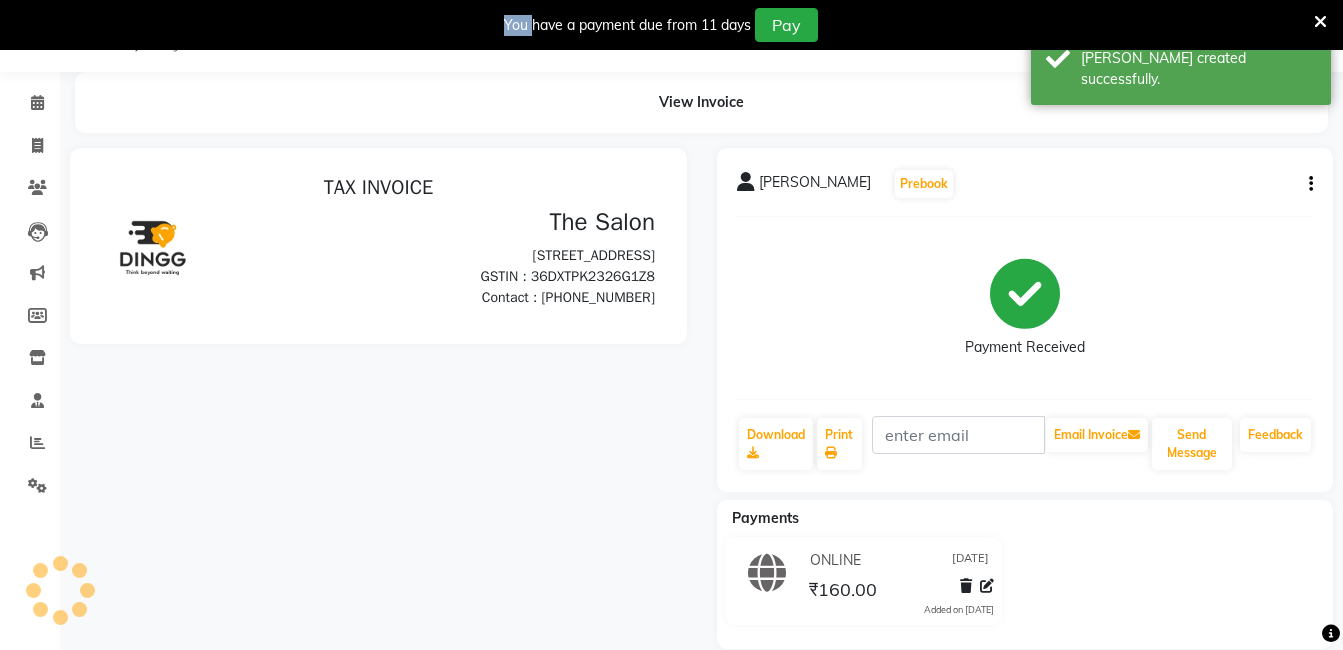 scroll, scrollTop: 0, scrollLeft: 0, axis: both 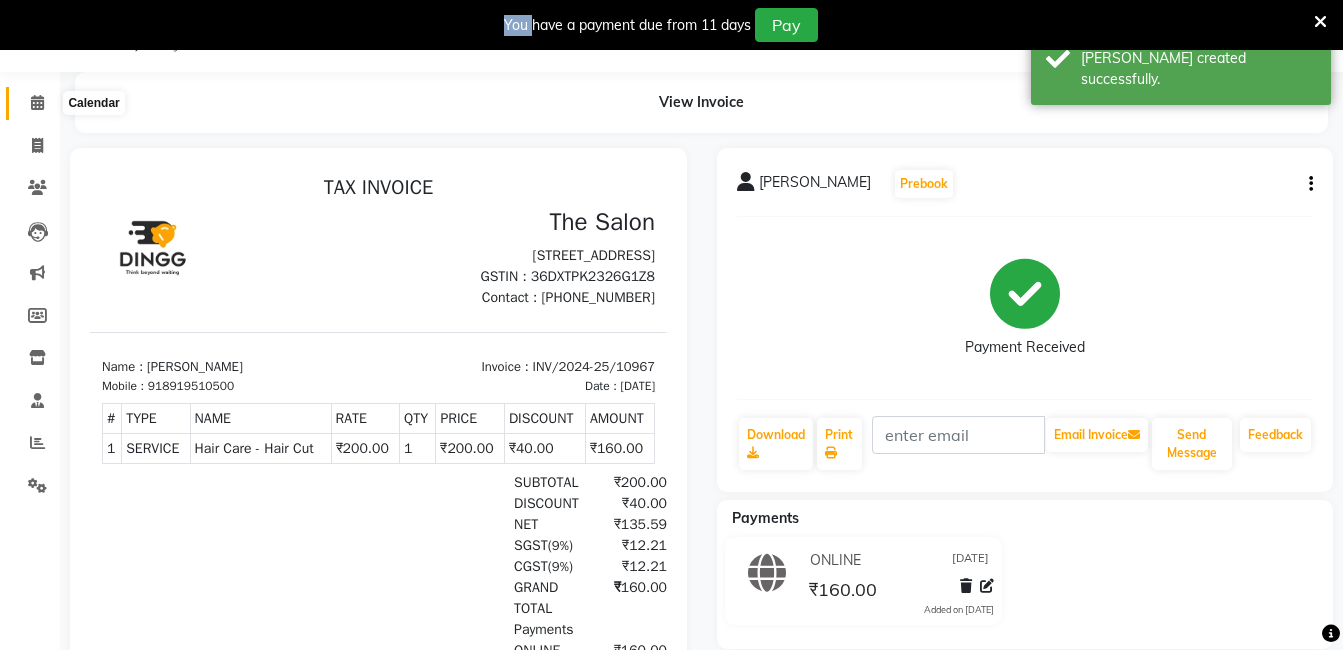 click 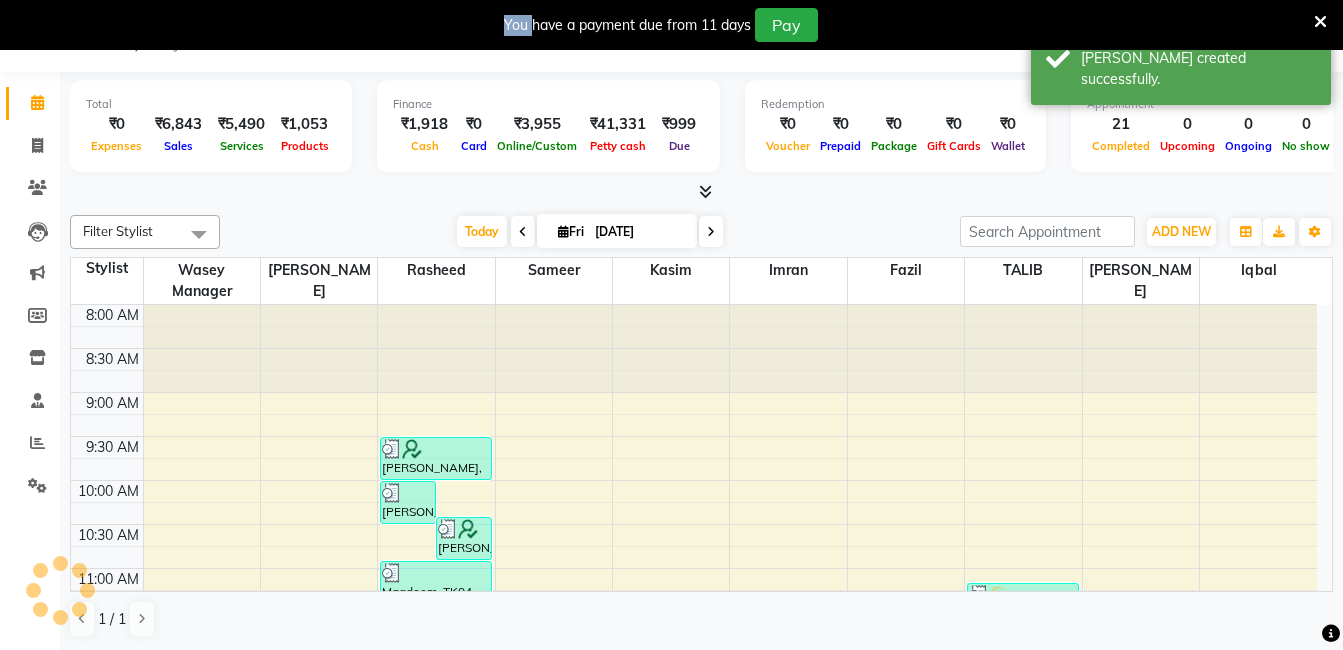scroll, scrollTop: 0, scrollLeft: 0, axis: both 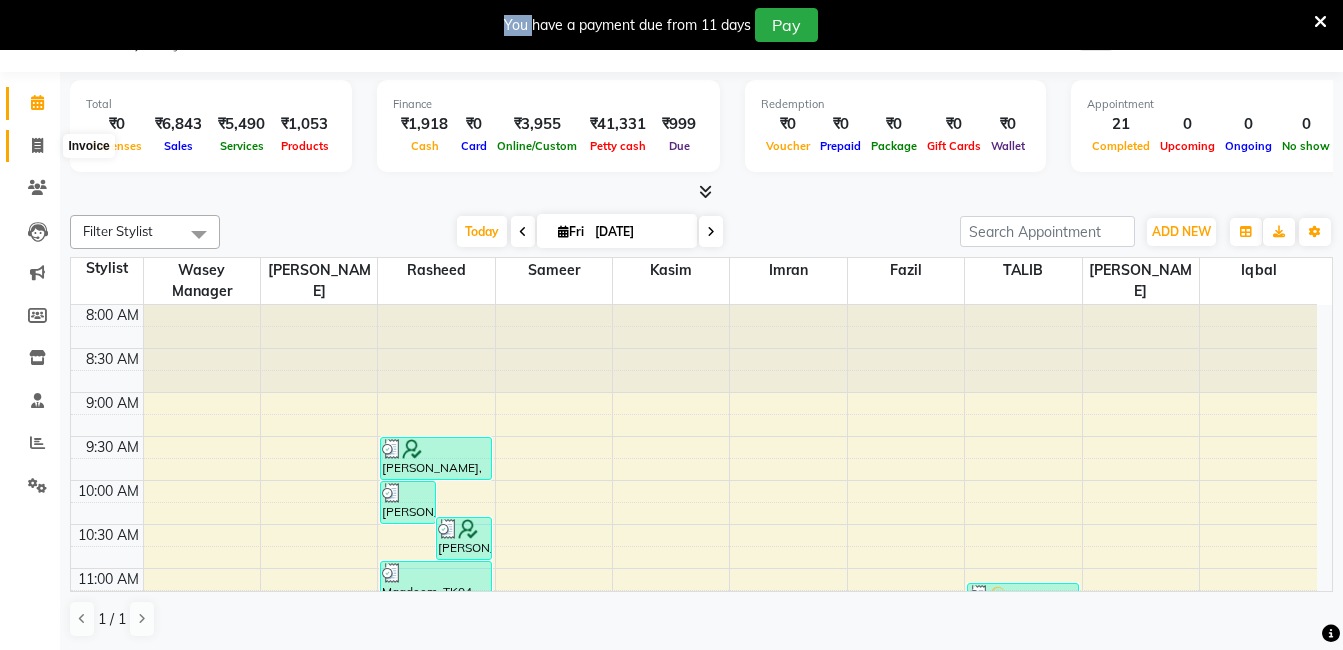 click 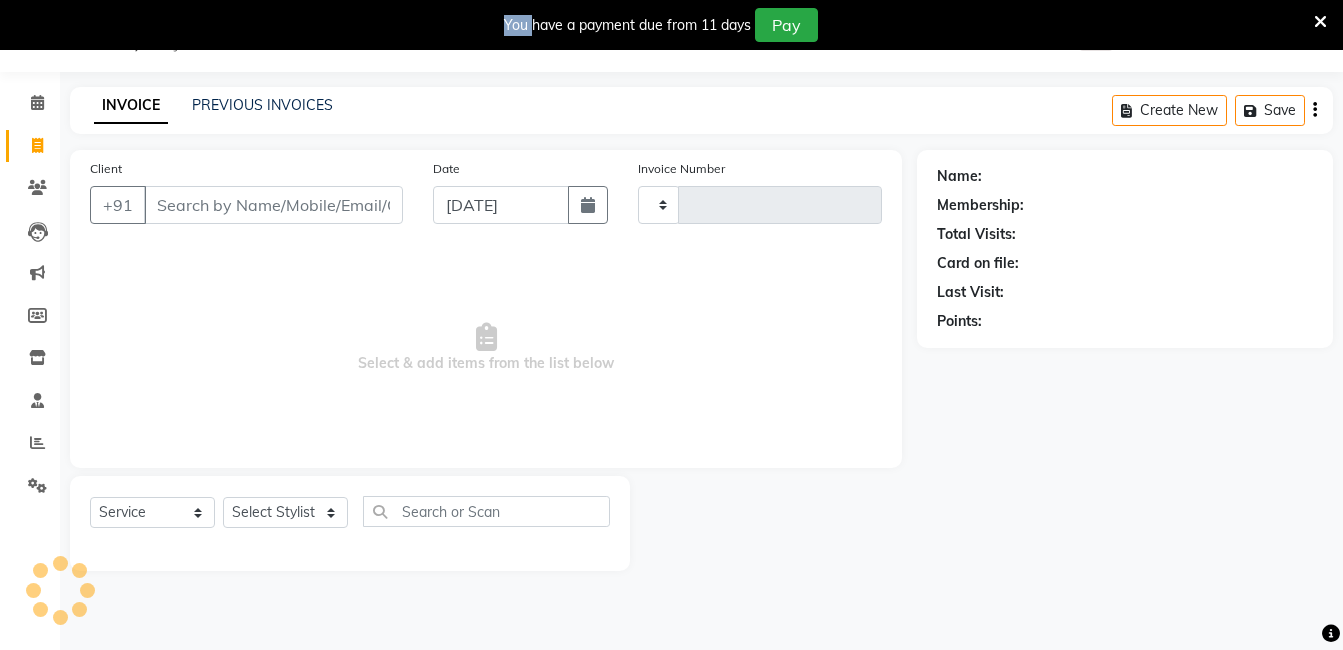 type on "10968" 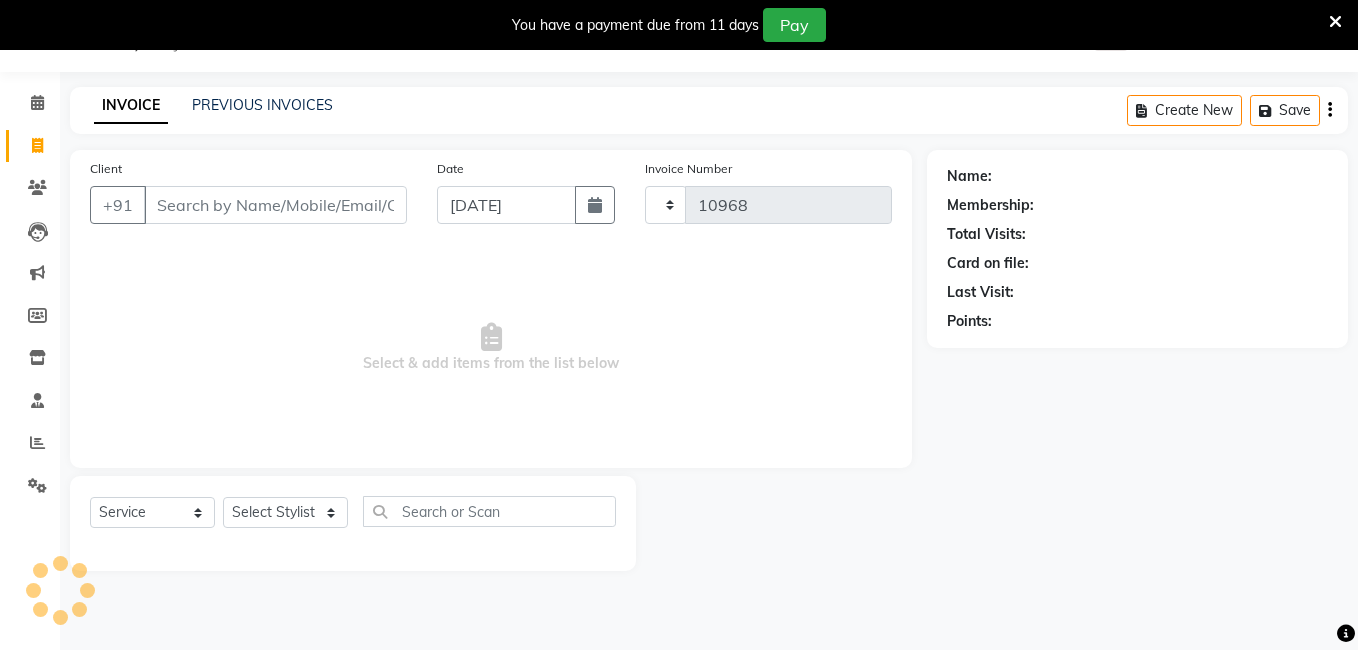 select on "5198" 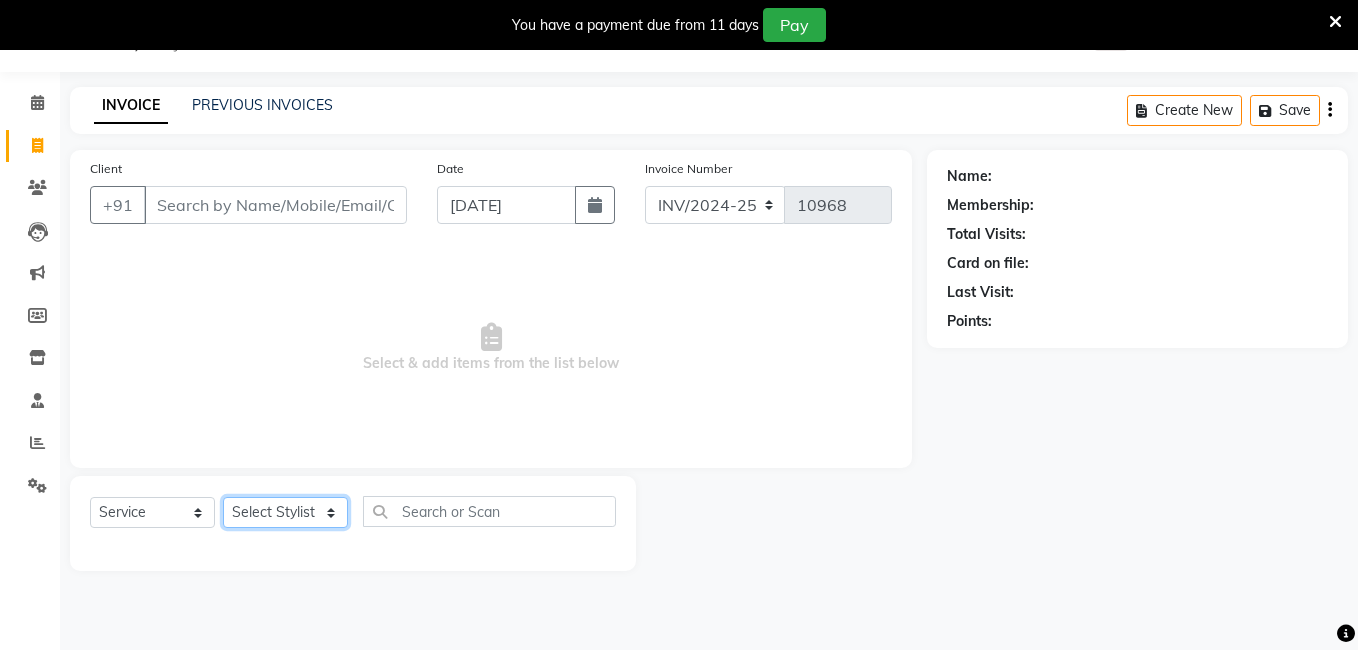 click on "Select Stylist [PERSON_NAME] [PERSON_NAME] kasim [PERSON_NAME] sameer [PERSON_NAME] manager" 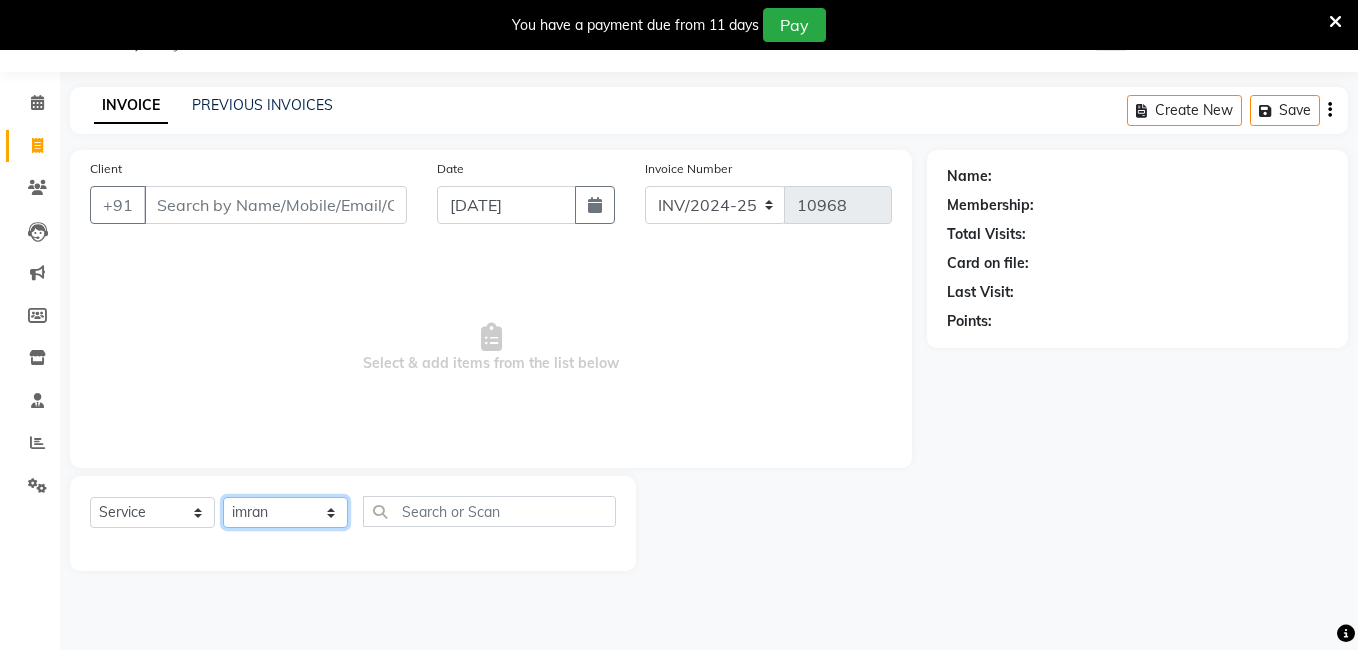 click on "Select Stylist [PERSON_NAME] [PERSON_NAME] kasim [PERSON_NAME] sameer [PERSON_NAME] manager" 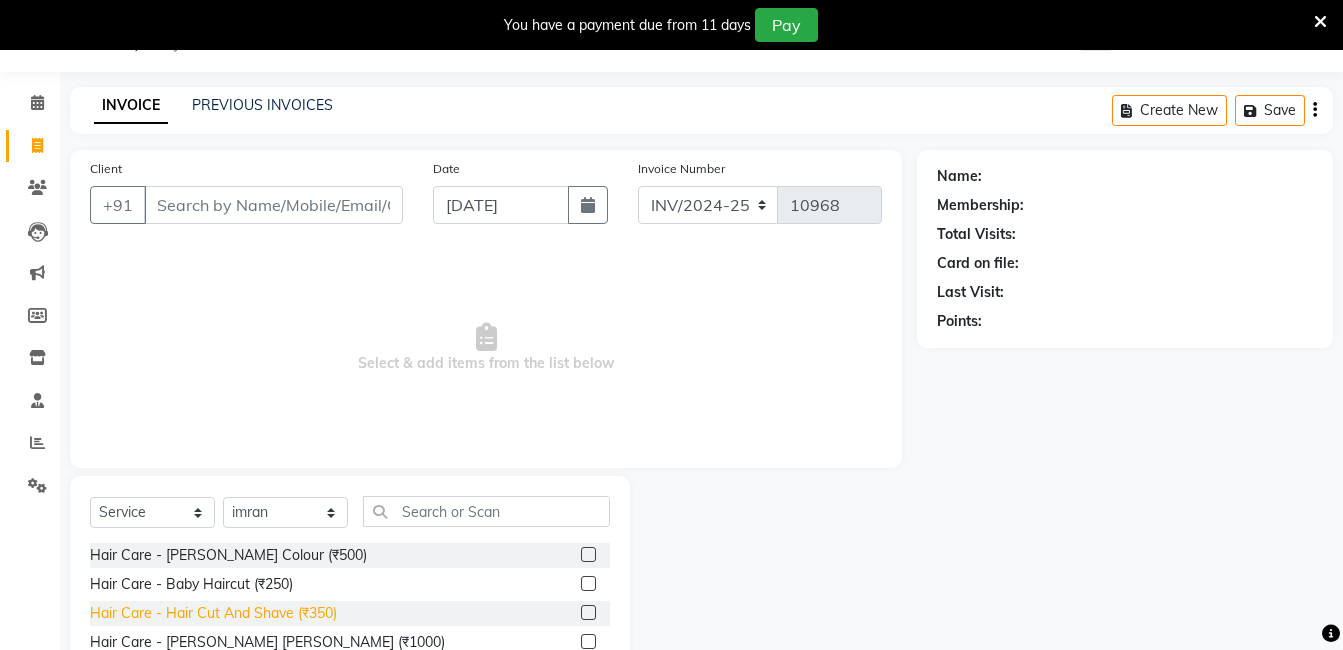 click on "Hair Care - Hair Cut And Shave (₹350)" 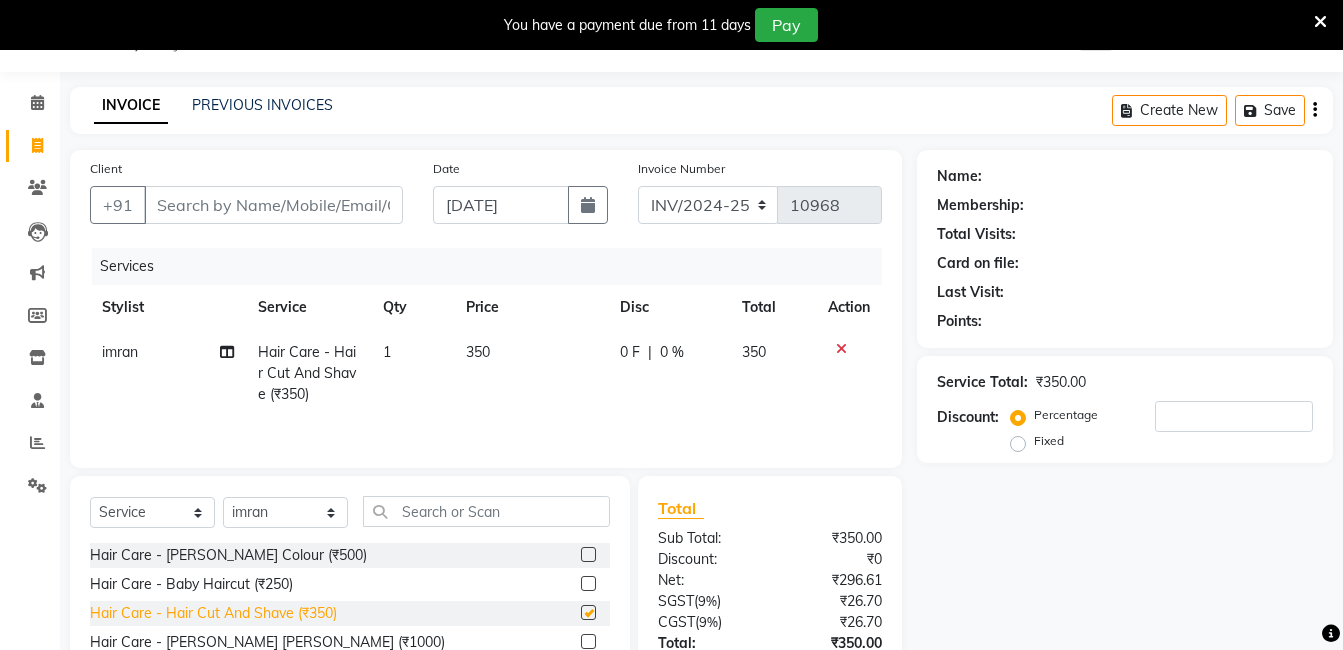 checkbox on "false" 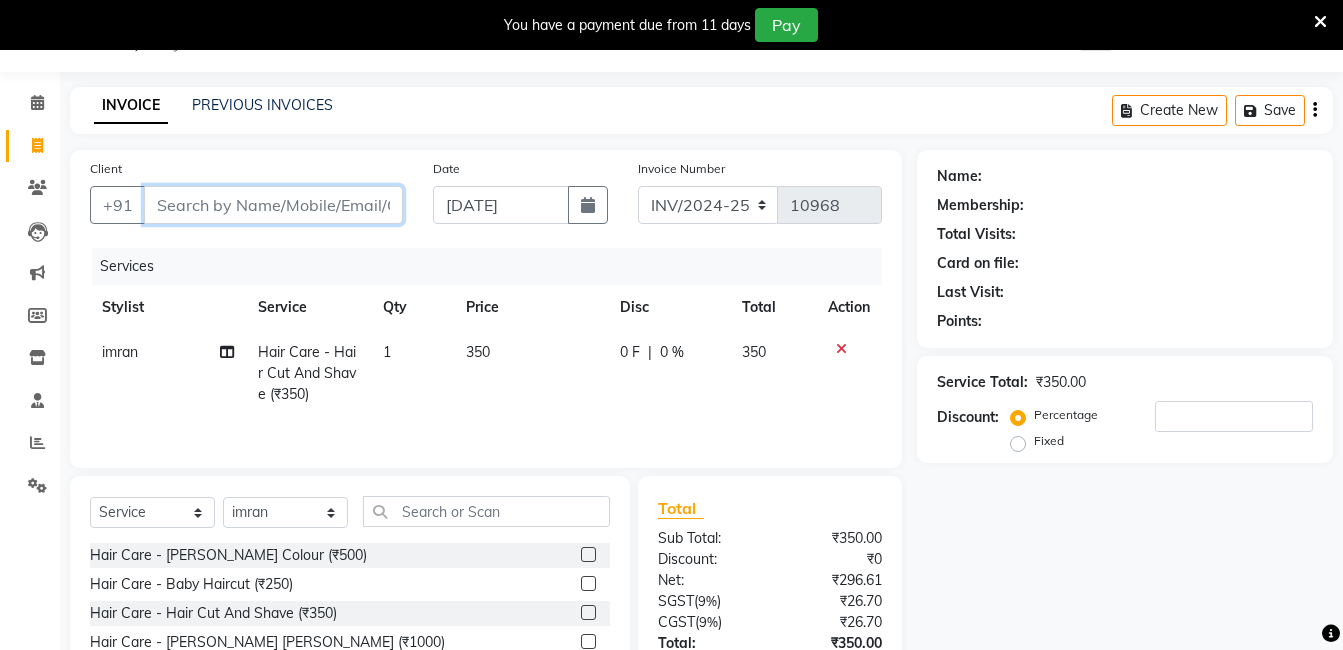 click on "Client" at bounding box center [273, 205] 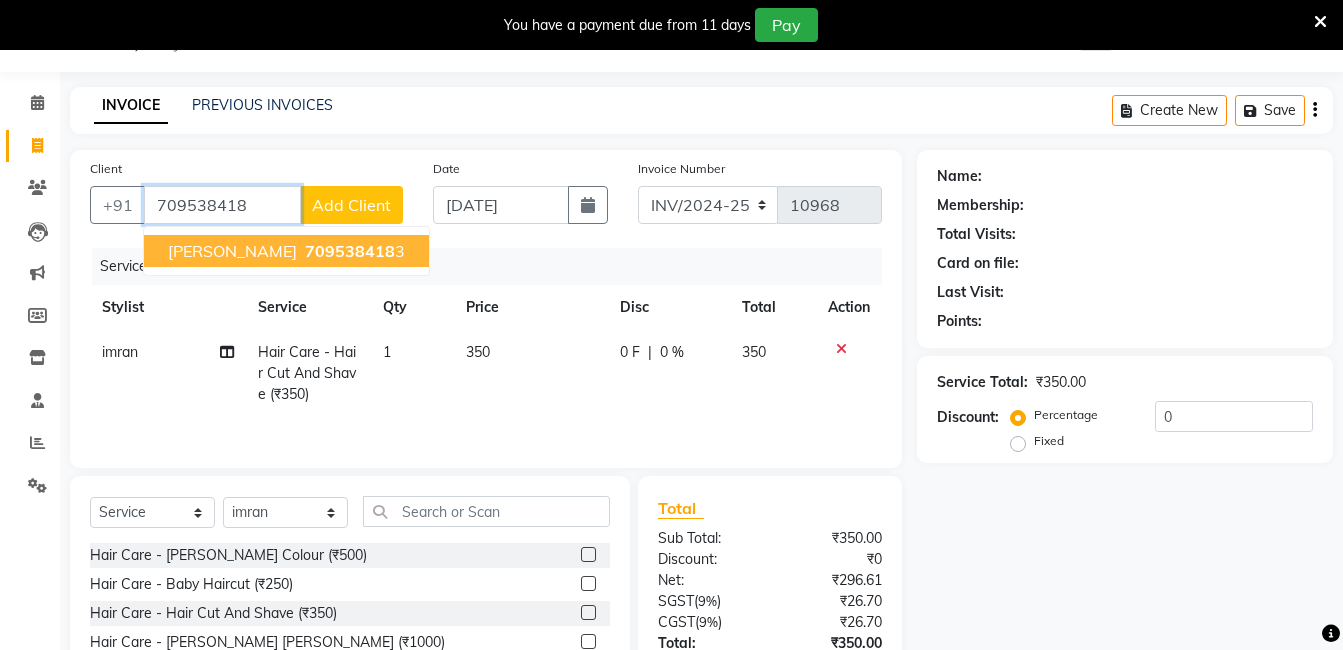 click on "709538418" at bounding box center (350, 251) 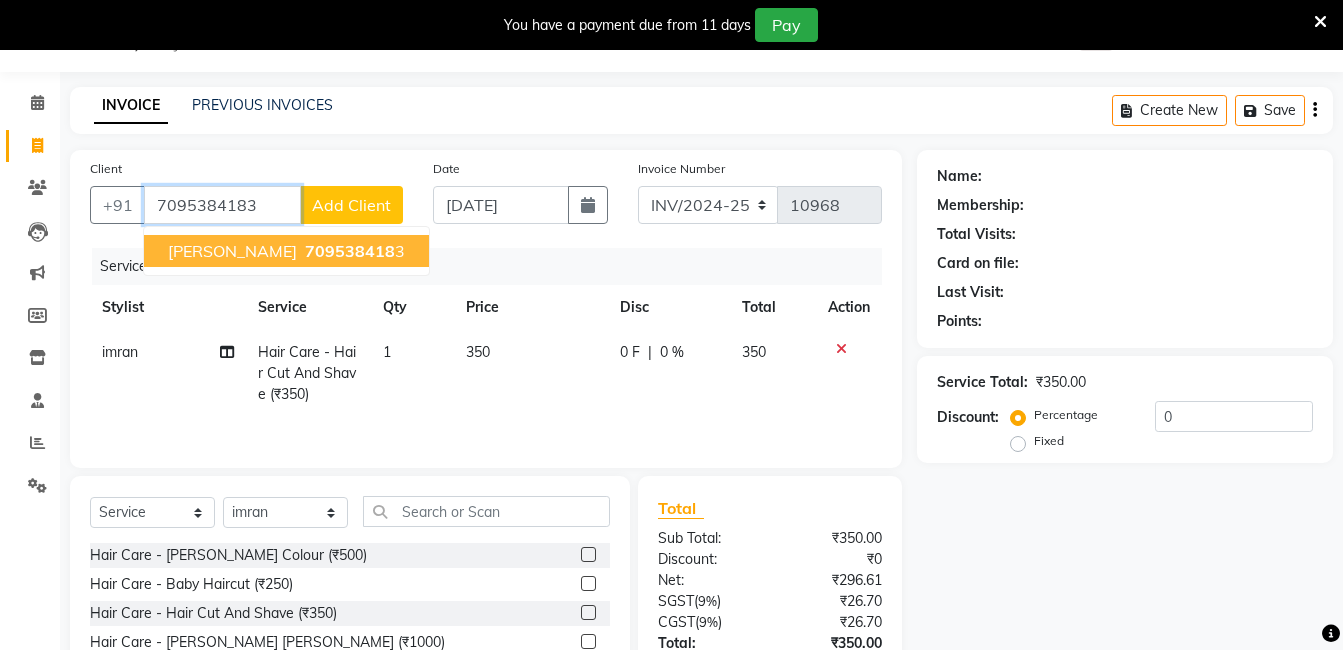 type on "7095384183" 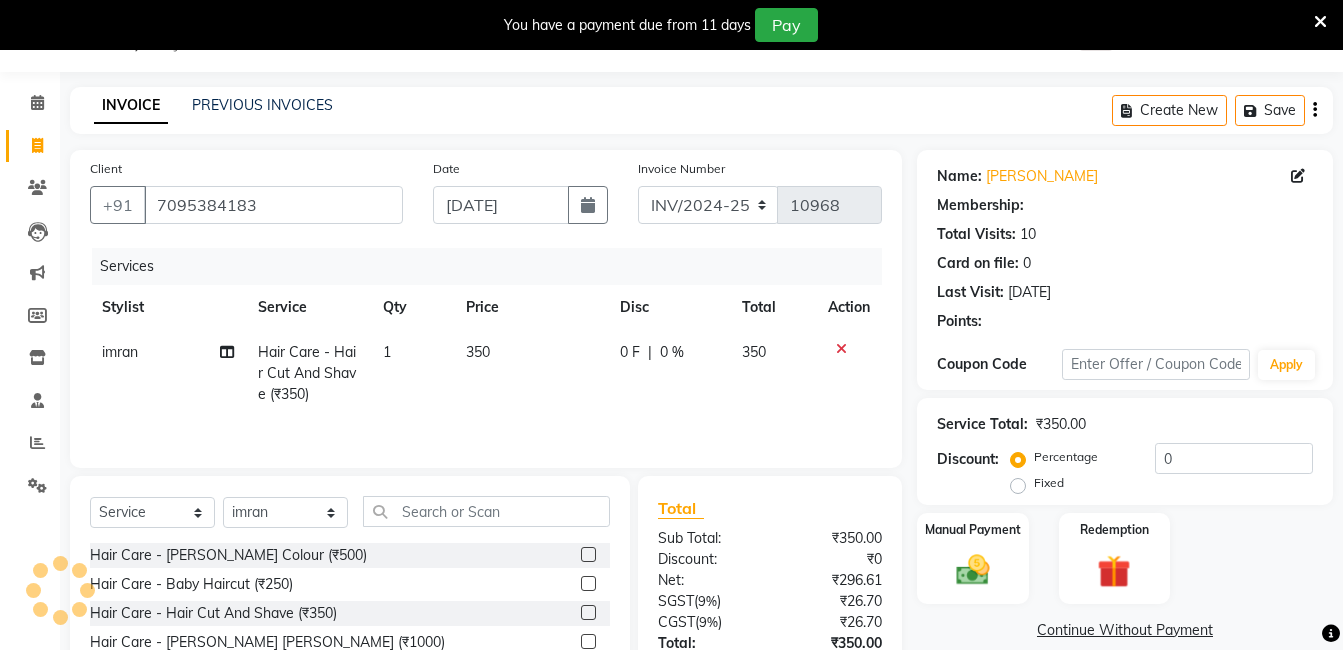 select on "2: Object" 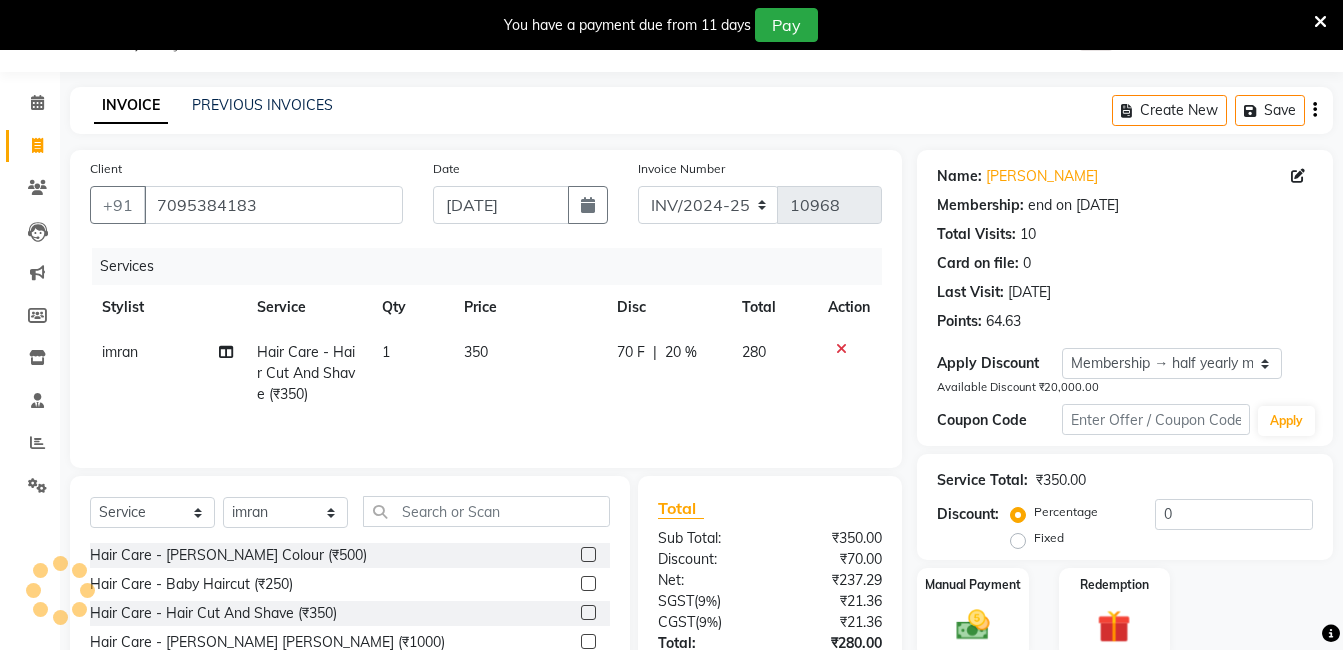 type on "20" 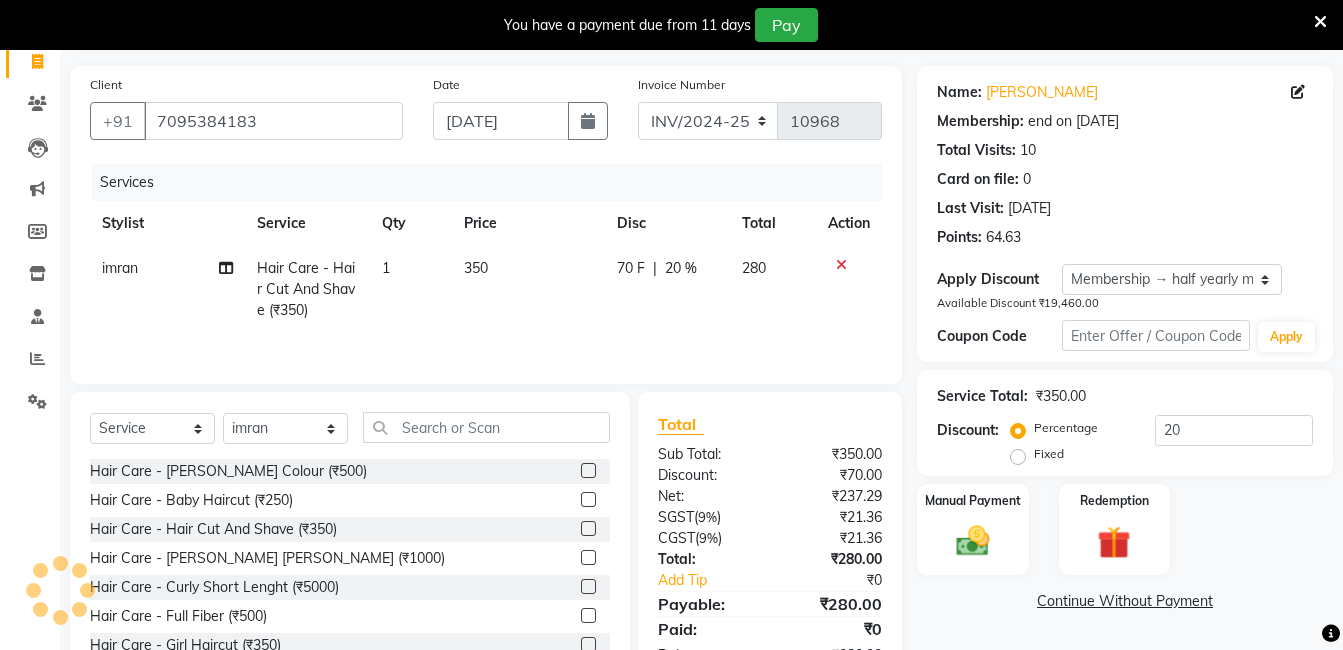 scroll, scrollTop: 151, scrollLeft: 0, axis: vertical 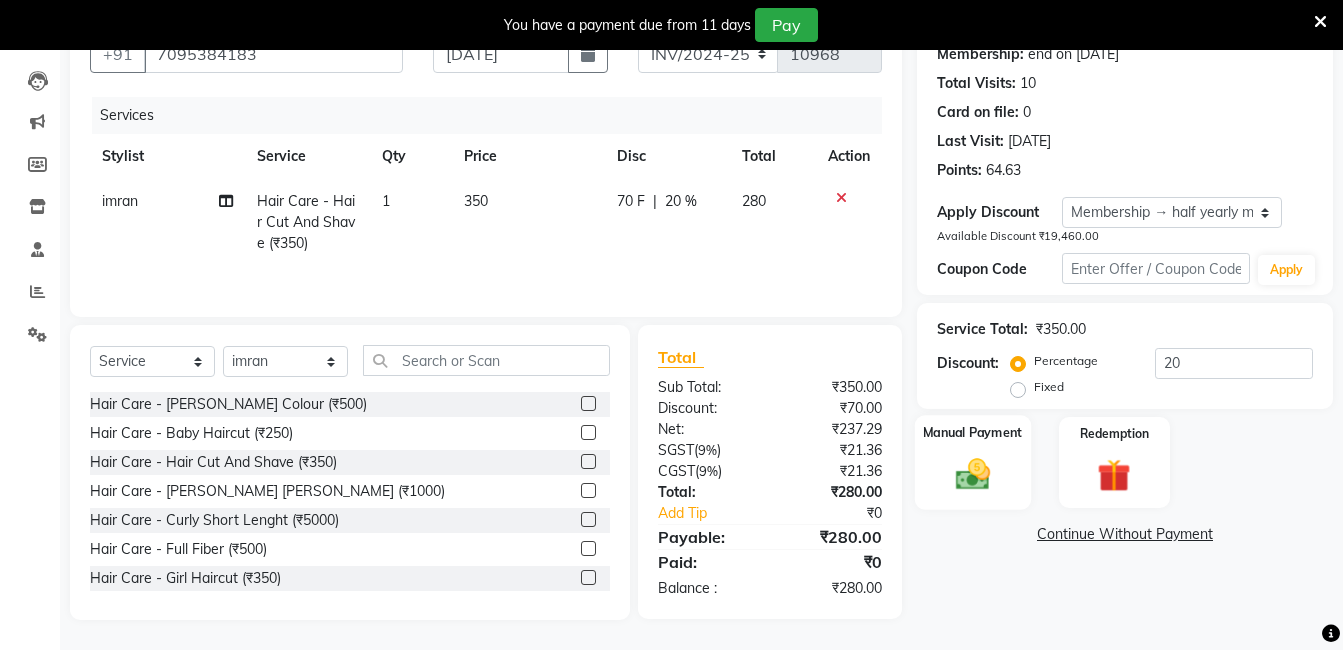 click 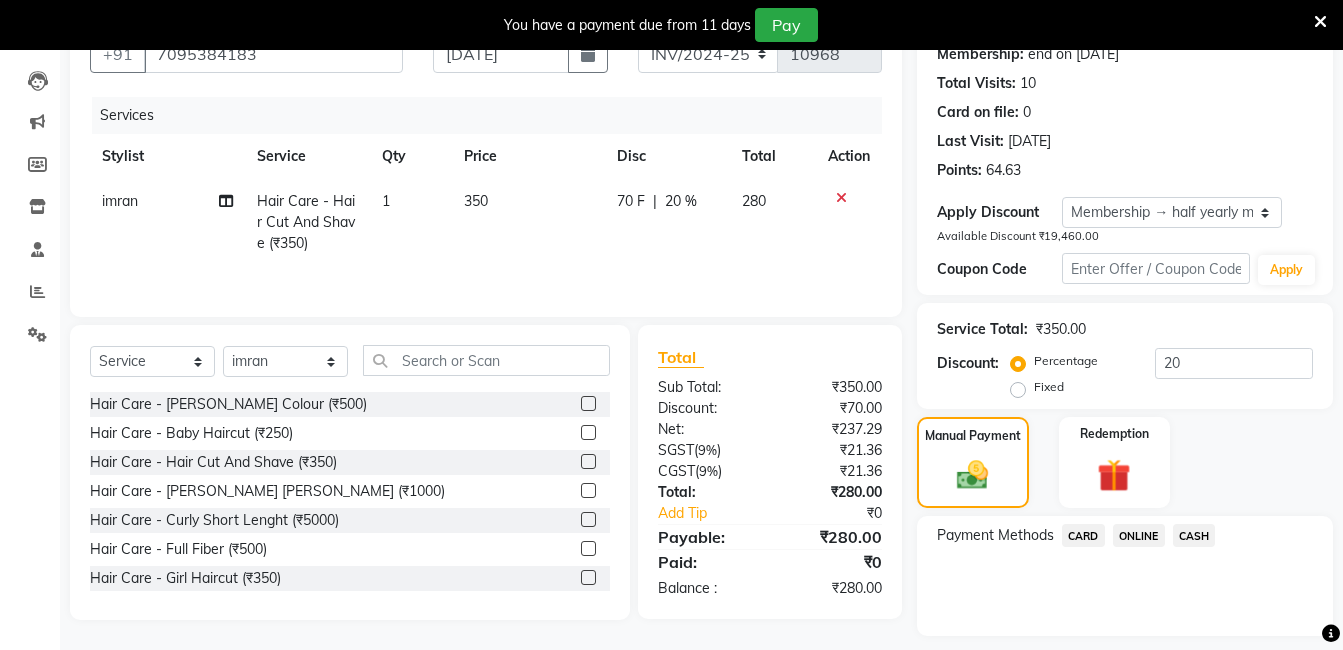 click on "ONLINE" 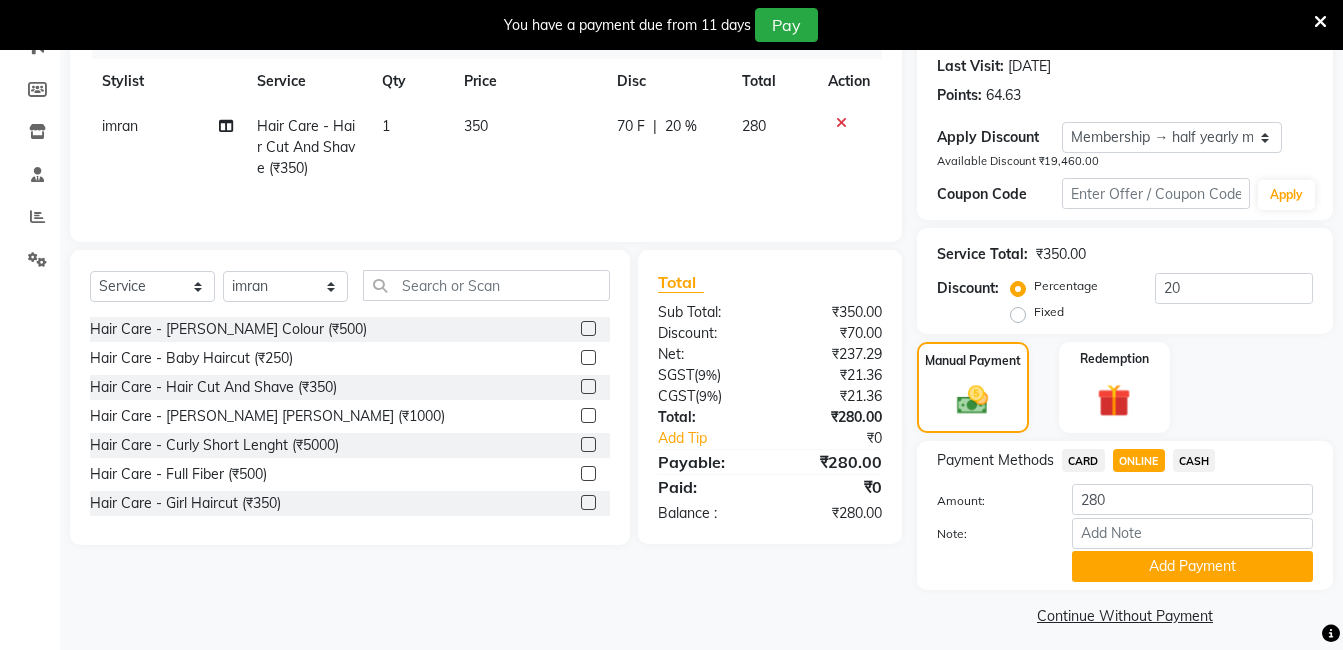 scroll, scrollTop: 237, scrollLeft: 0, axis: vertical 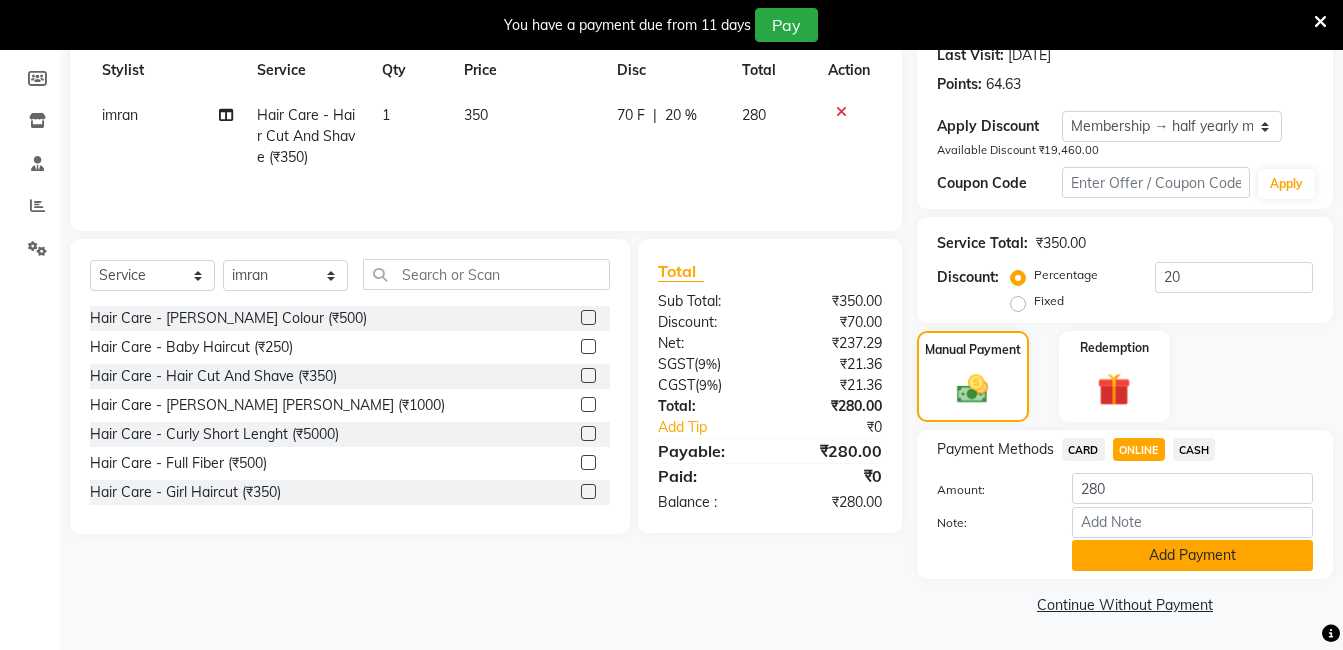 click on "Add Payment" 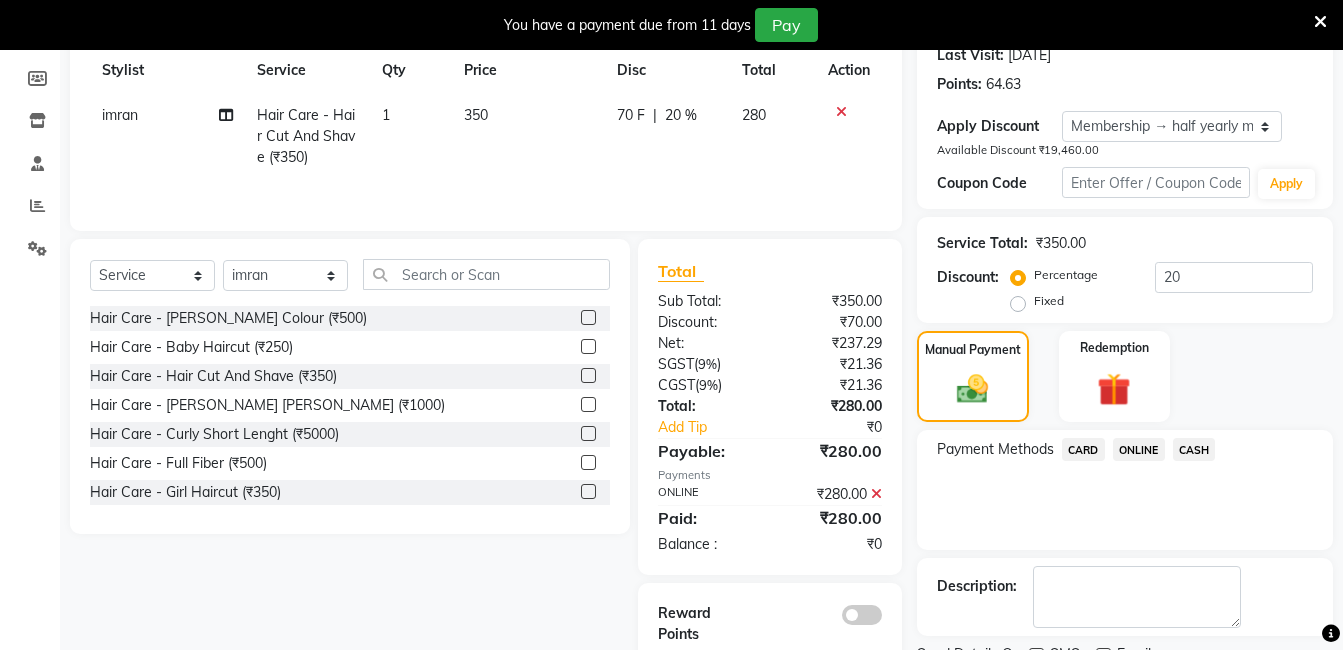 scroll, scrollTop: 321, scrollLeft: 0, axis: vertical 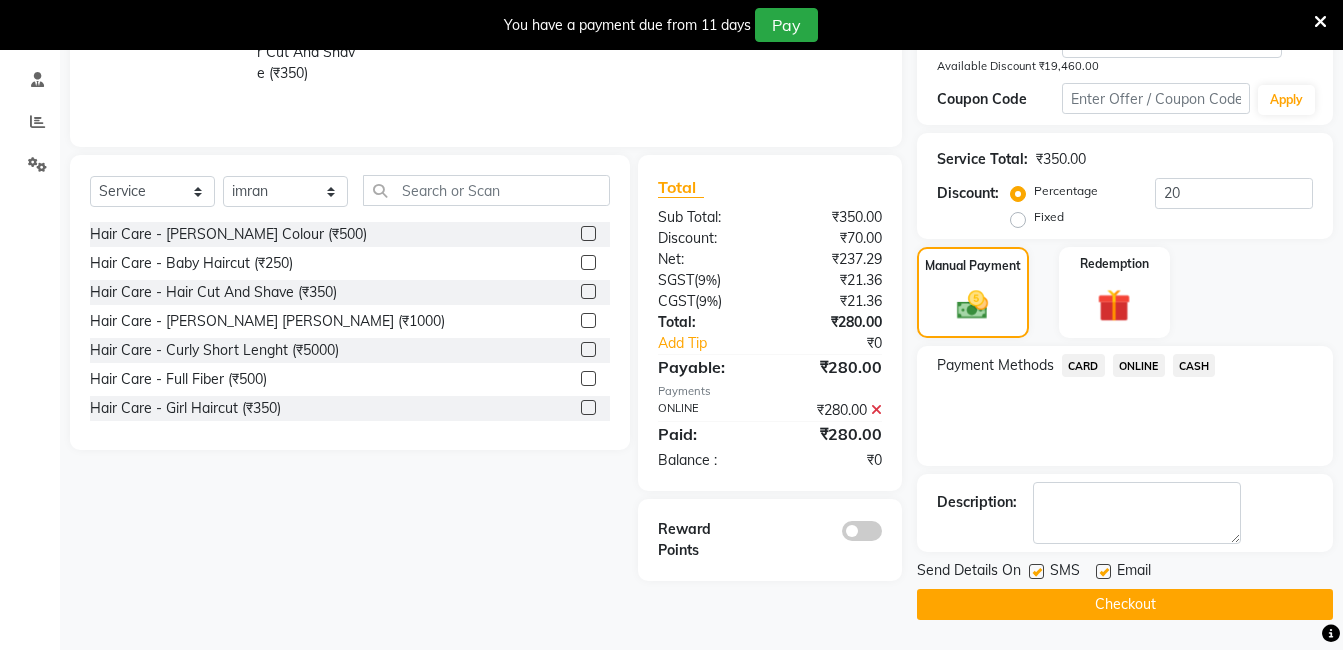 click on "Checkout" 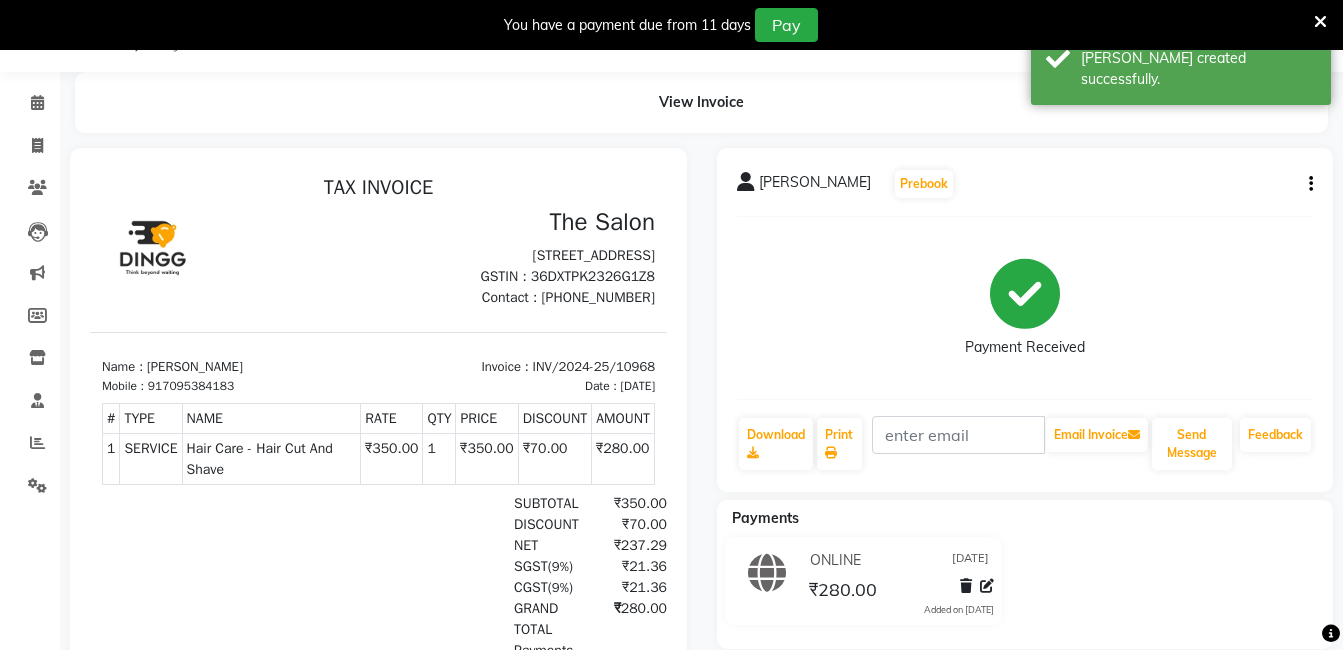 scroll, scrollTop: 0, scrollLeft: 0, axis: both 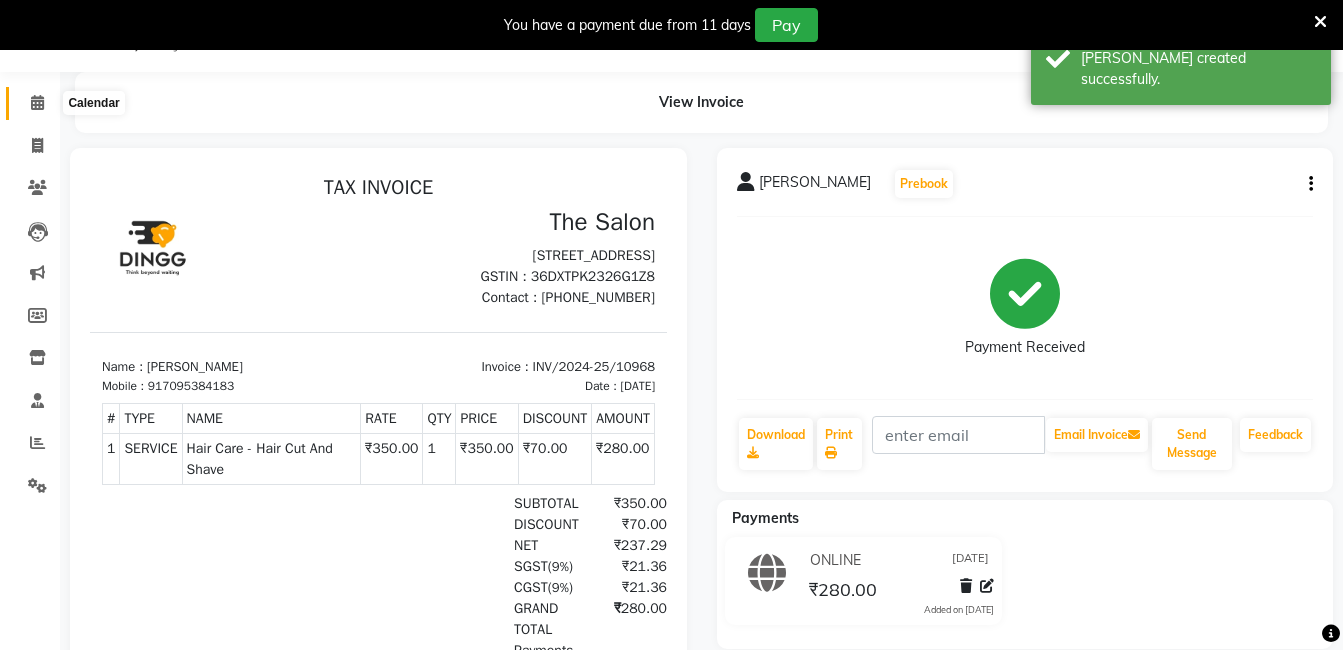 click 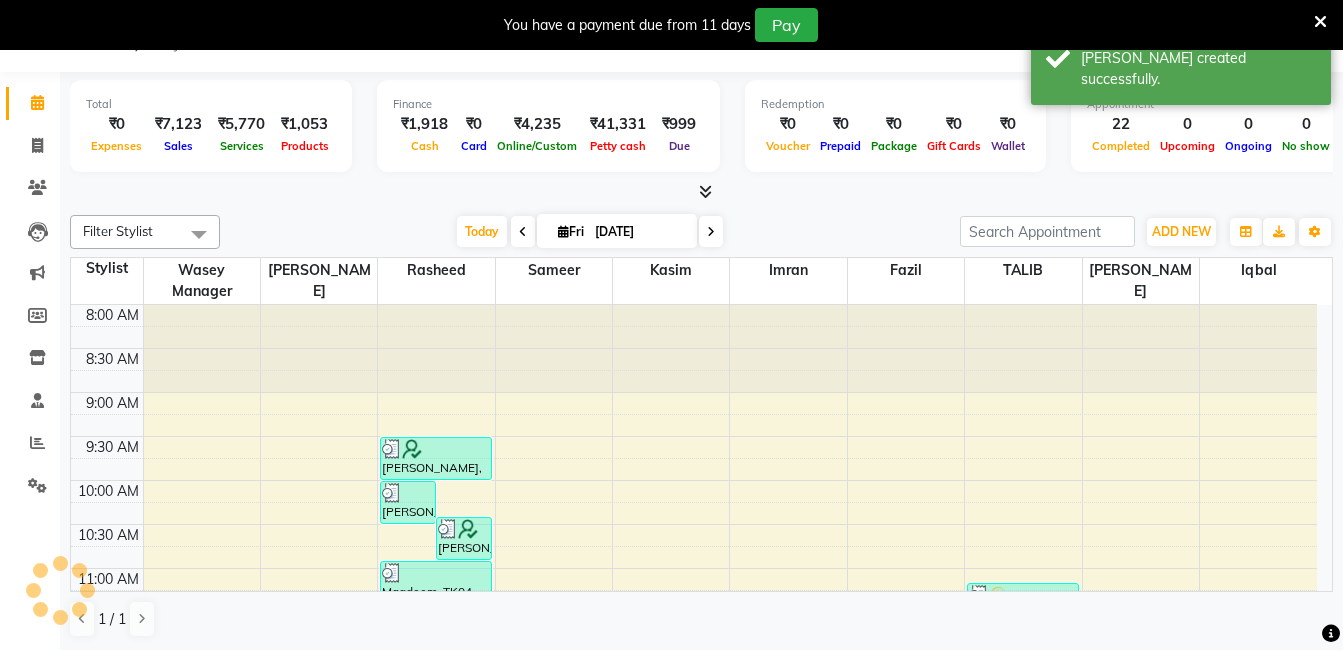 scroll, scrollTop: 0, scrollLeft: 0, axis: both 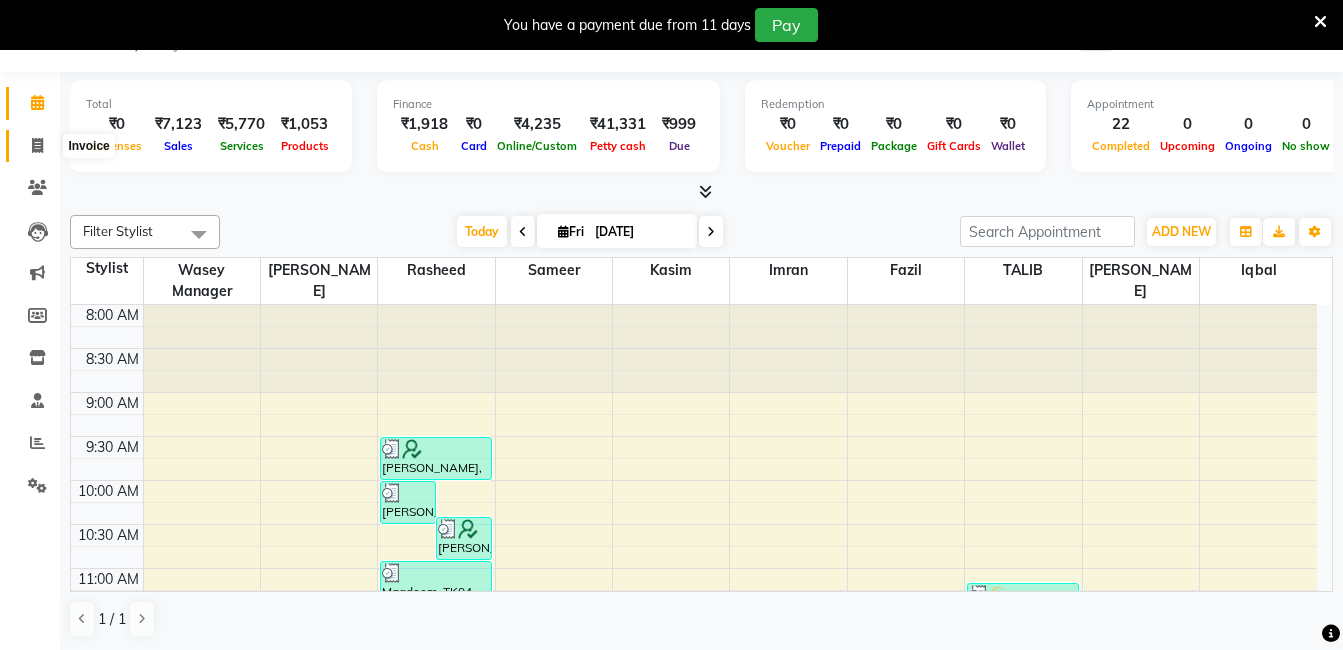 click 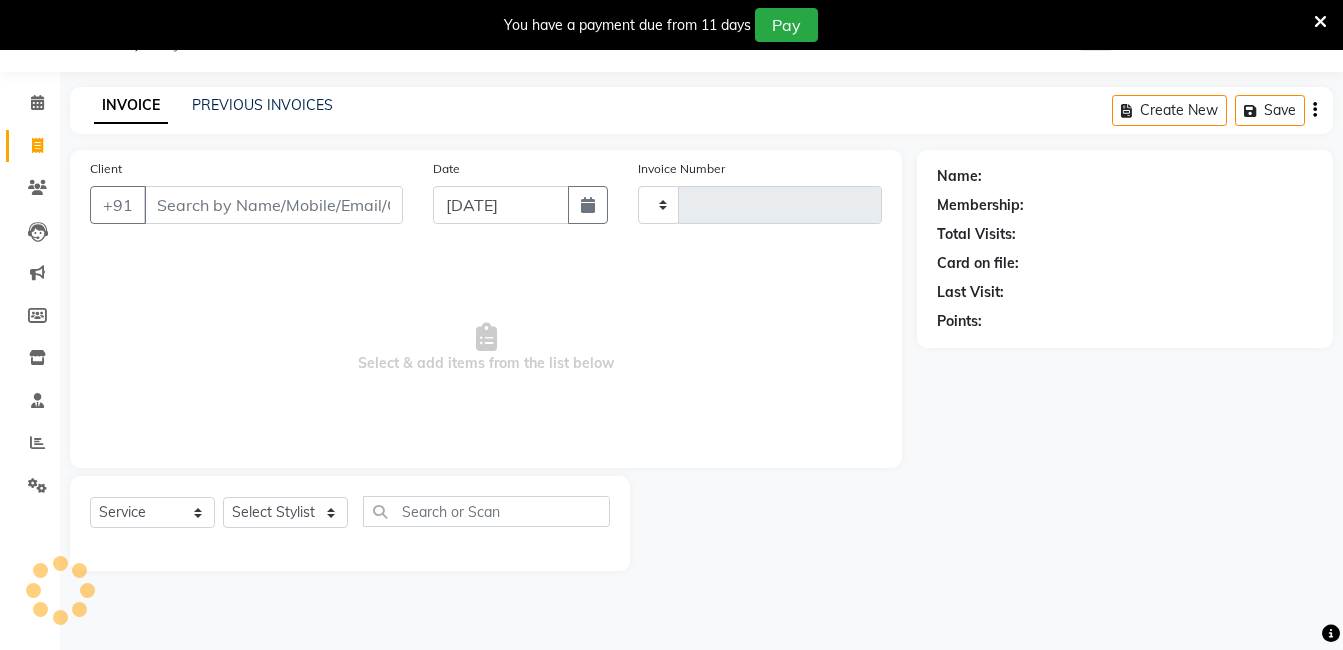 type on "10969" 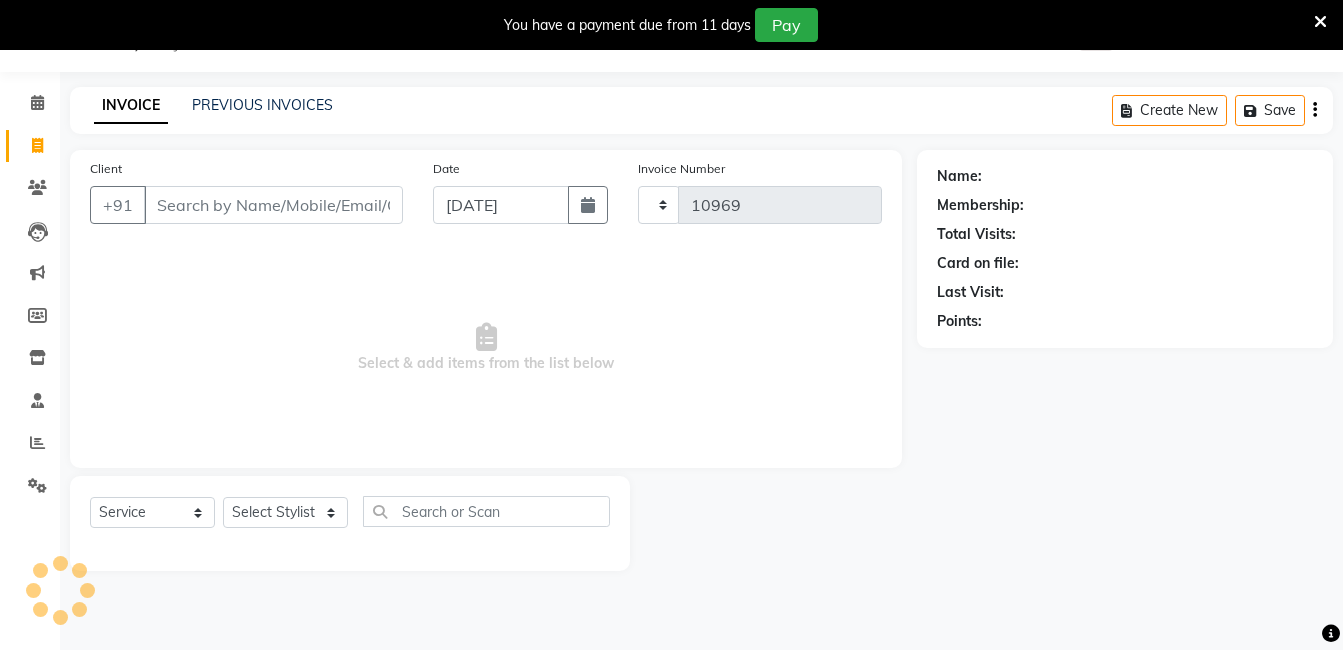 select on "5198" 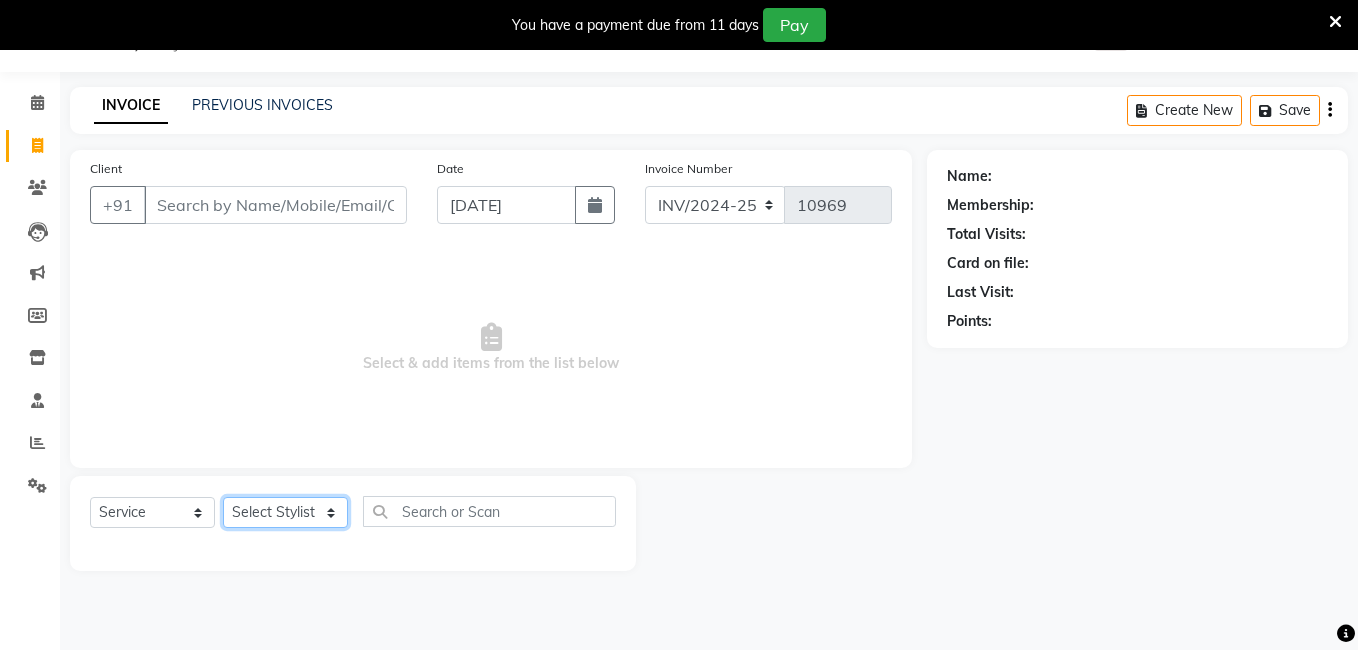 click on "Select Stylist [PERSON_NAME] [PERSON_NAME] kasim [PERSON_NAME] sameer [PERSON_NAME] manager" 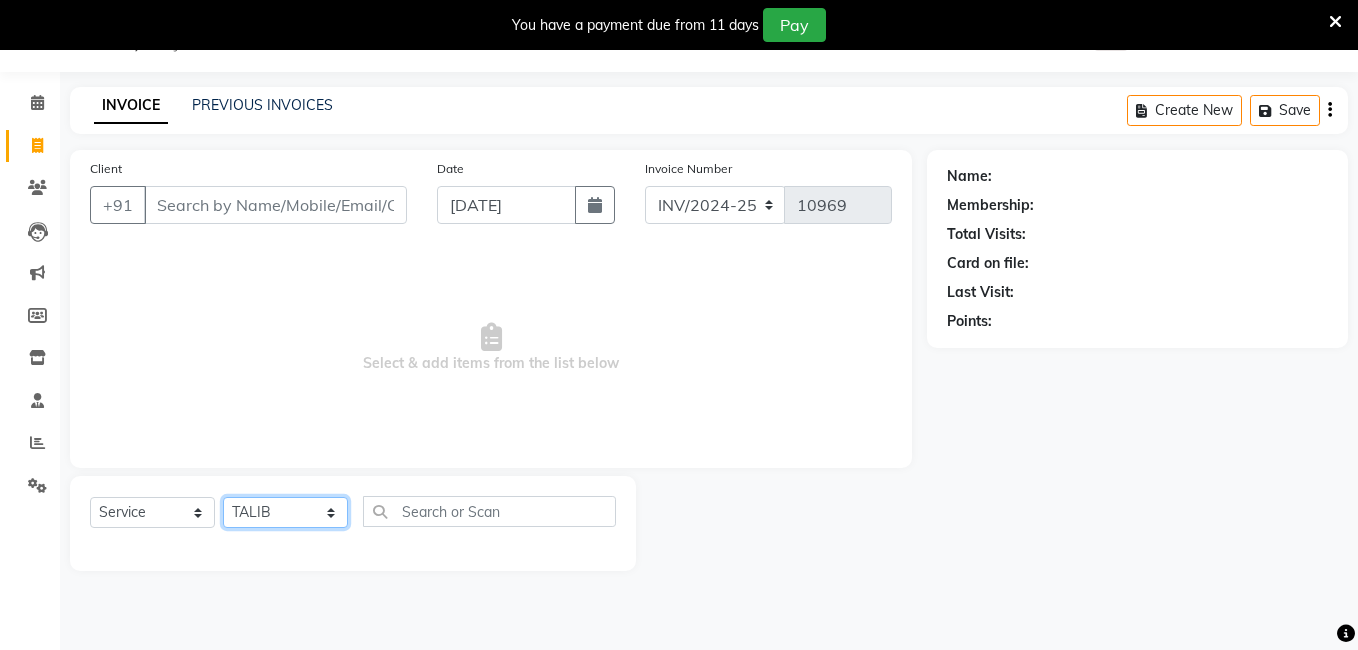 click on "Select Stylist [PERSON_NAME] [PERSON_NAME] kasim [PERSON_NAME] sameer [PERSON_NAME] manager" 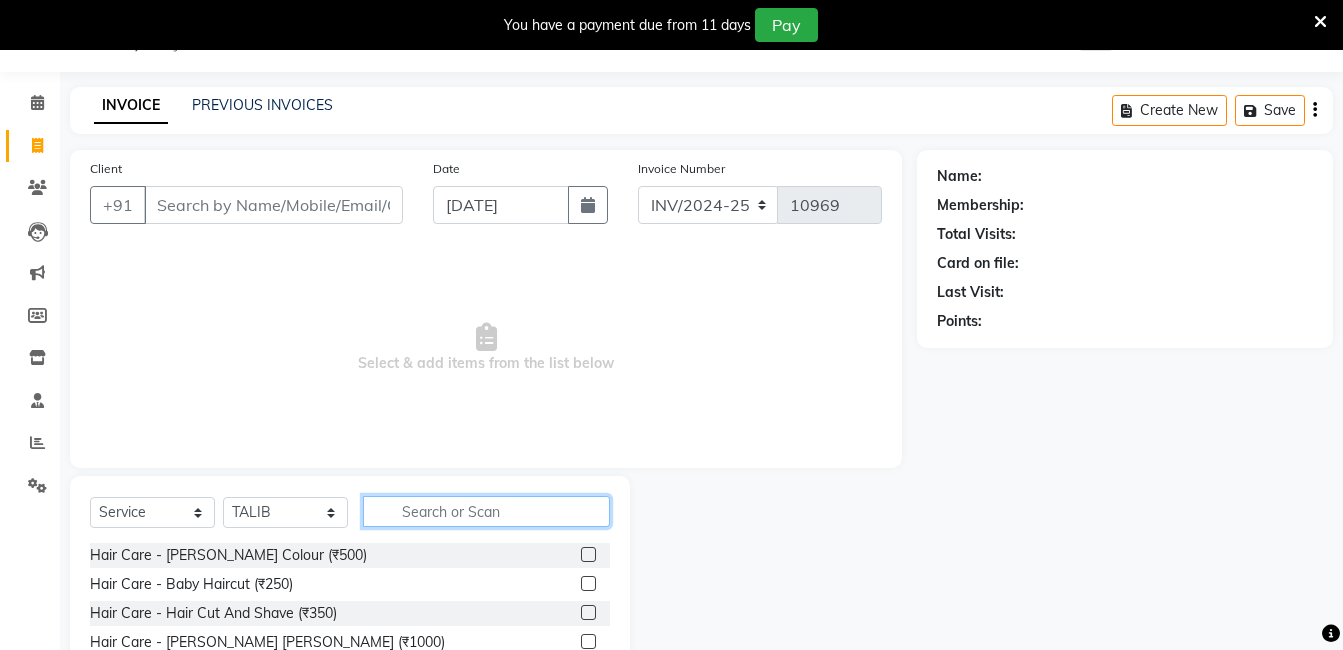 click 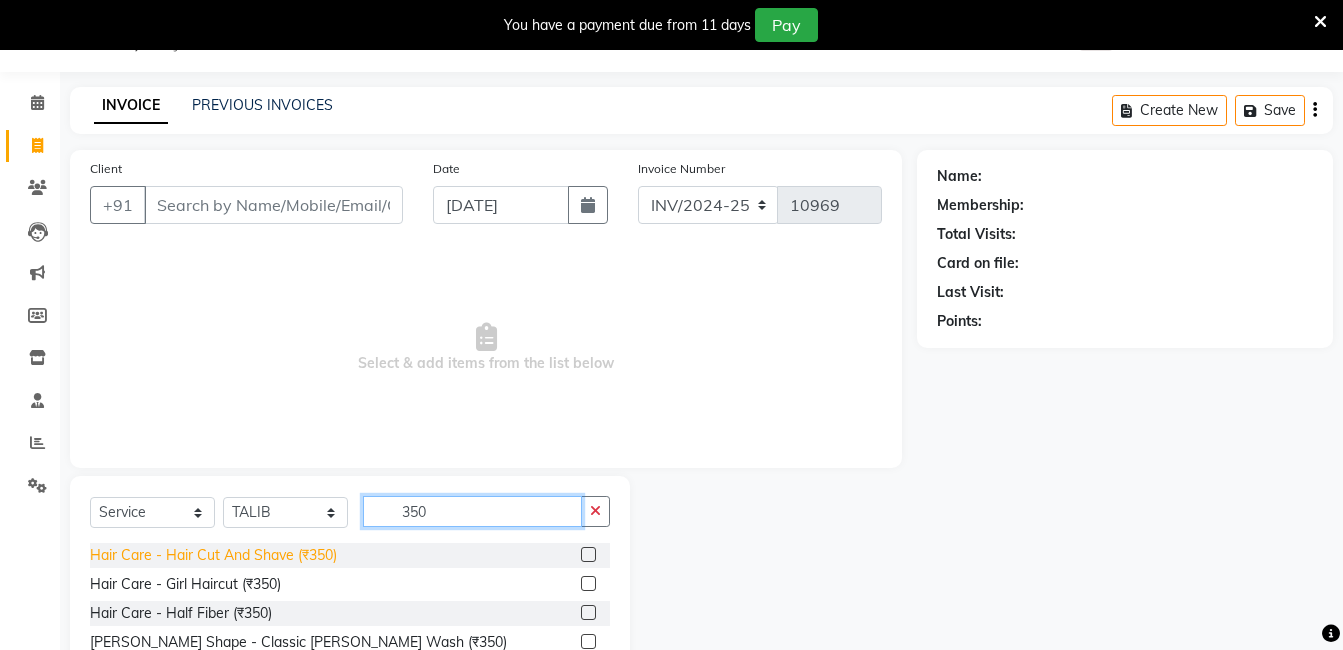 type on "350" 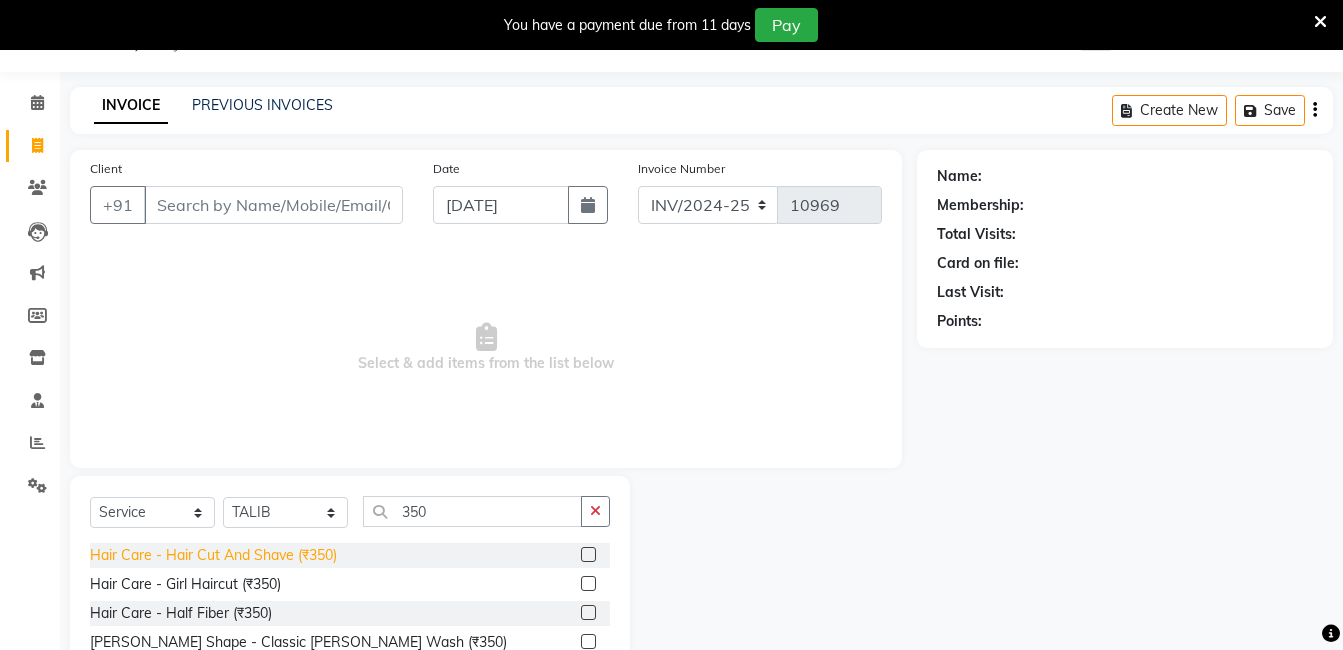 click on "Hair Care - Hair Cut And Shave (₹350)" 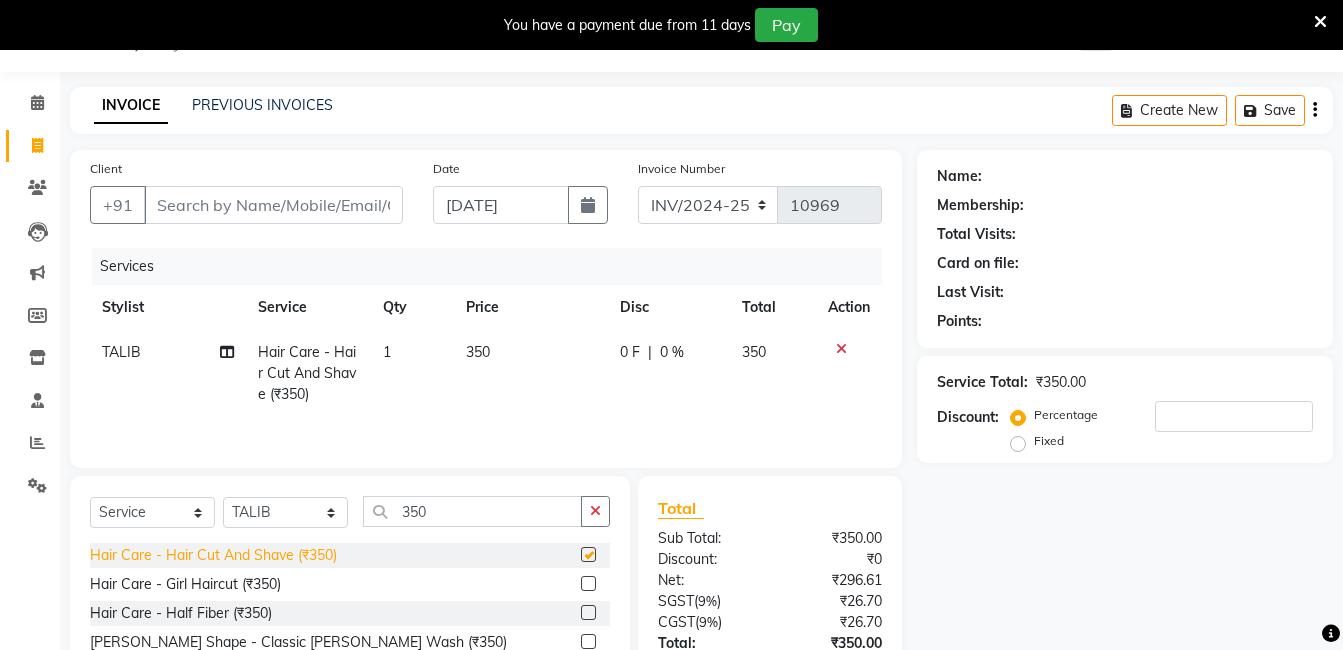 checkbox on "false" 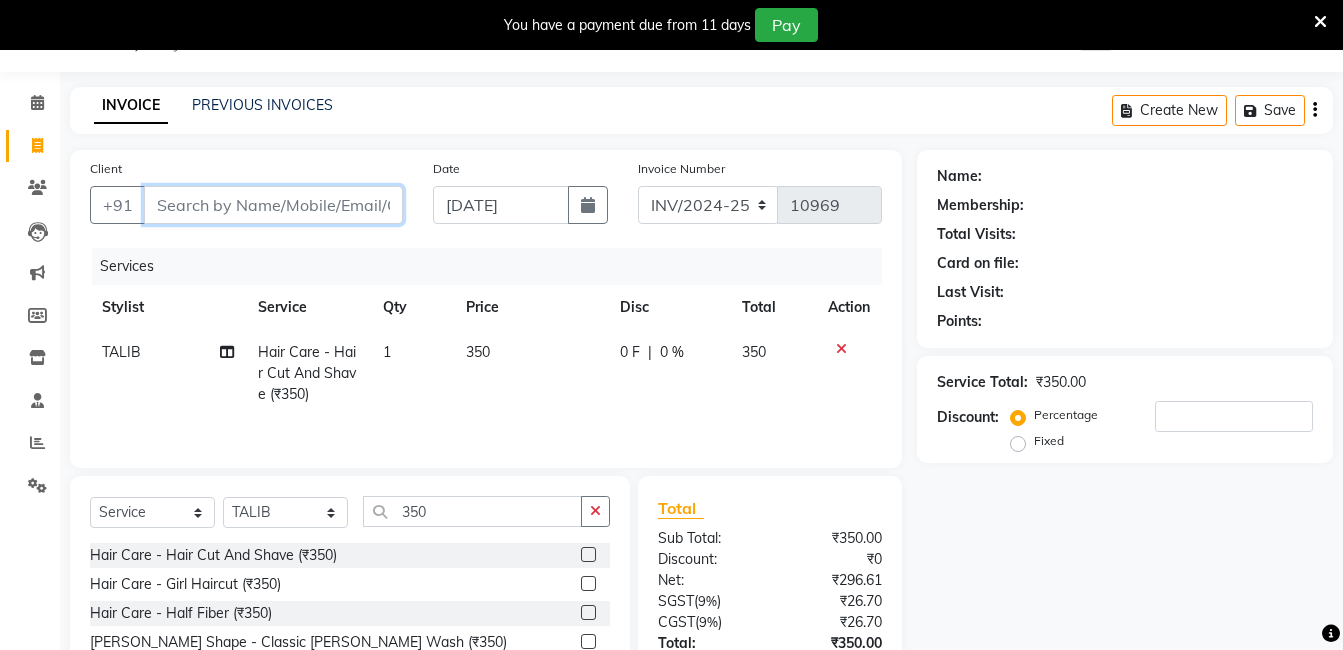 click on "Client" at bounding box center [273, 205] 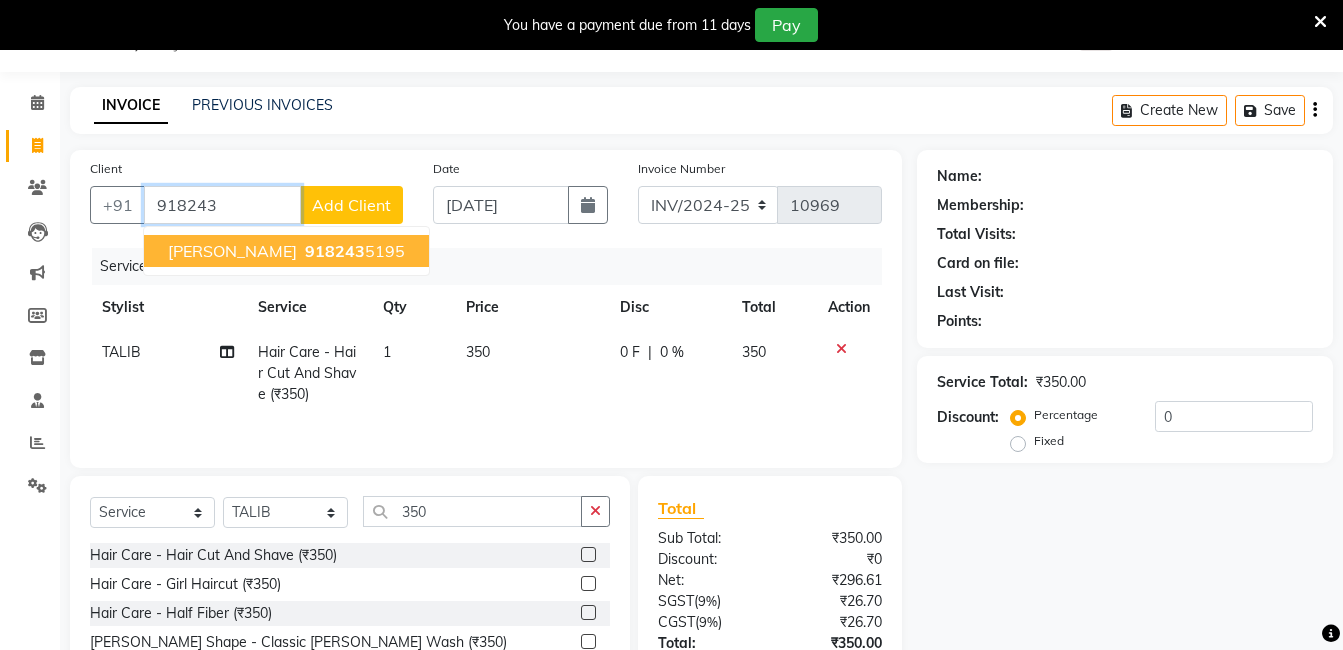 click on "918243" at bounding box center (335, 251) 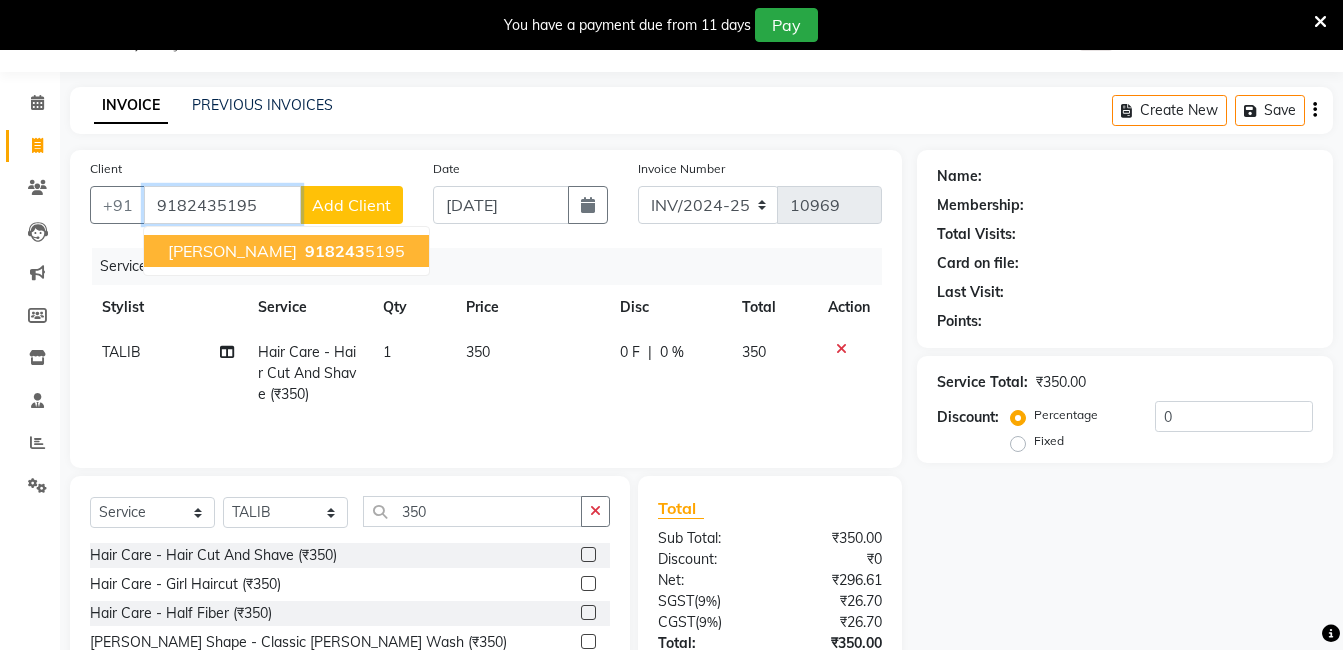 type on "9182435195" 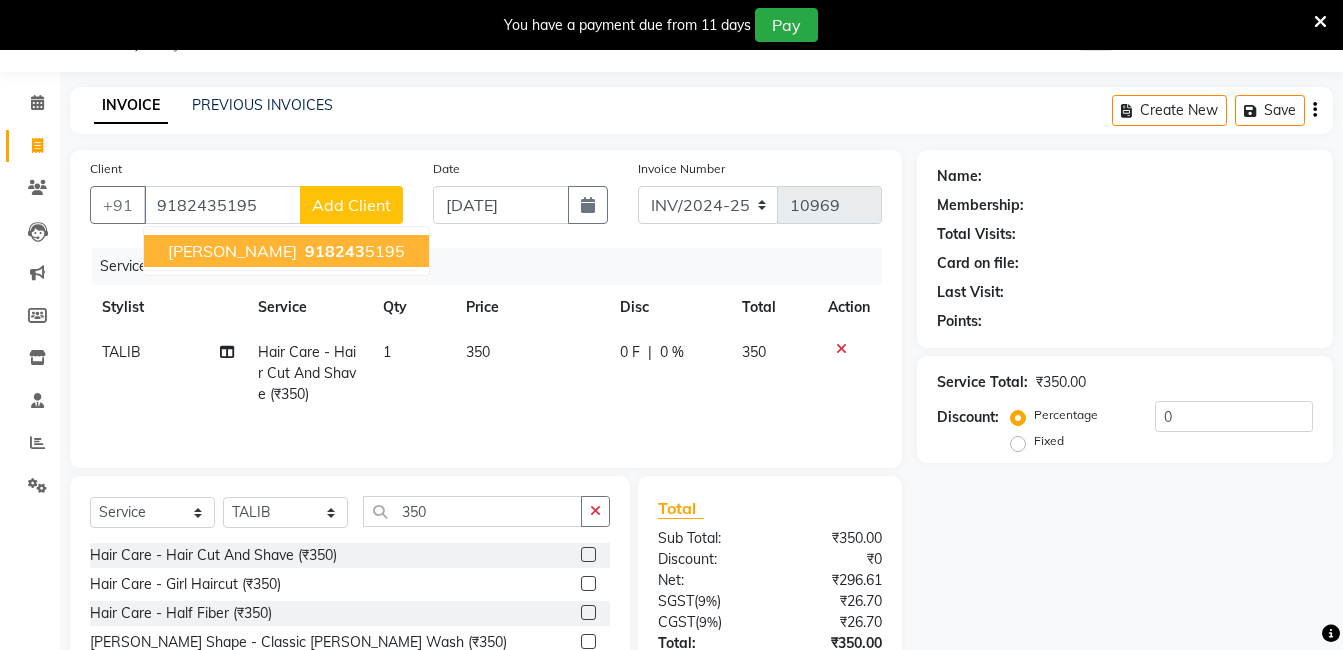 select on "1: Object" 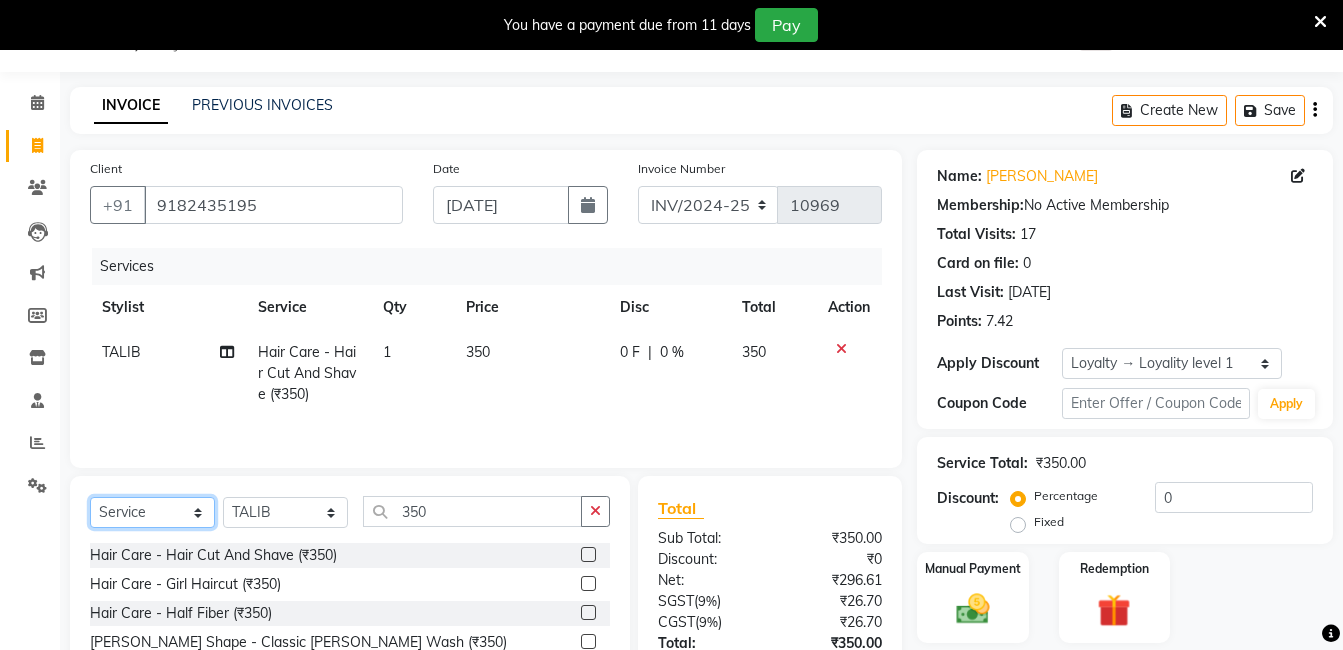 click on "Select  Service  Product  Membership  Package Voucher Prepaid Gift Card" 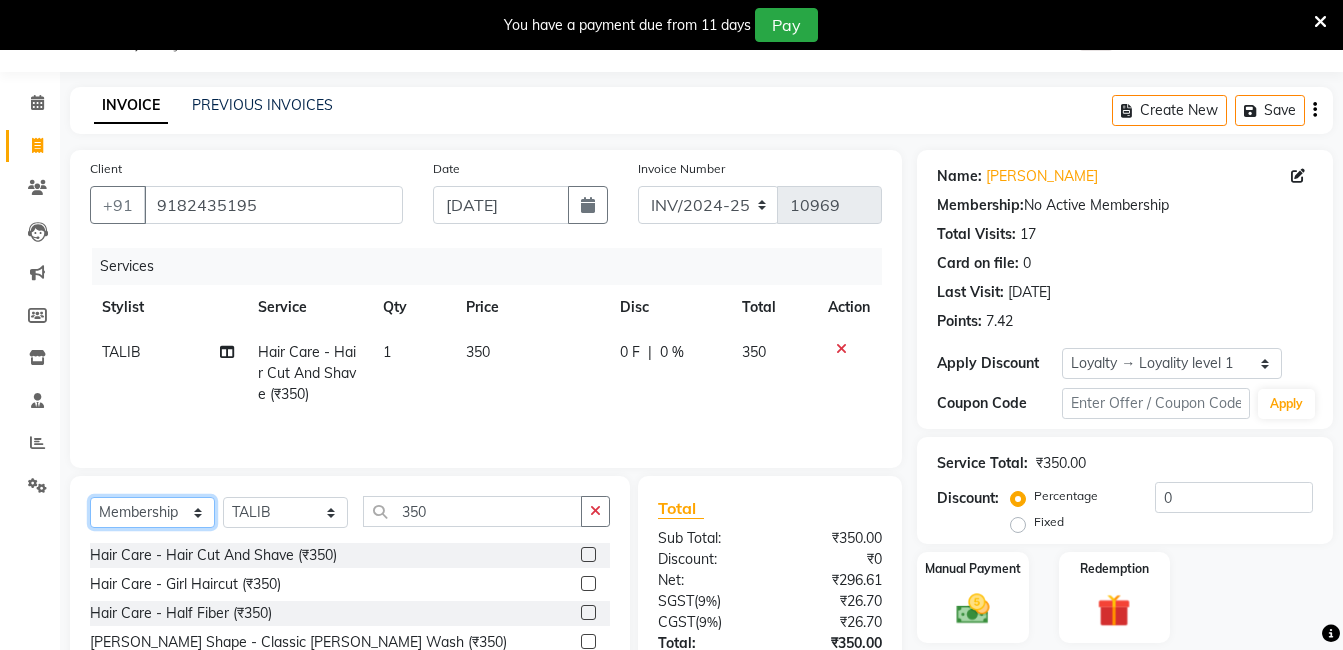click on "Select  Service  Product  Membership  Package Voucher Prepaid Gift Card" 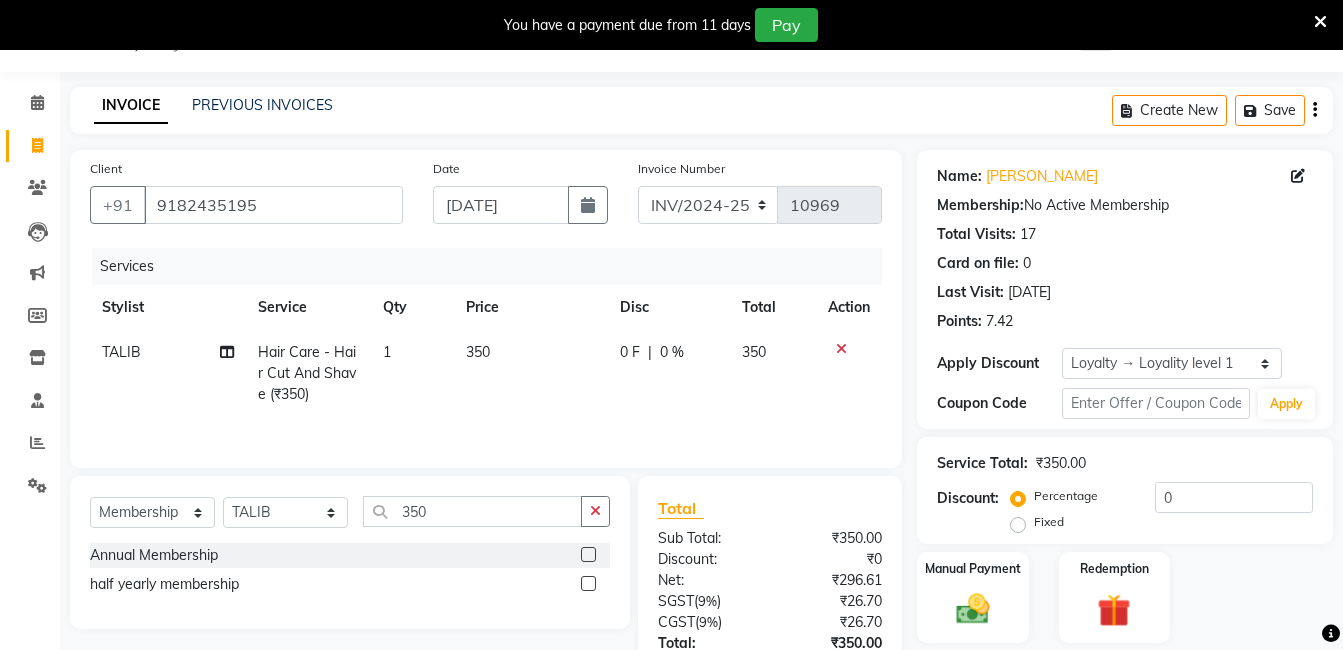 click 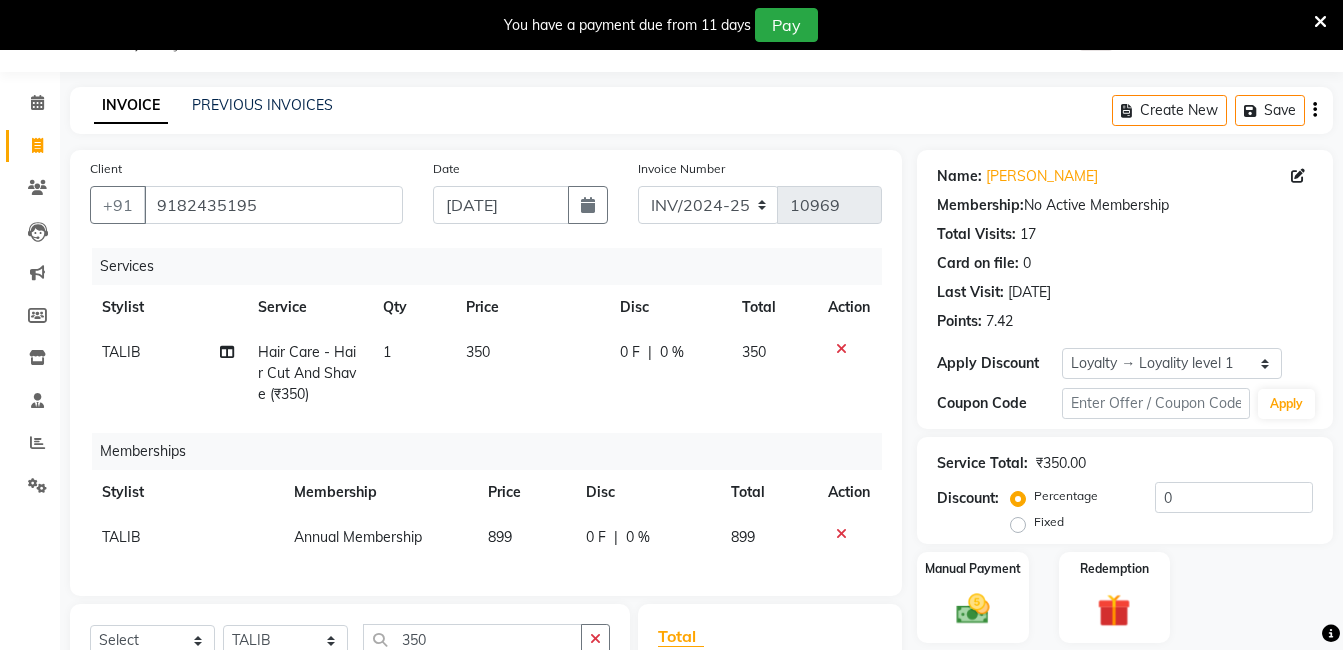 click 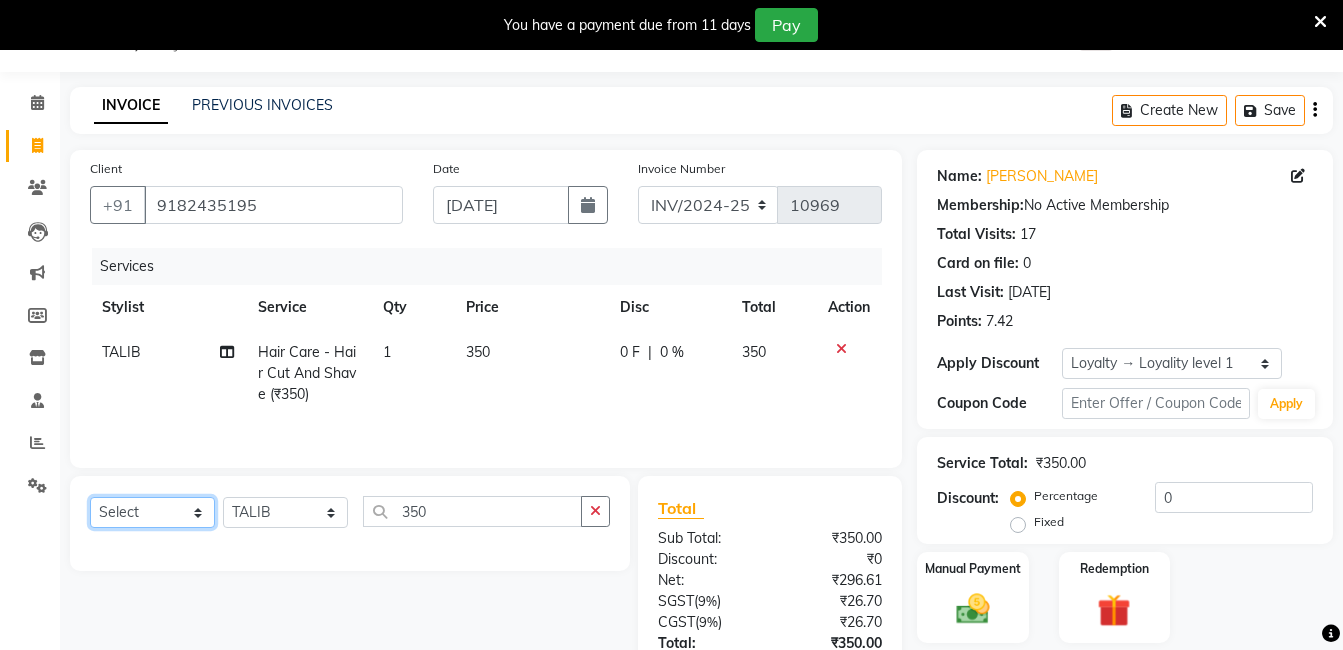 click on "Select  Service  Product  Membership  Package Voucher Prepaid Gift Card" 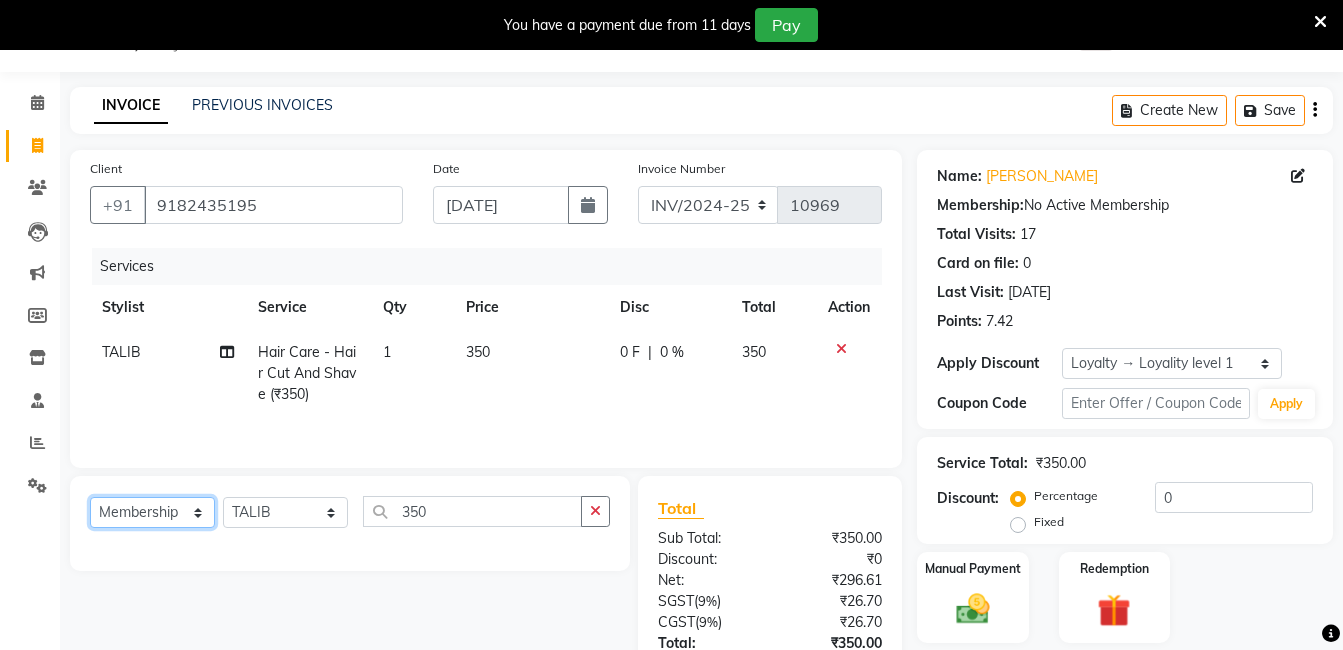 click on "Select  Service  Product  Membership  Package Voucher Prepaid Gift Card" 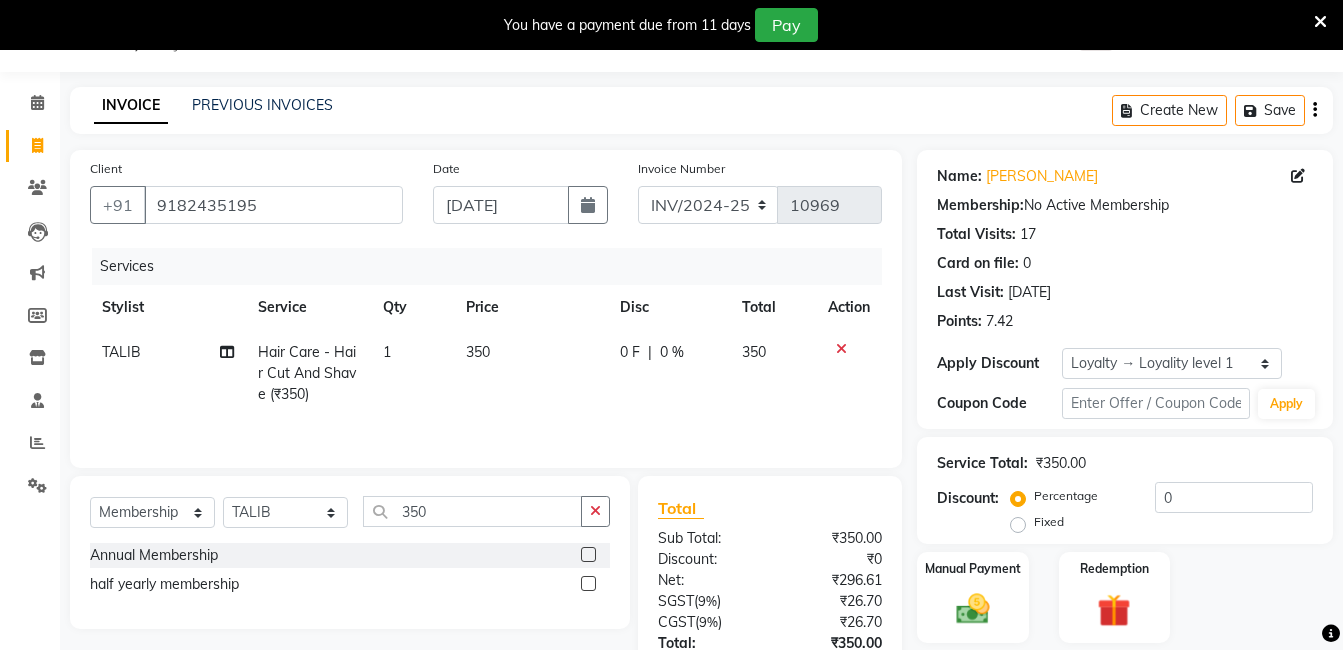 click 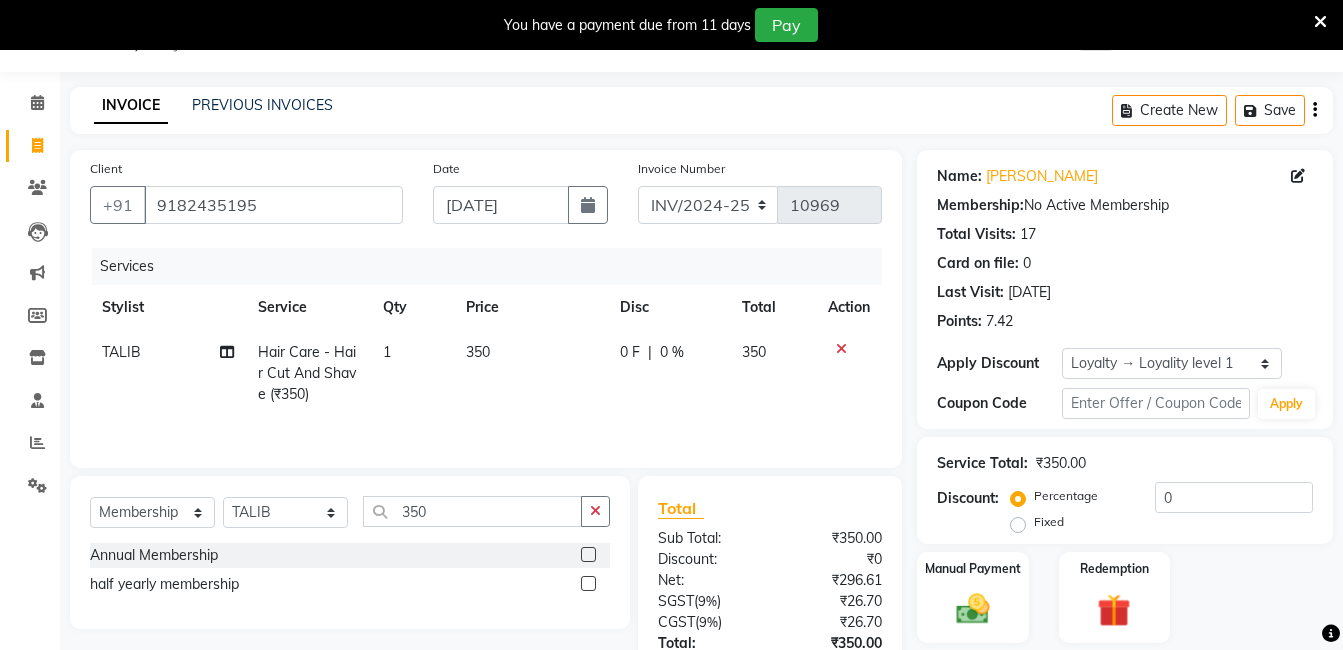 click 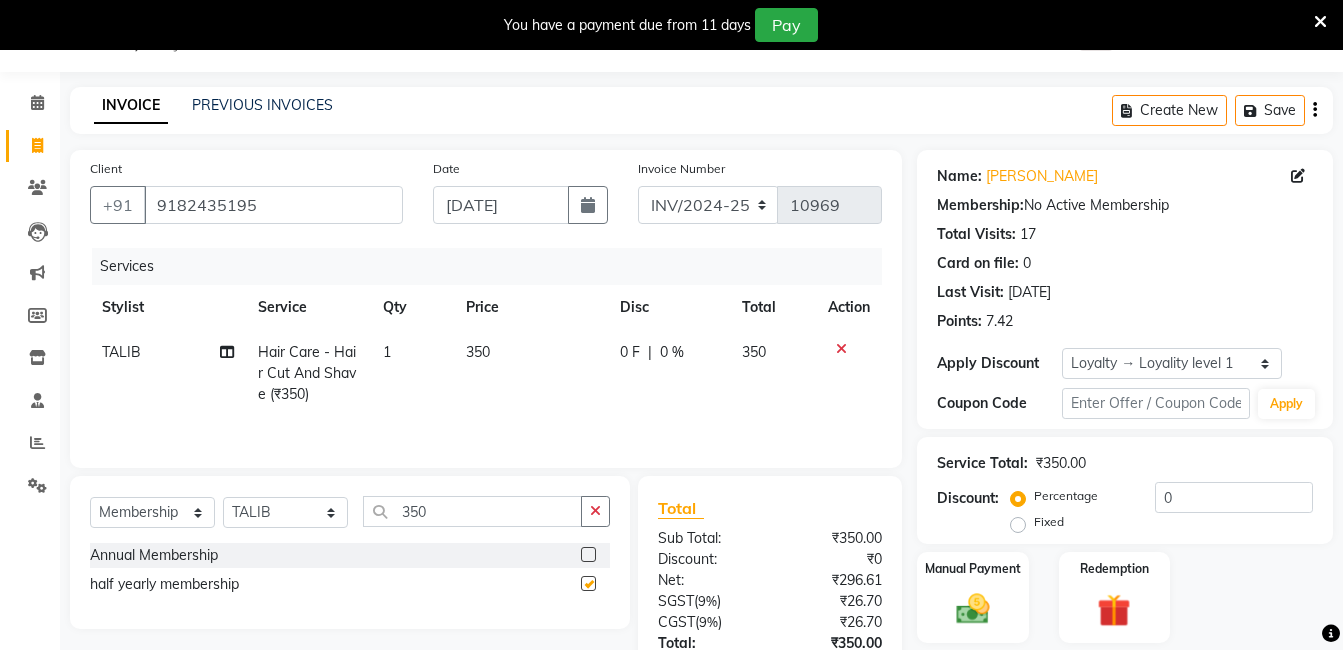 select on "select" 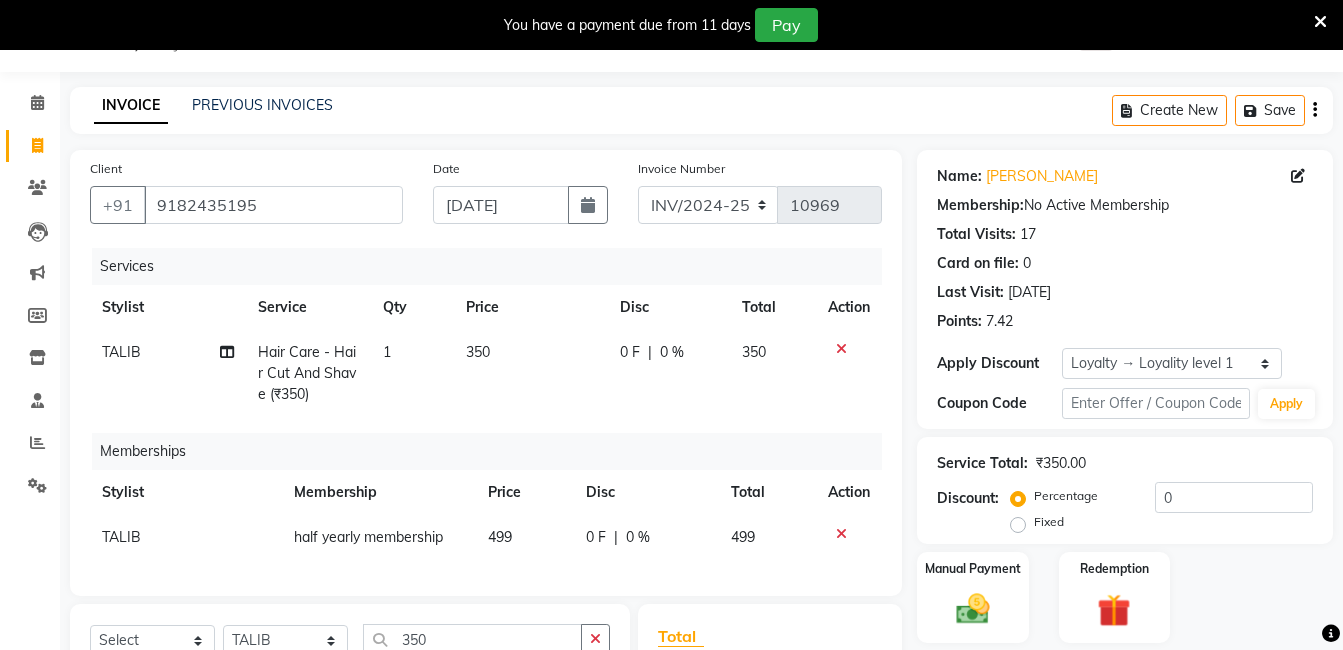 click on "499" 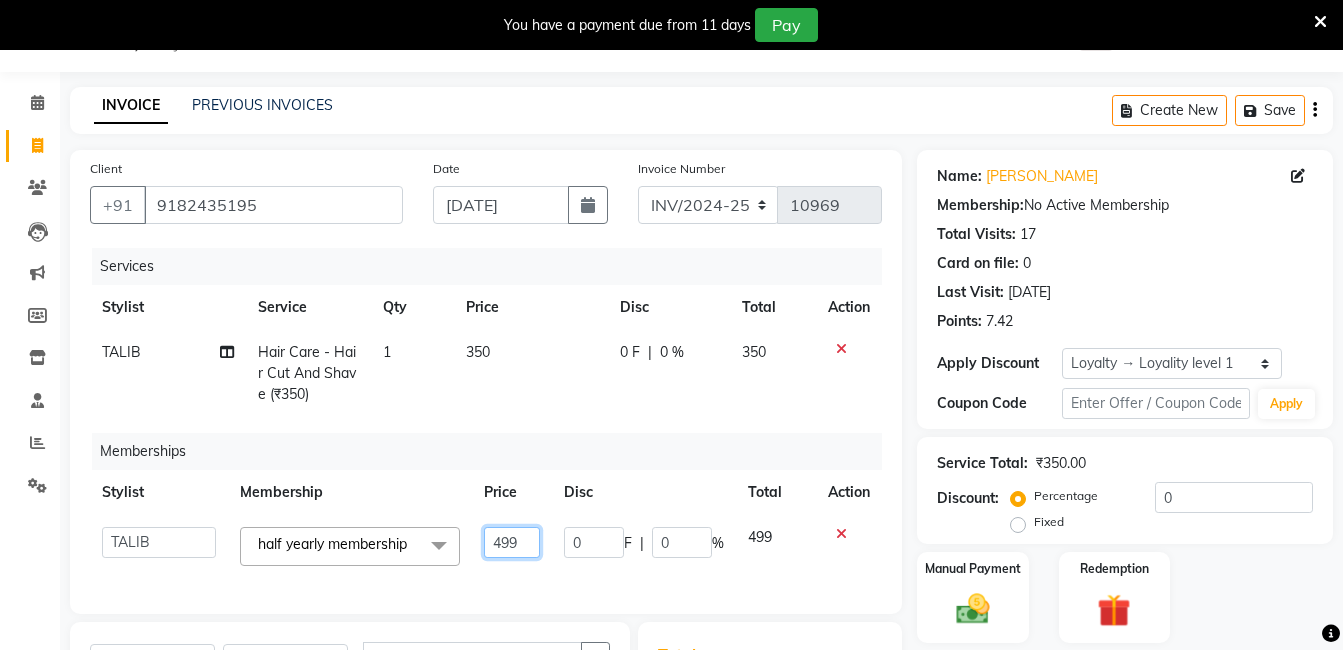 click on "499" 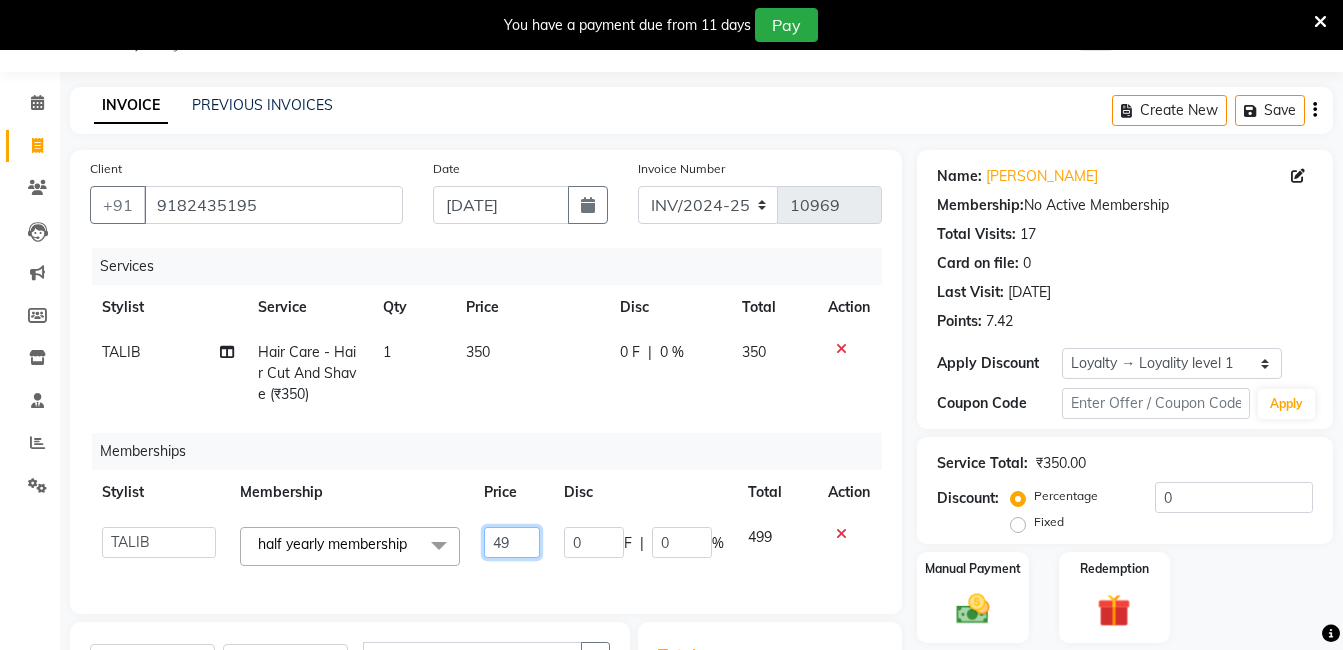 type on "4" 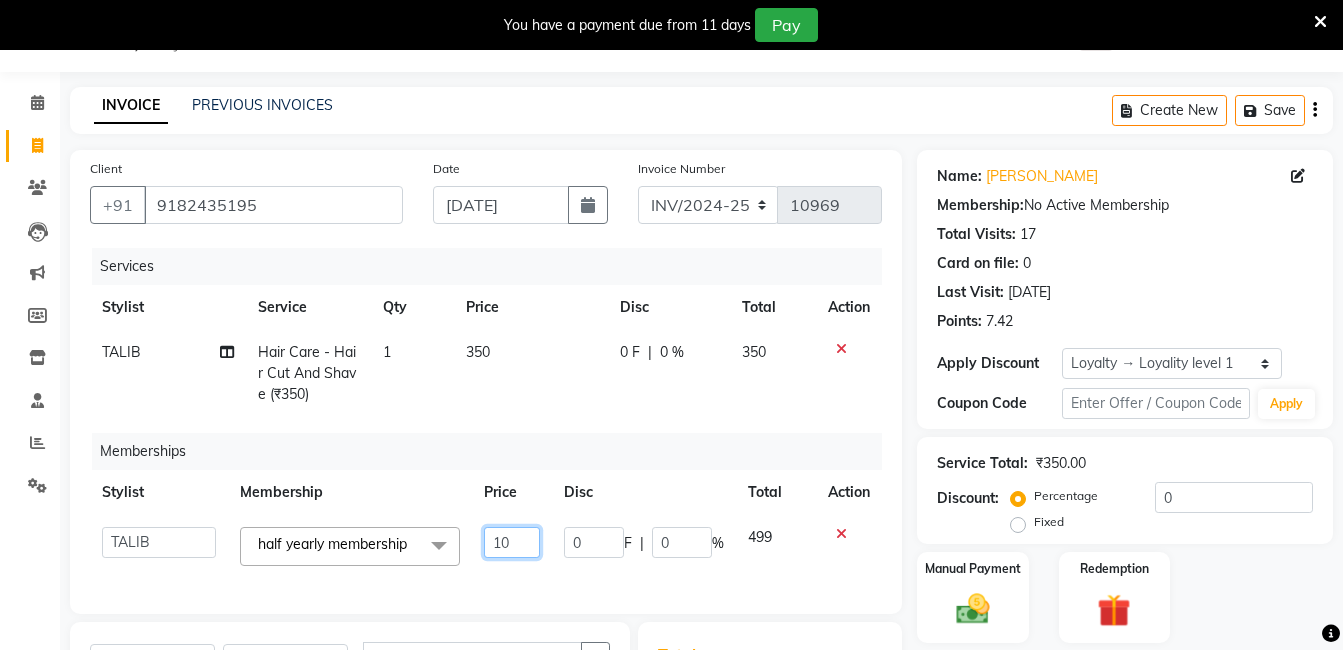 type on "100" 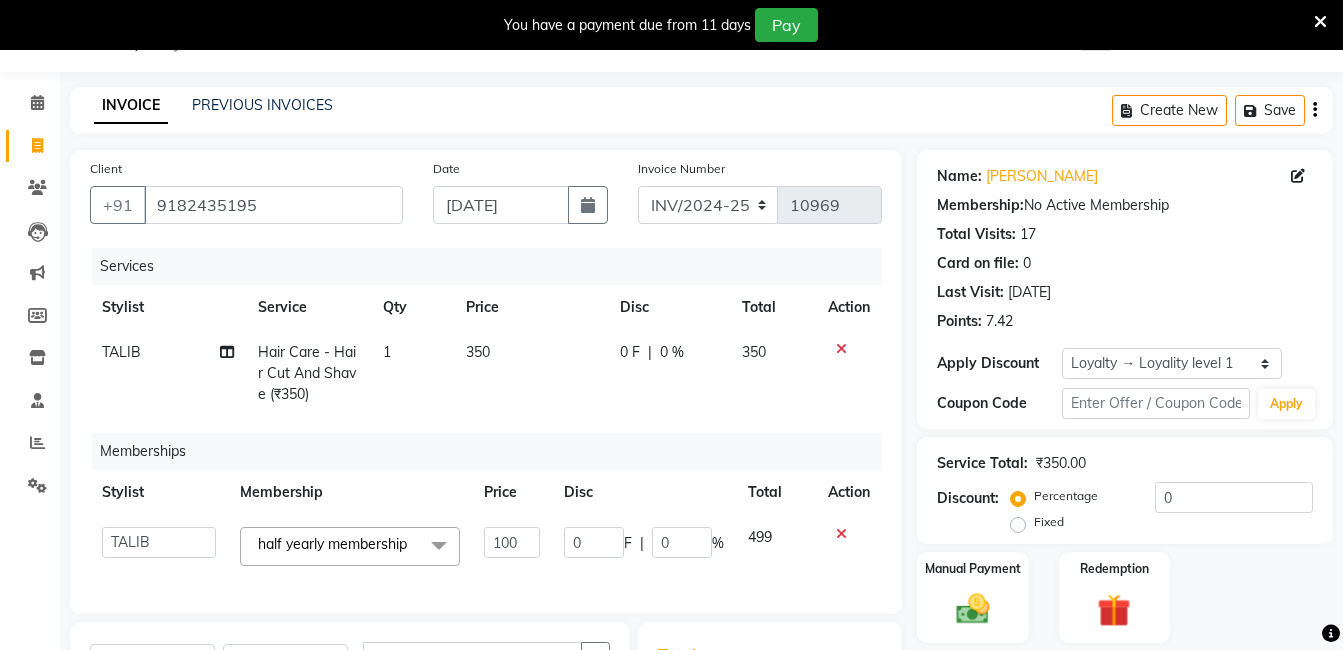 click on "Services Stylist Service Qty Price Disc Total Action TALIB Hair Care - Hair Cut And Shave (₹350) 1 350 0 F | 0 % 350 Memberships Stylist Membership Price Disc Total Action  [PERSON_NAME]   [PERSON_NAME]   [PERSON_NAME]   sameer   [PERSON_NAME] manager  half yearly membership  x Annual Membership half yearly membership 100 0 F | 0 % 499" 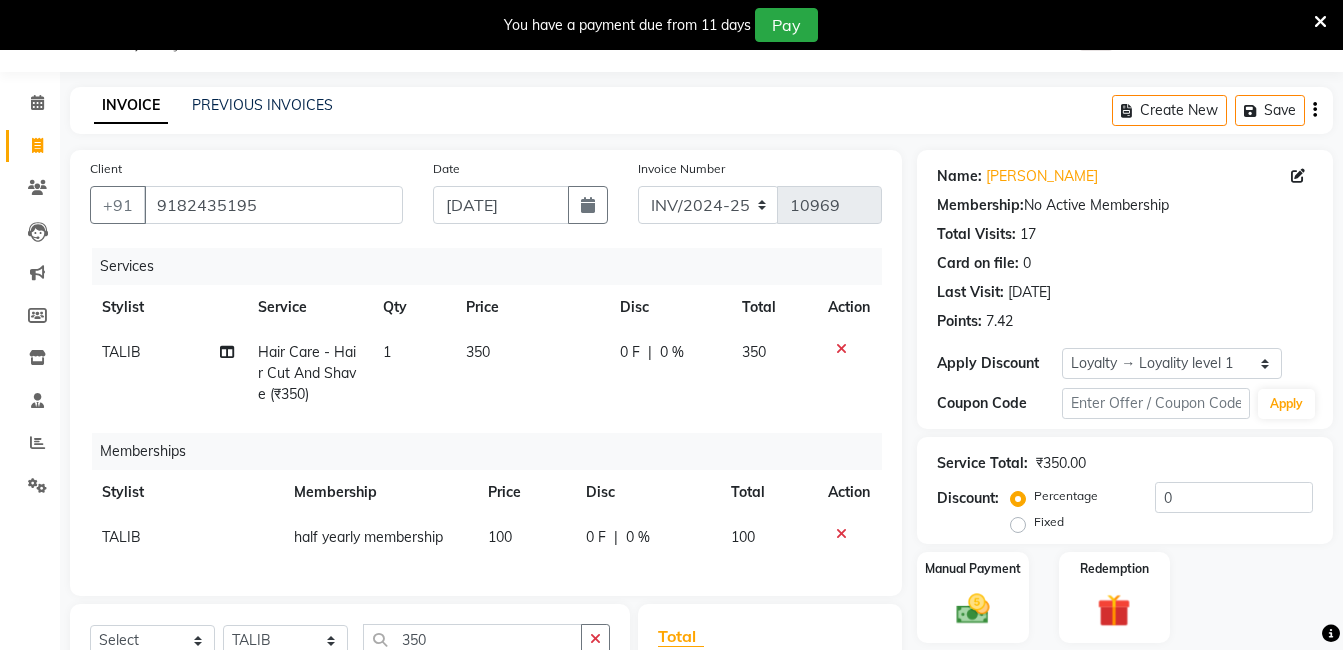 scroll, scrollTop: 293, scrollLeft: 0, axis: vertical 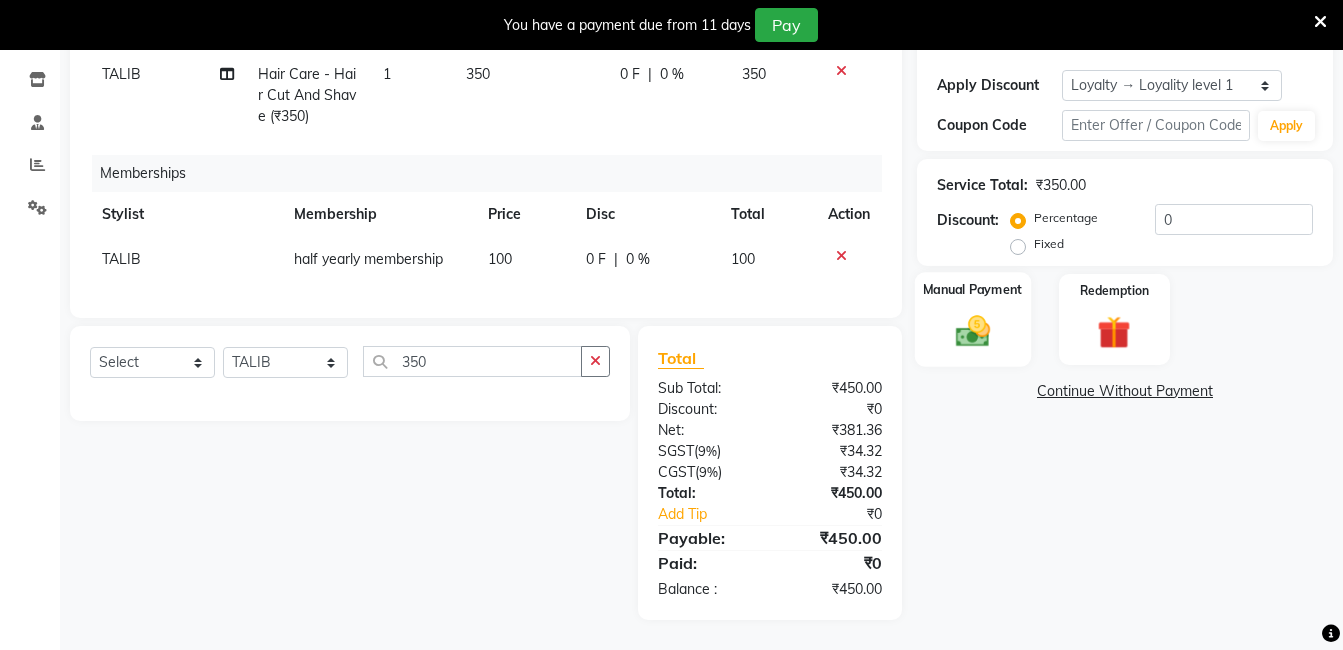 click 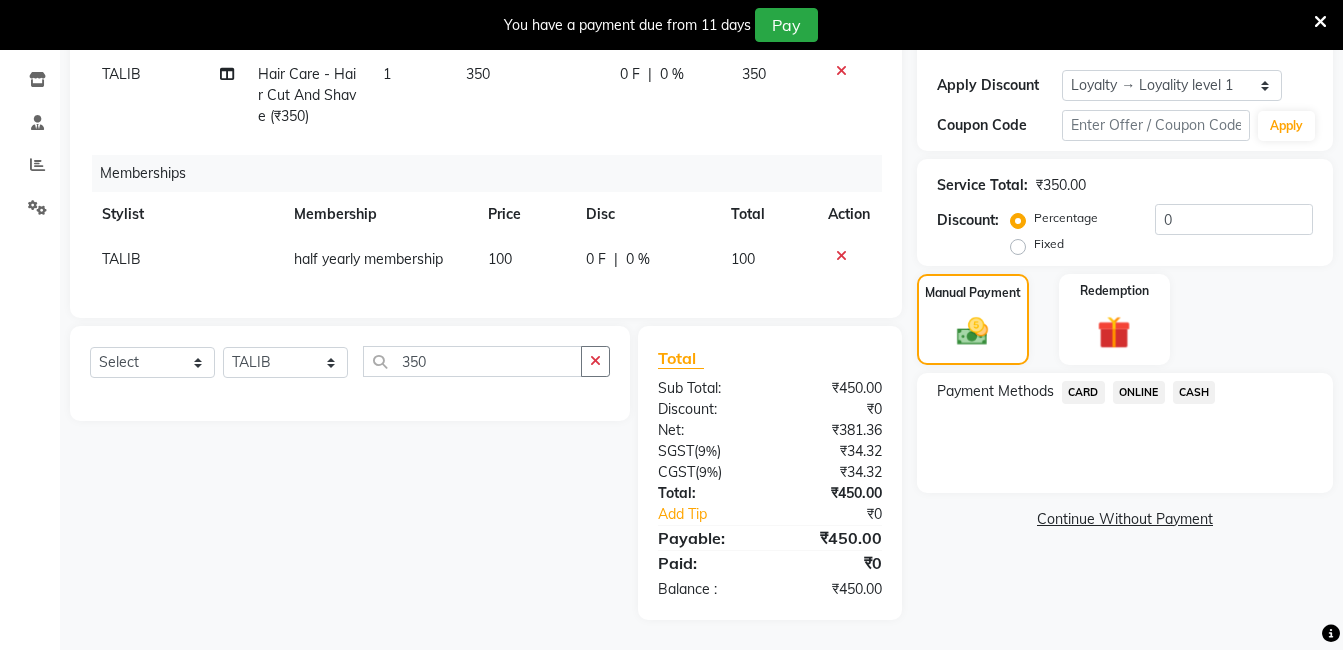 click on "ONLINE" 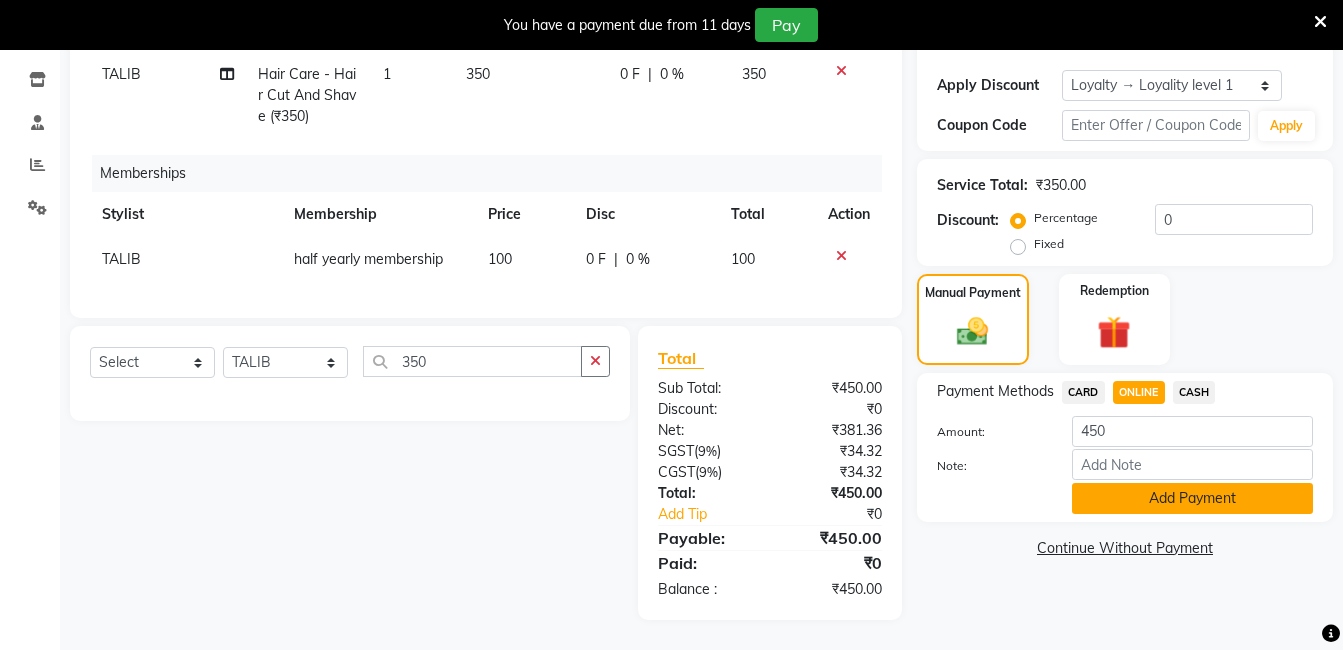 click on "Add Payment" 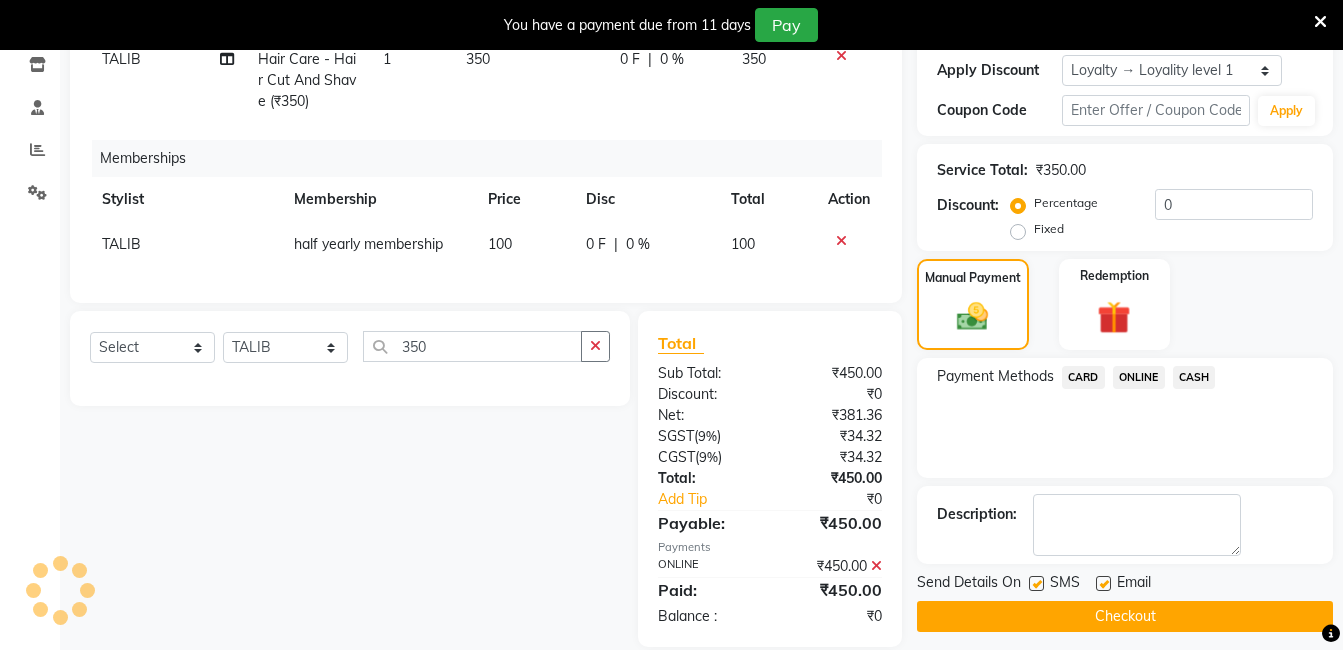 click on "Checkout" 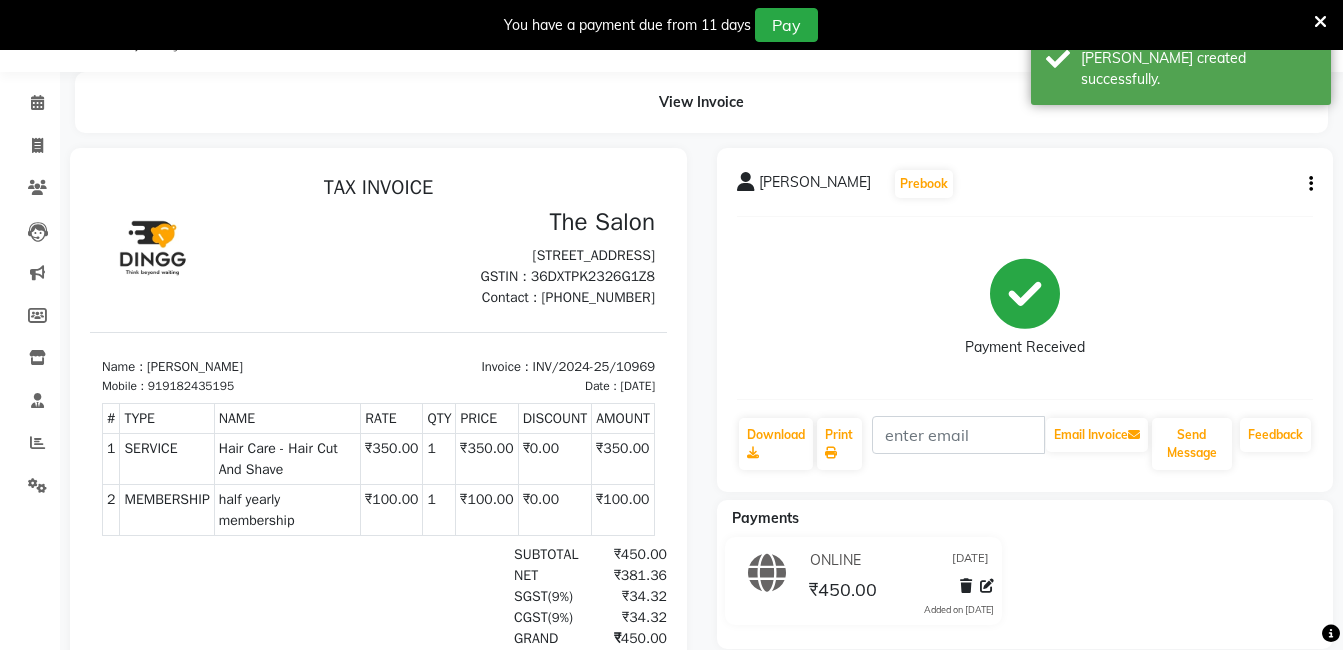 scroll, scrollTop: 0, scrollLeft: 0, axis: both 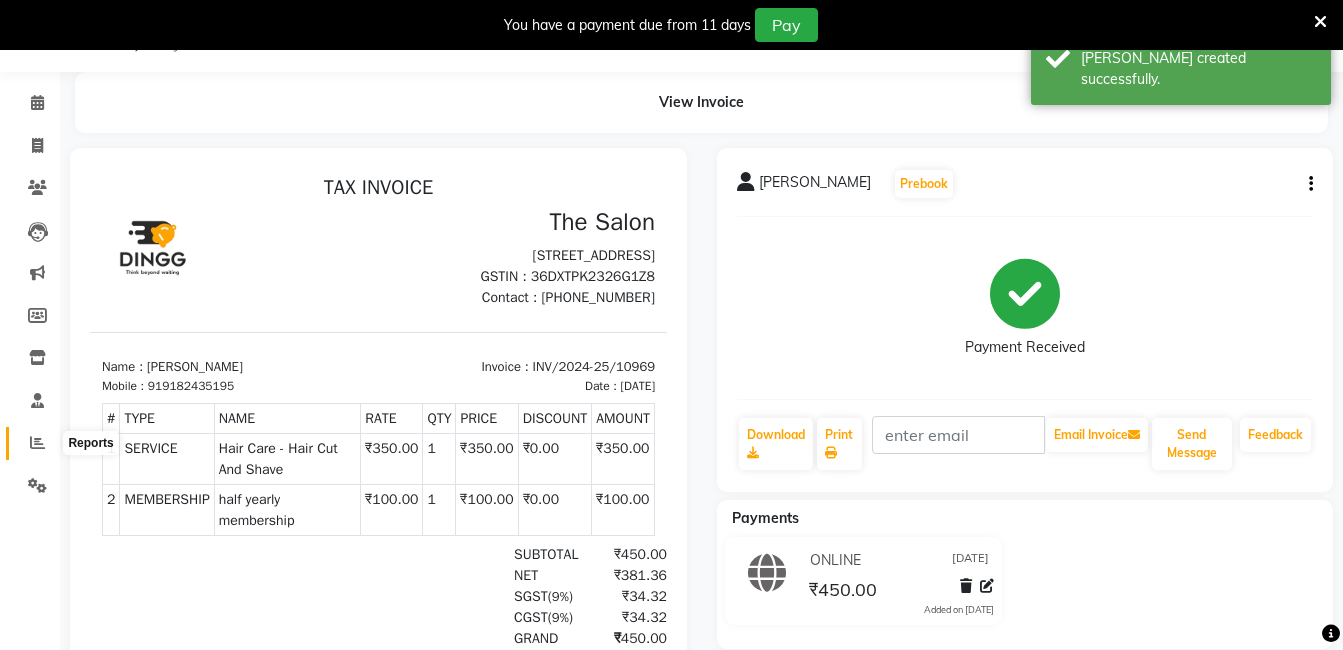 click 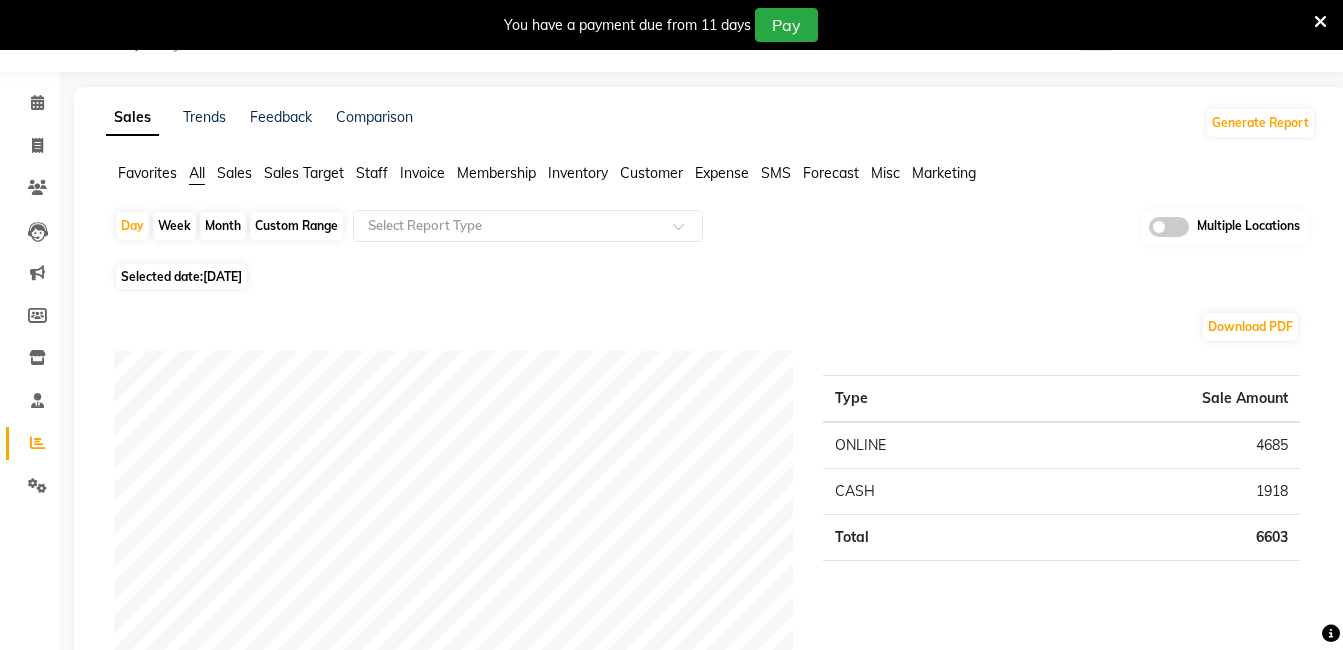 scroll, scrollTop: 568, scrollLeft: 0, axis: vertical 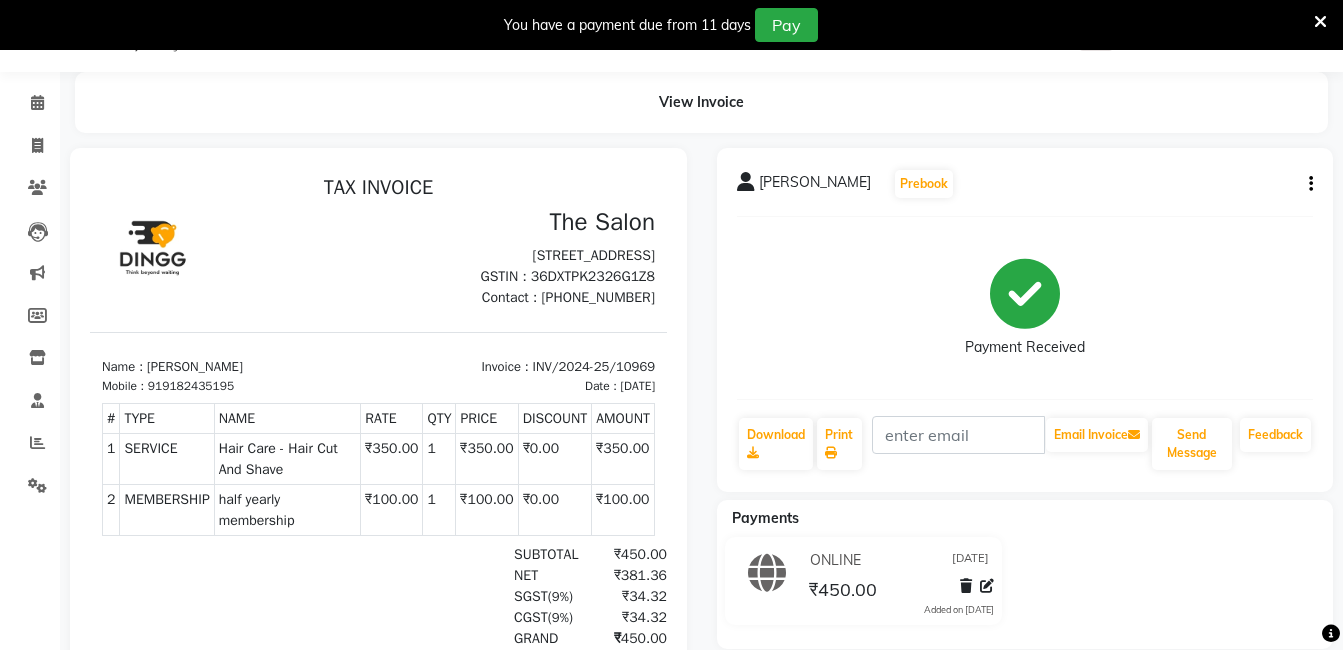 click at bounding box center [234, 258] 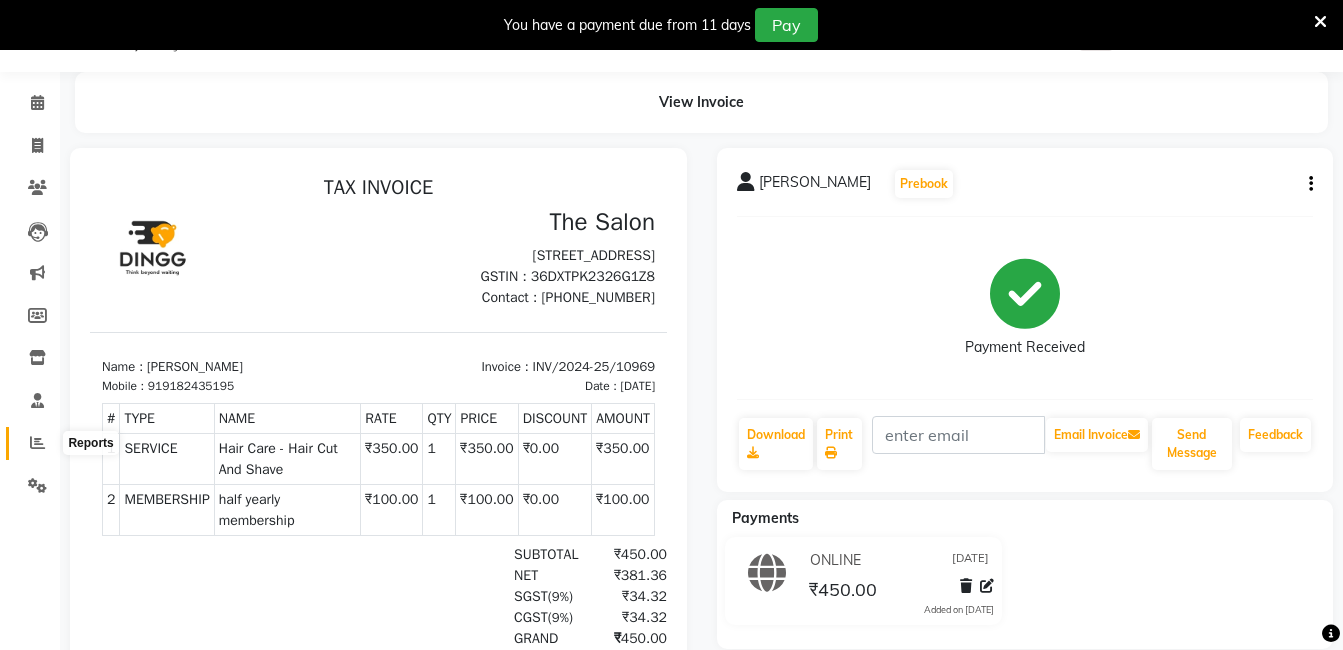 click 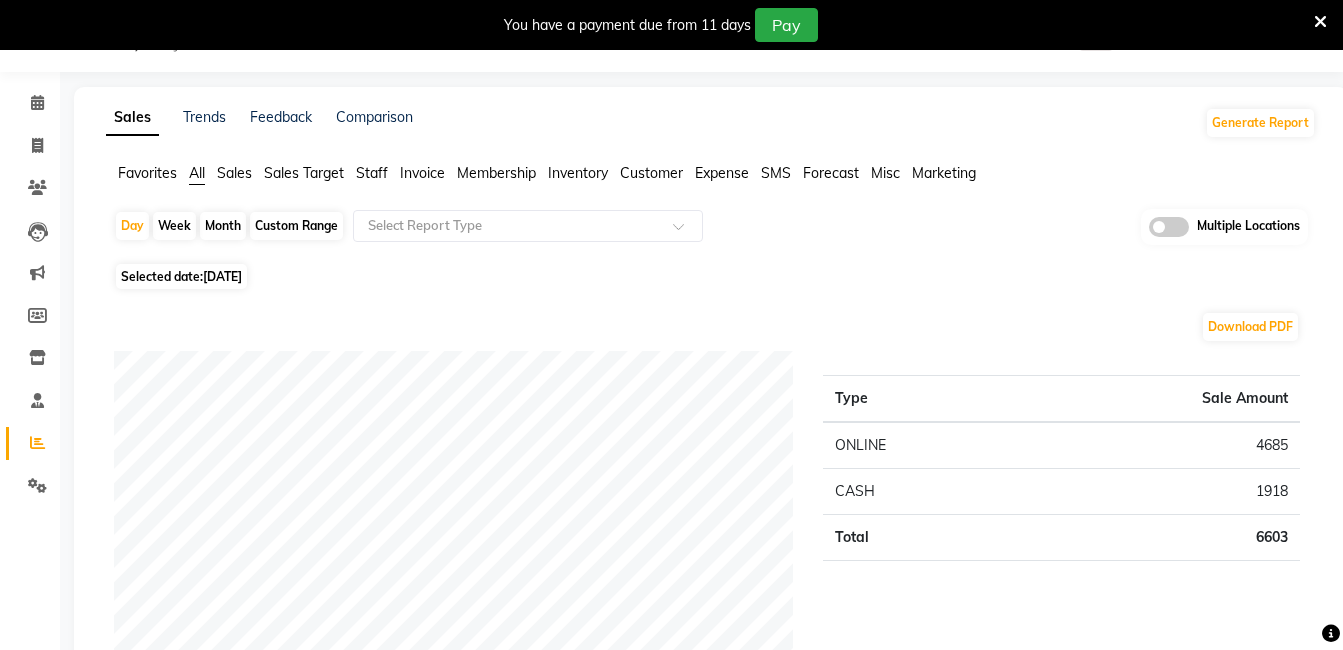scroll, scrollTop: 568, scrollLeft: 0, axis: vertical 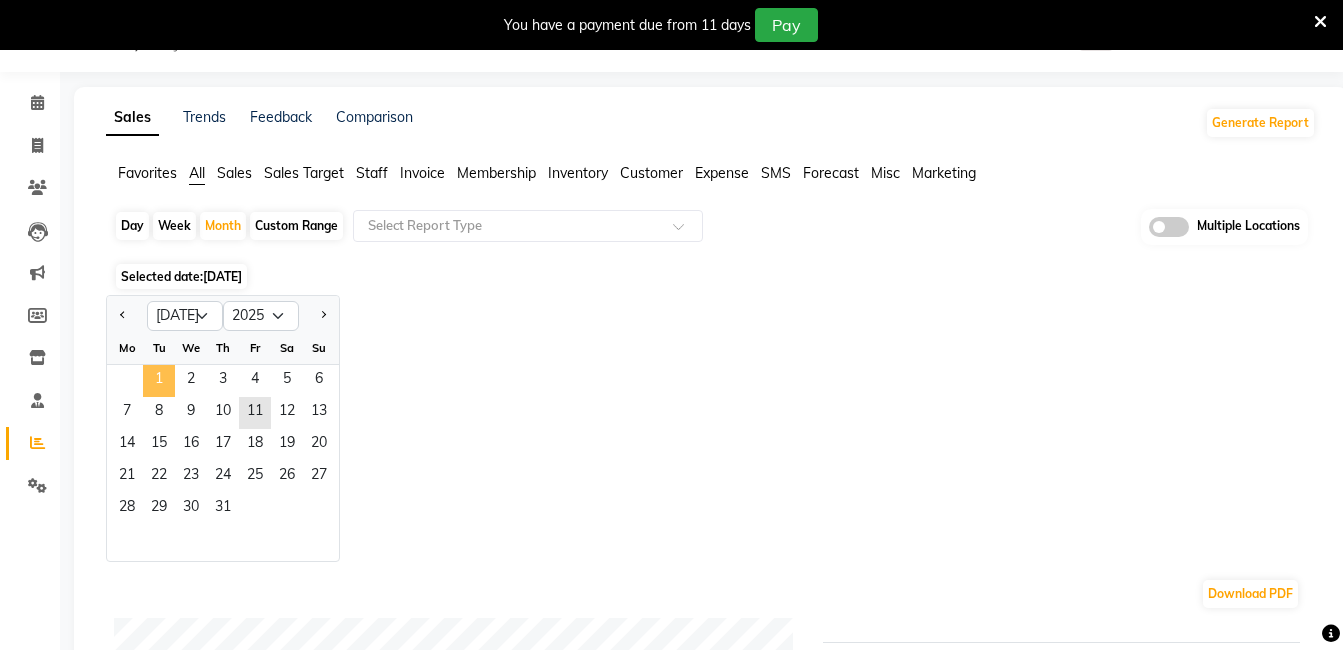 click on "1" 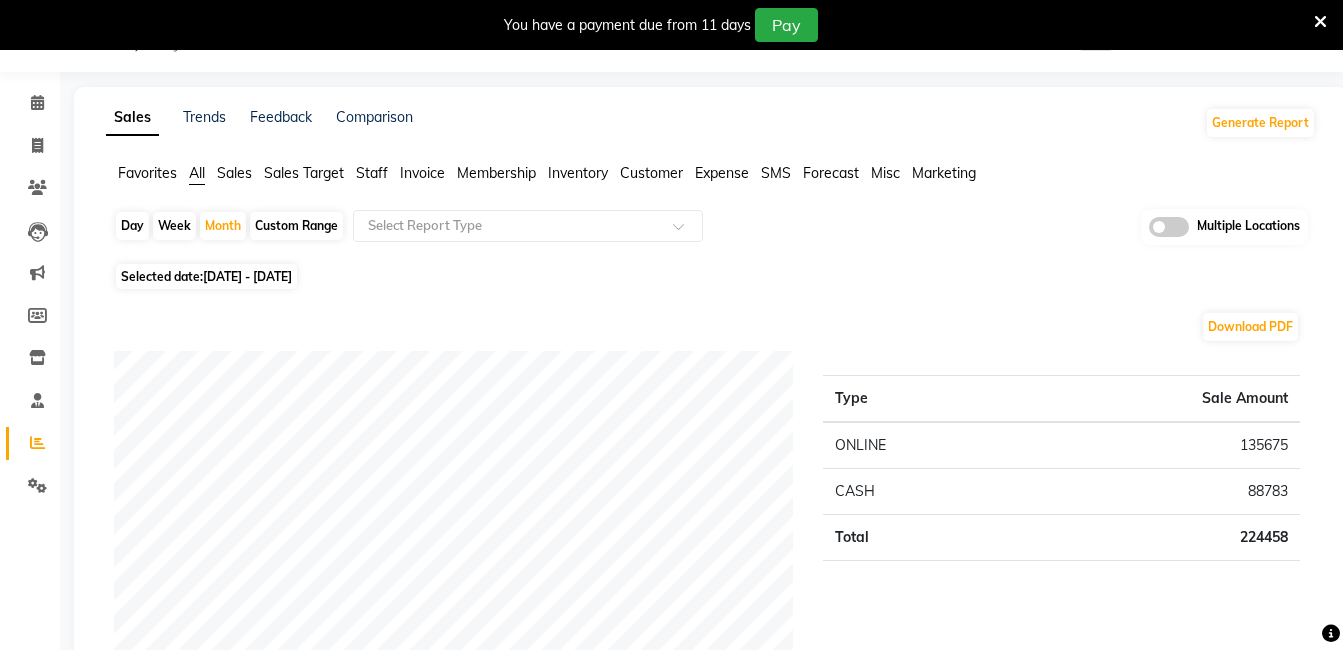 scroll, scrollTop: 568, scrollLeft: 0, axis: vertical 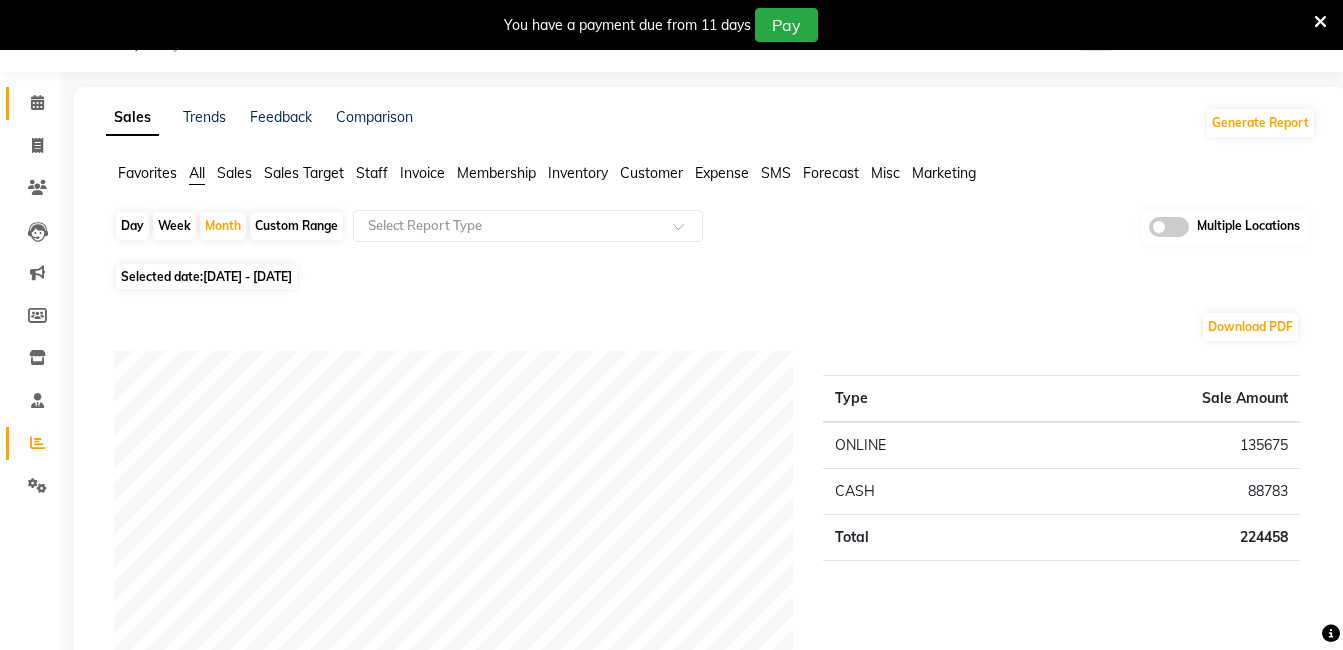 click on "Calendar" 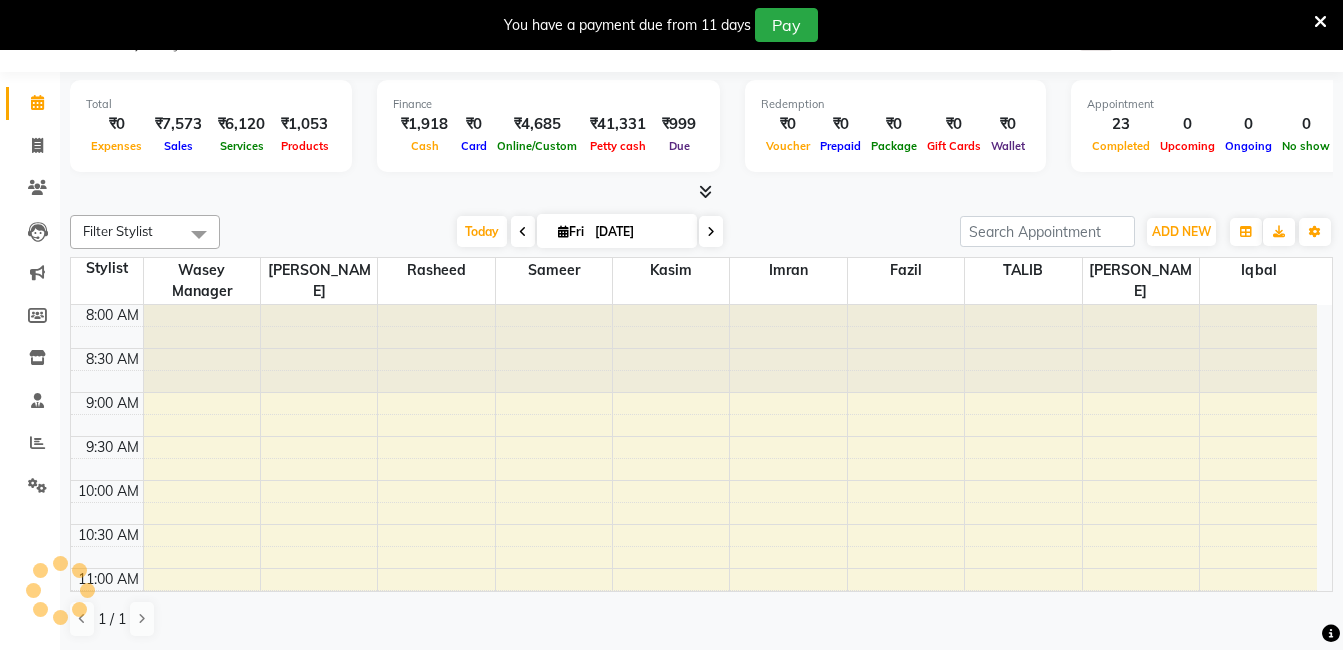 scroll, scrollTop: 0, scrollLeft: 0, axis: both 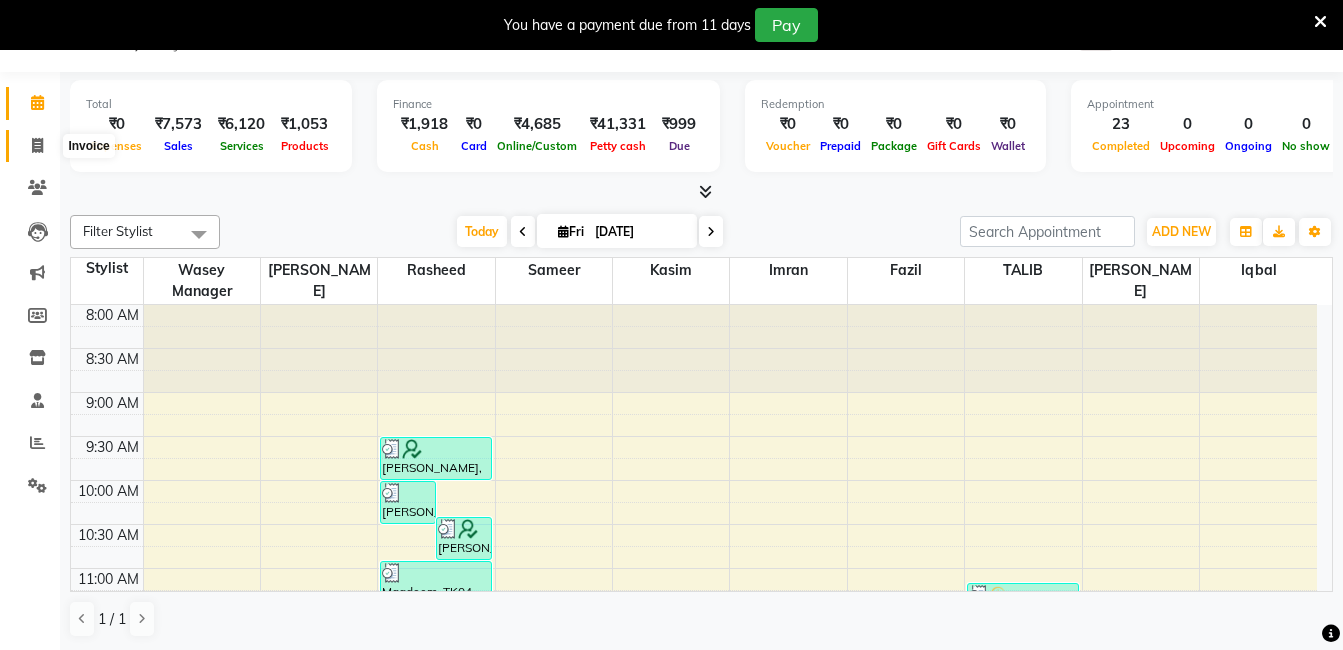 click 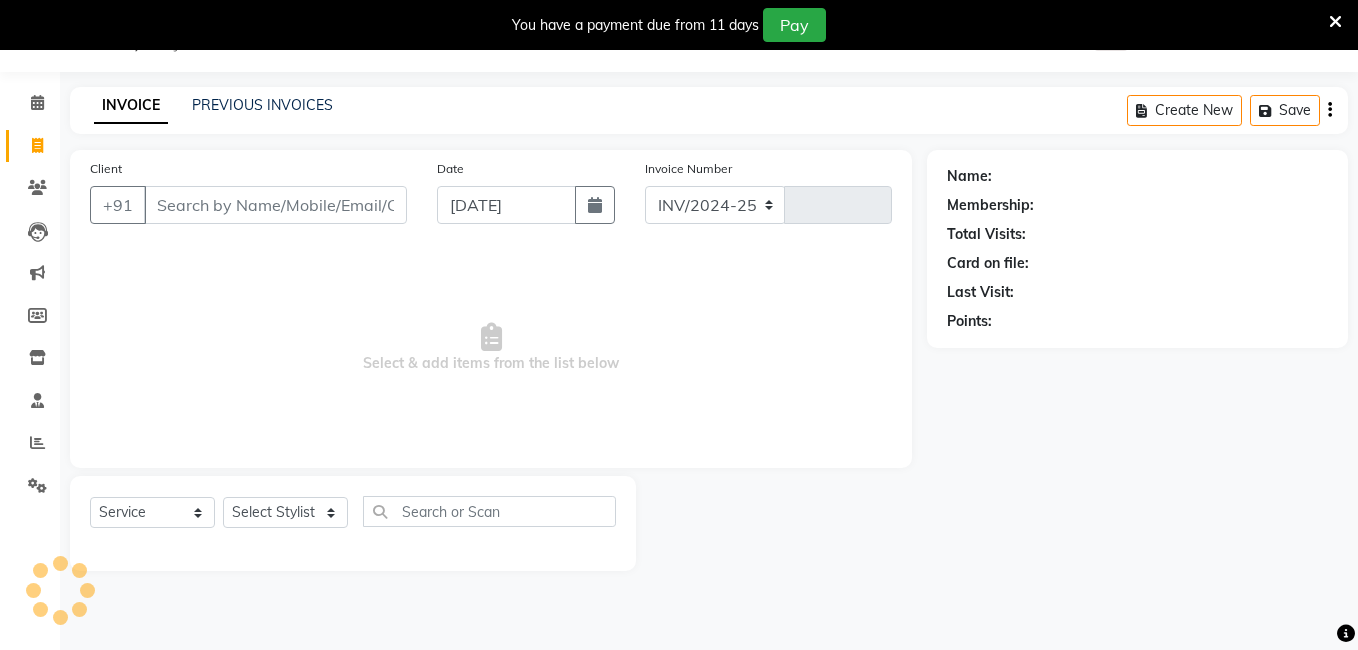 select on "5198" 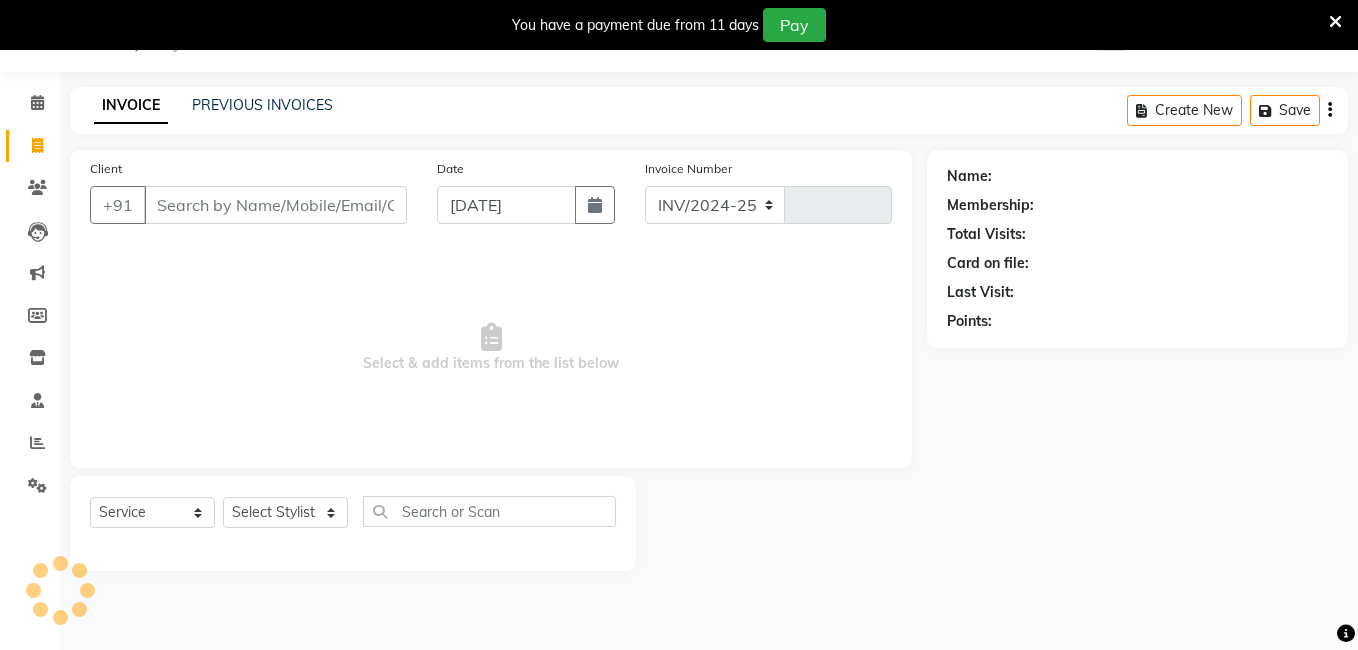 type on "10970" 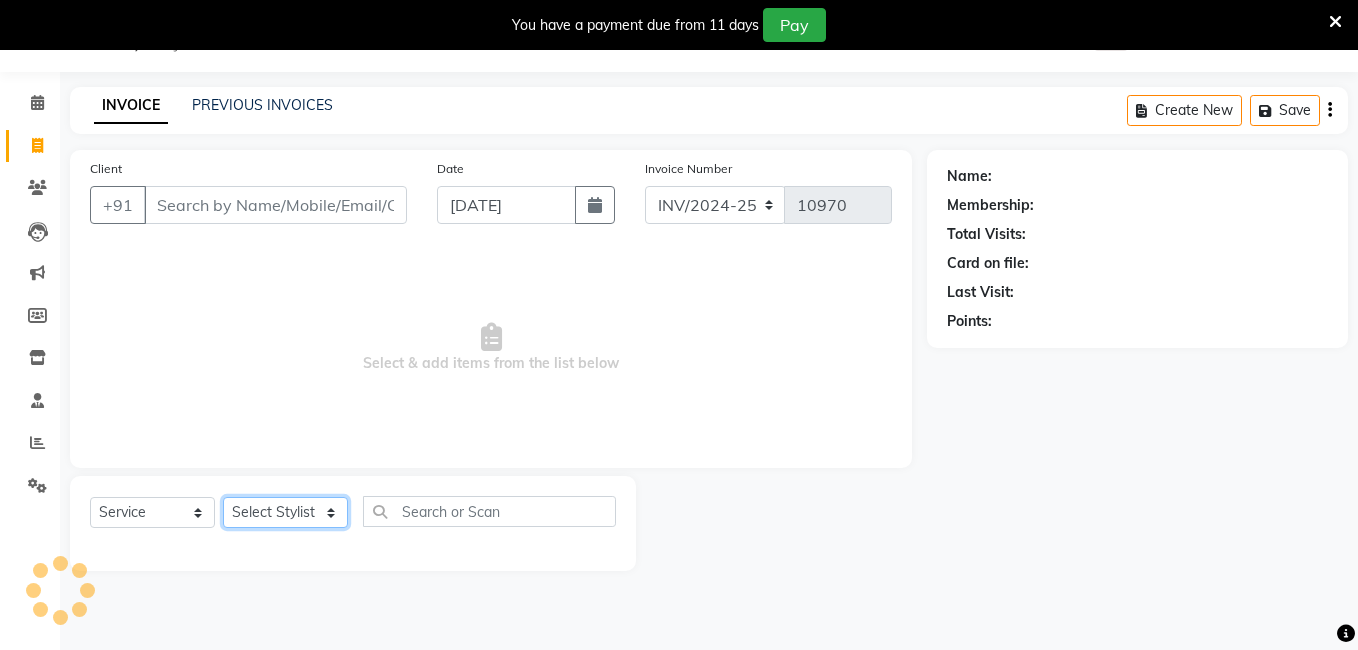 click on "Select Stylist" 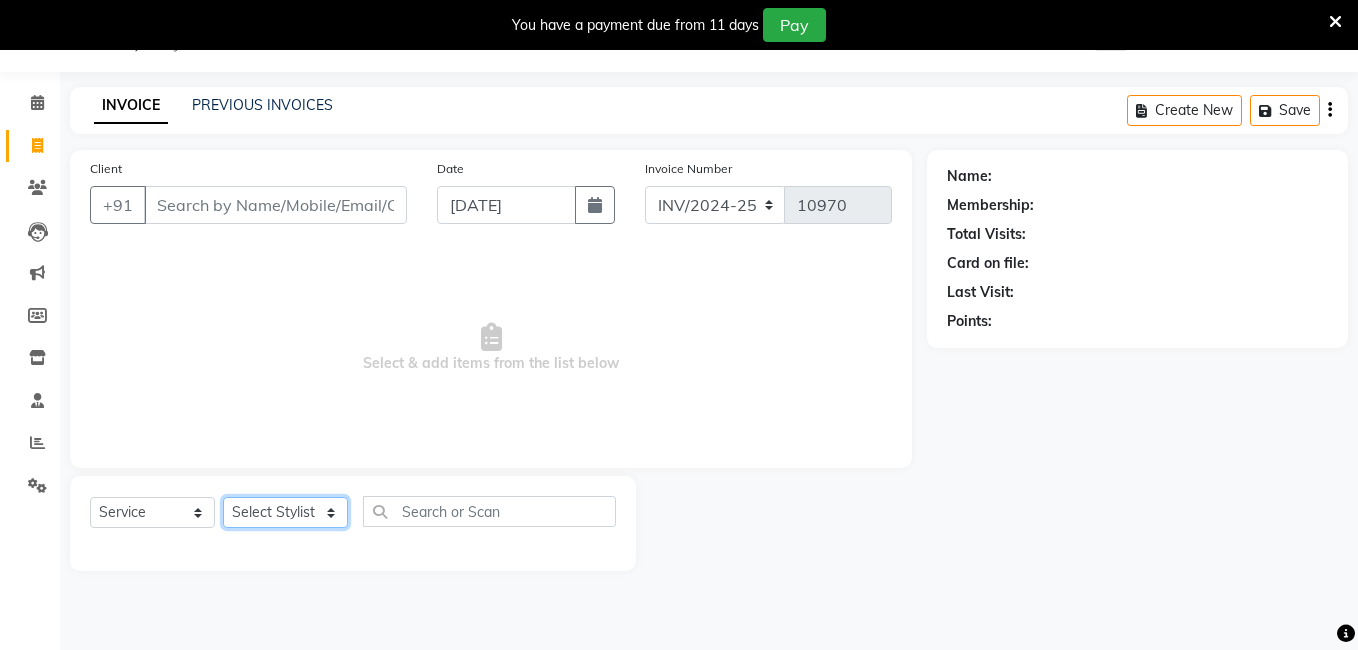 select on "63353" 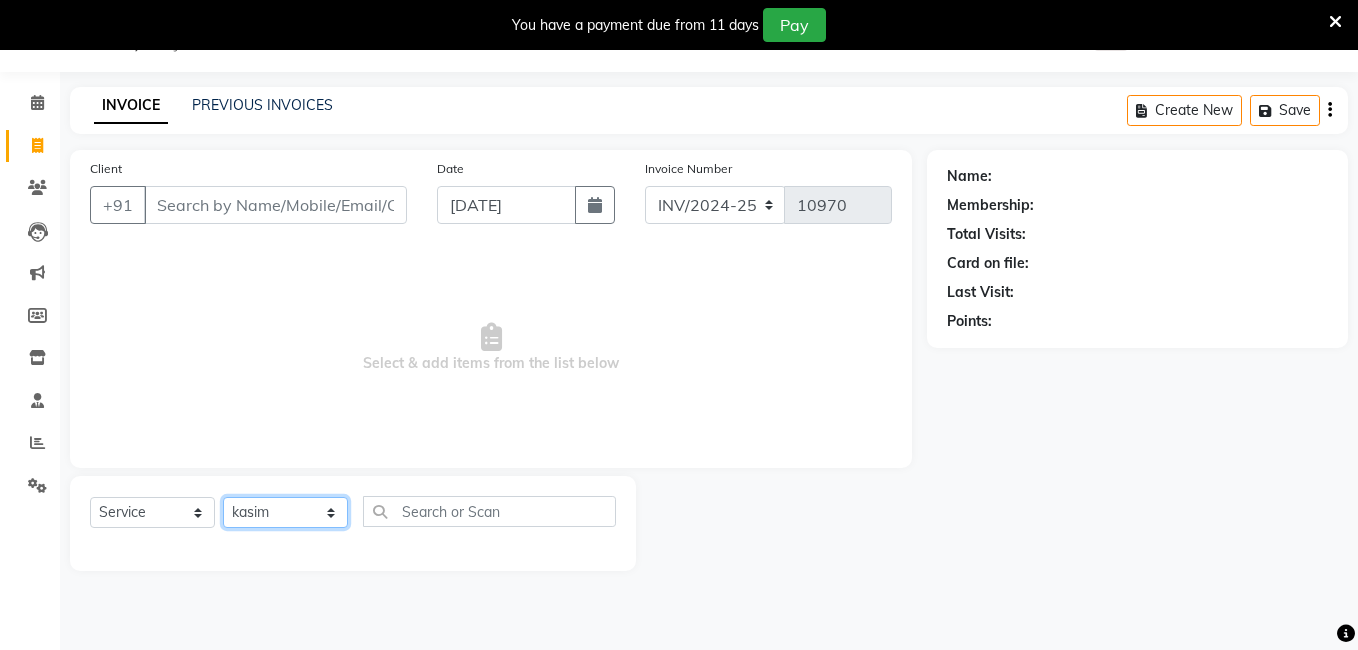 click on "Select Stylist [PERSON_NAME] [PERSON_NAME] kasim [PERSON_NAME] sameer [PERSON_NAME] manager" 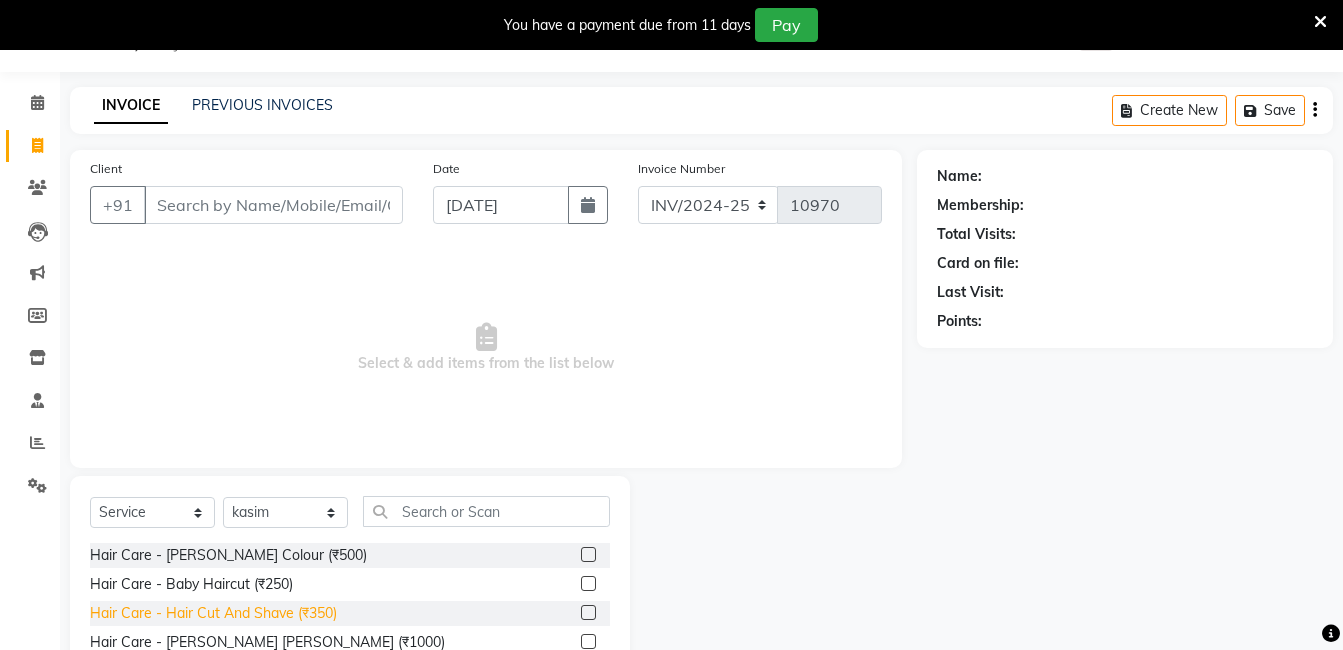 click on "Hair Care - Hair Cut And Shave (₹350)" 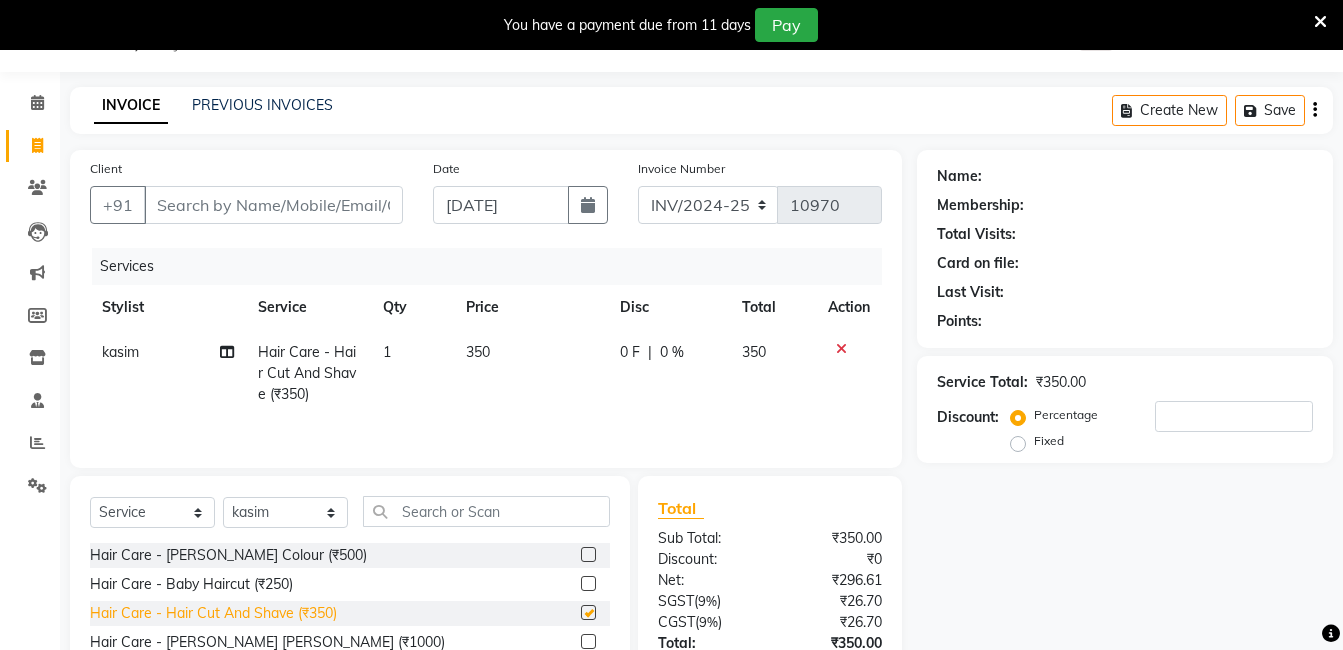 checkbox on "false" 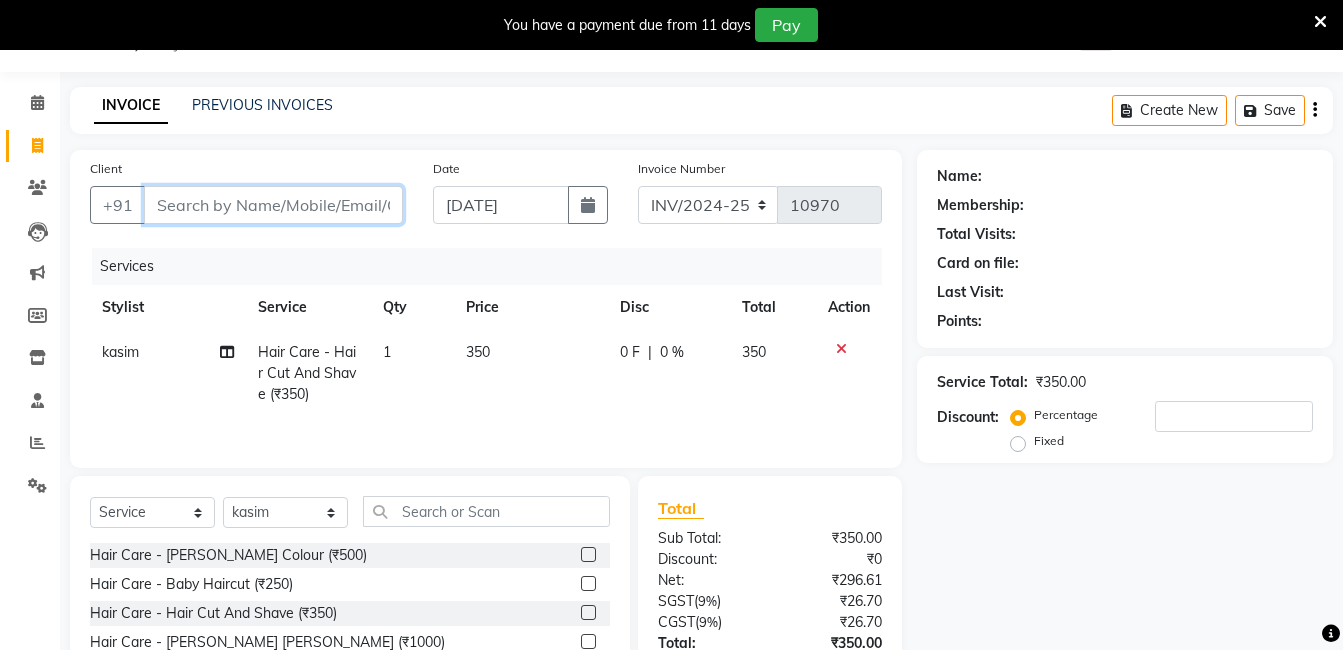 click on "Client" at bounding box center [273, 205] 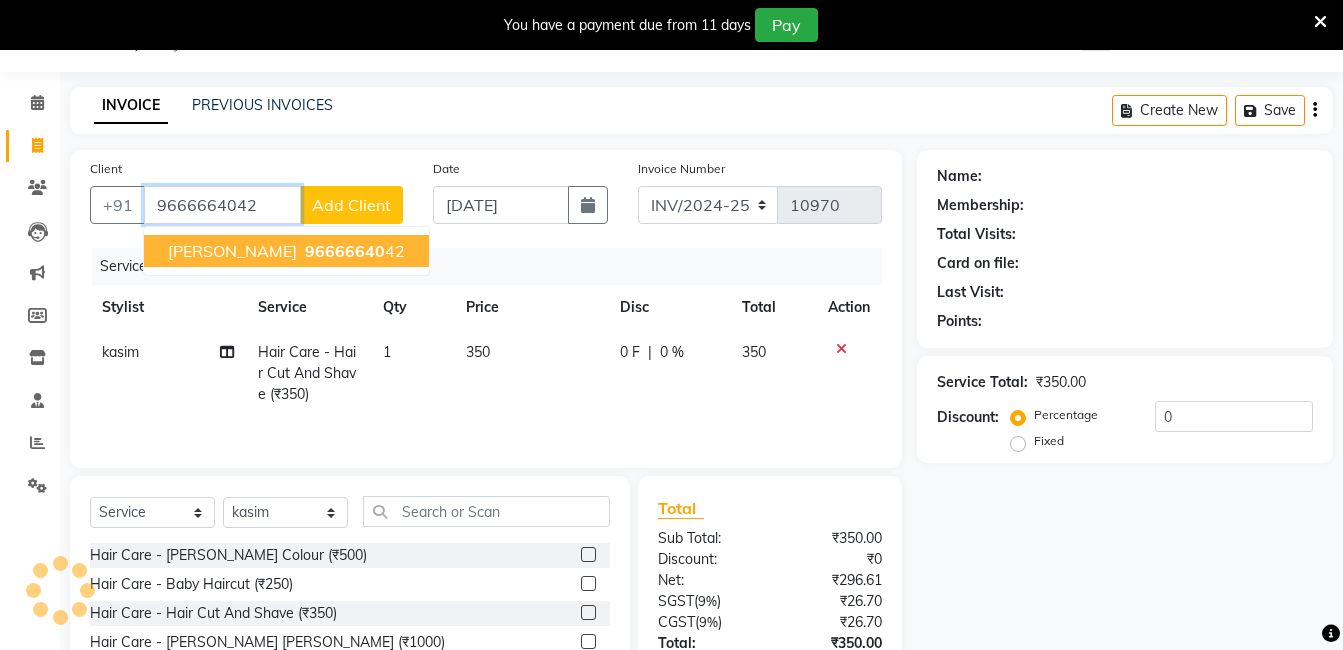 type on "9666664042" 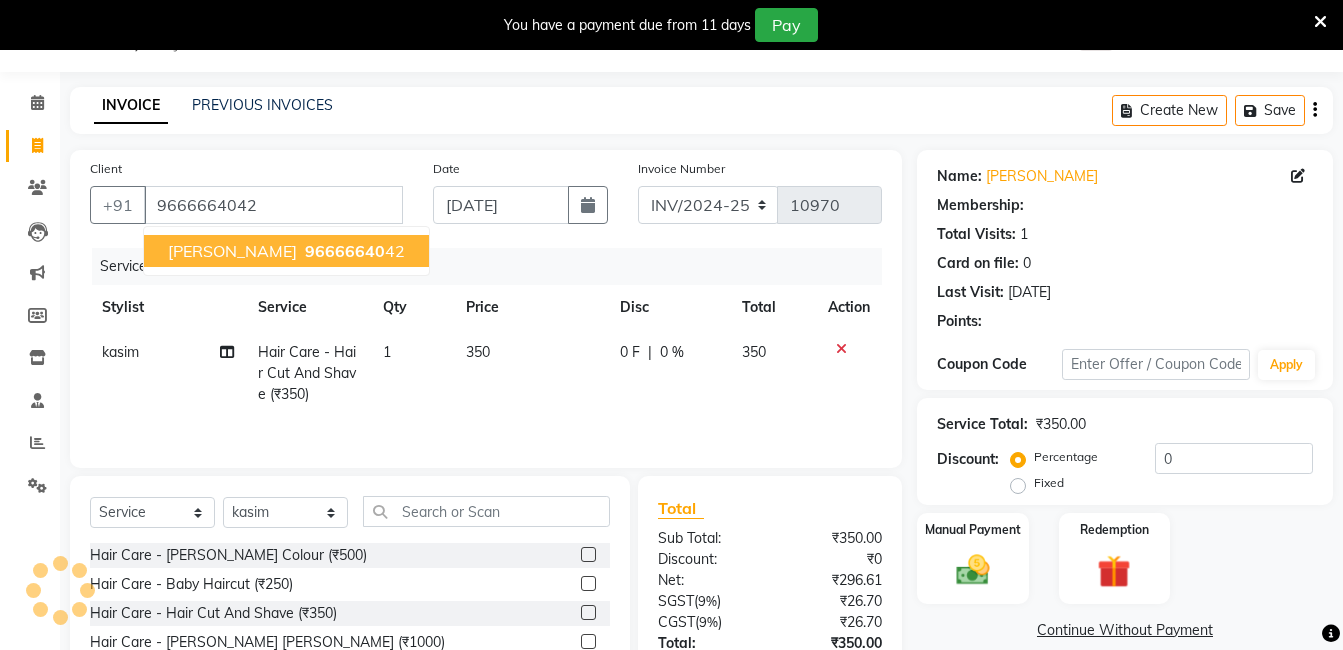 select on "1: Object" 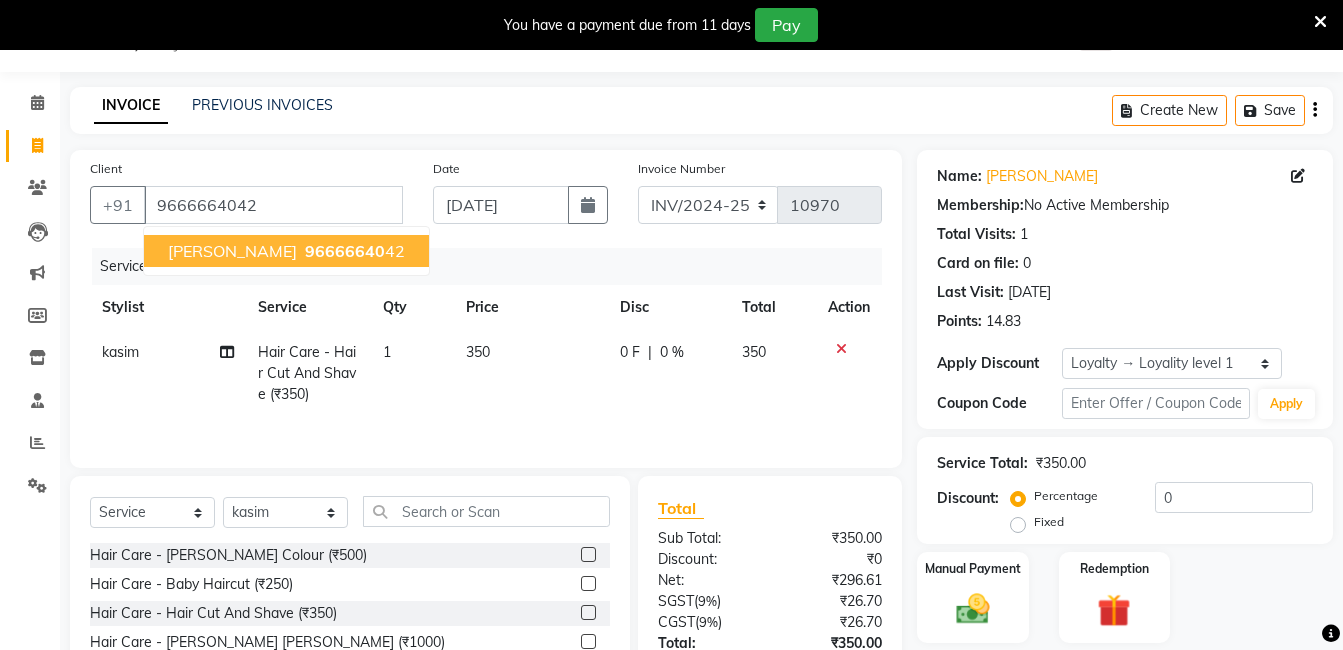 click on "96666640" at bounding box center [345, 251] 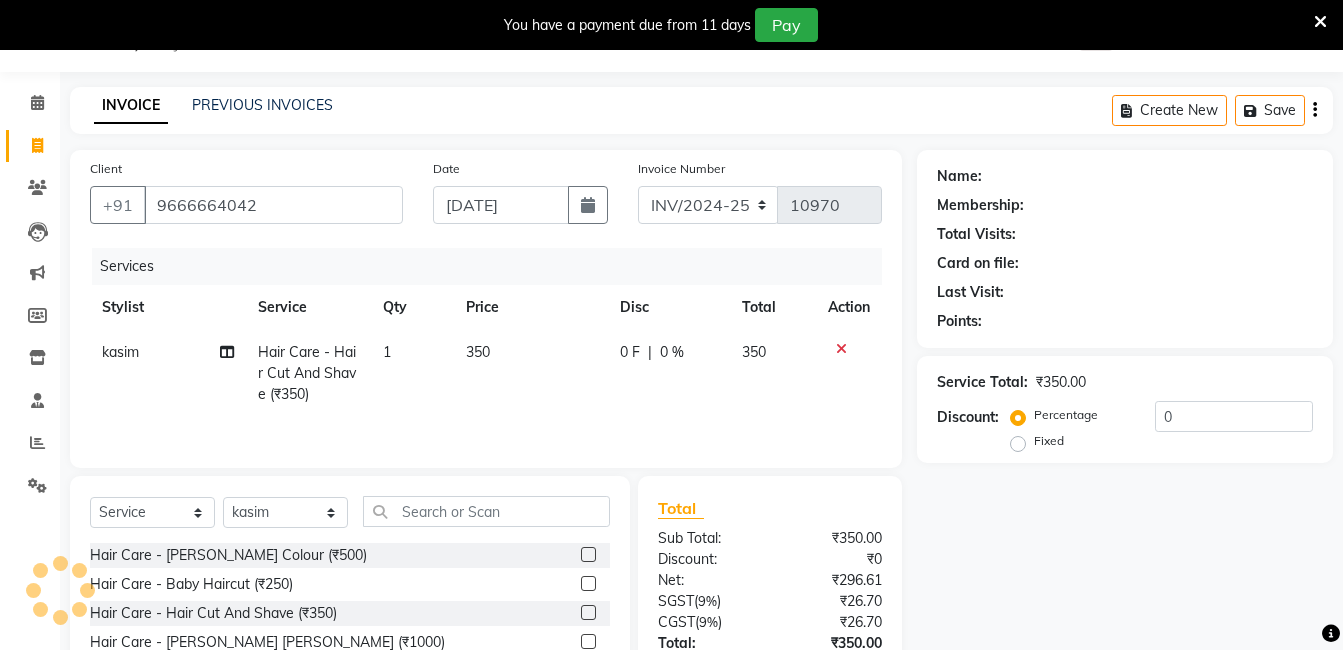 select on "1: Object" 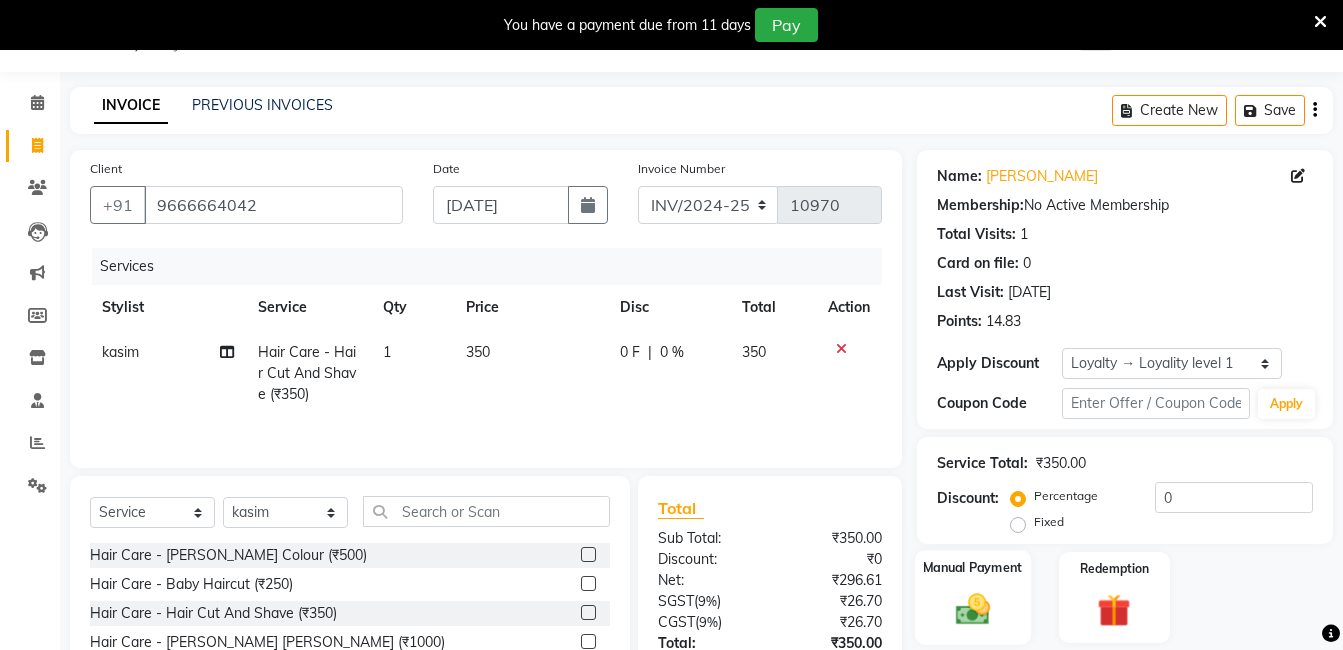 click 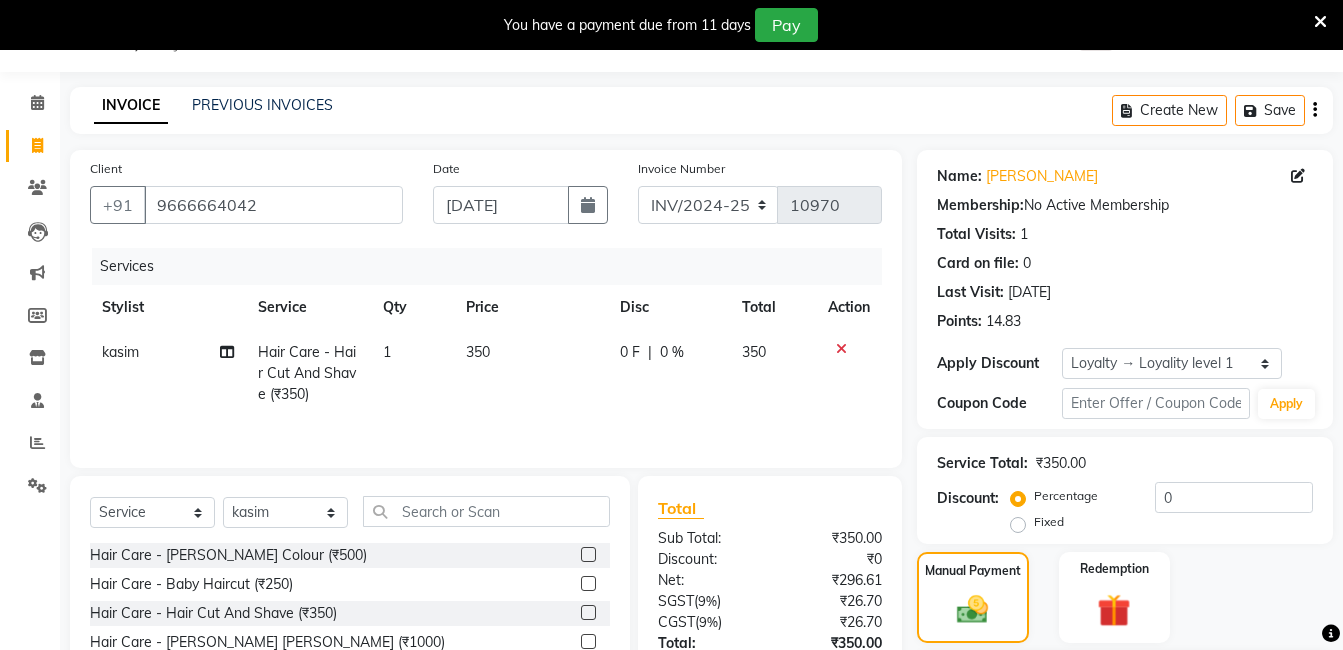scroll, scrollTop: 73, scrollLeft: 0, axis: vertical 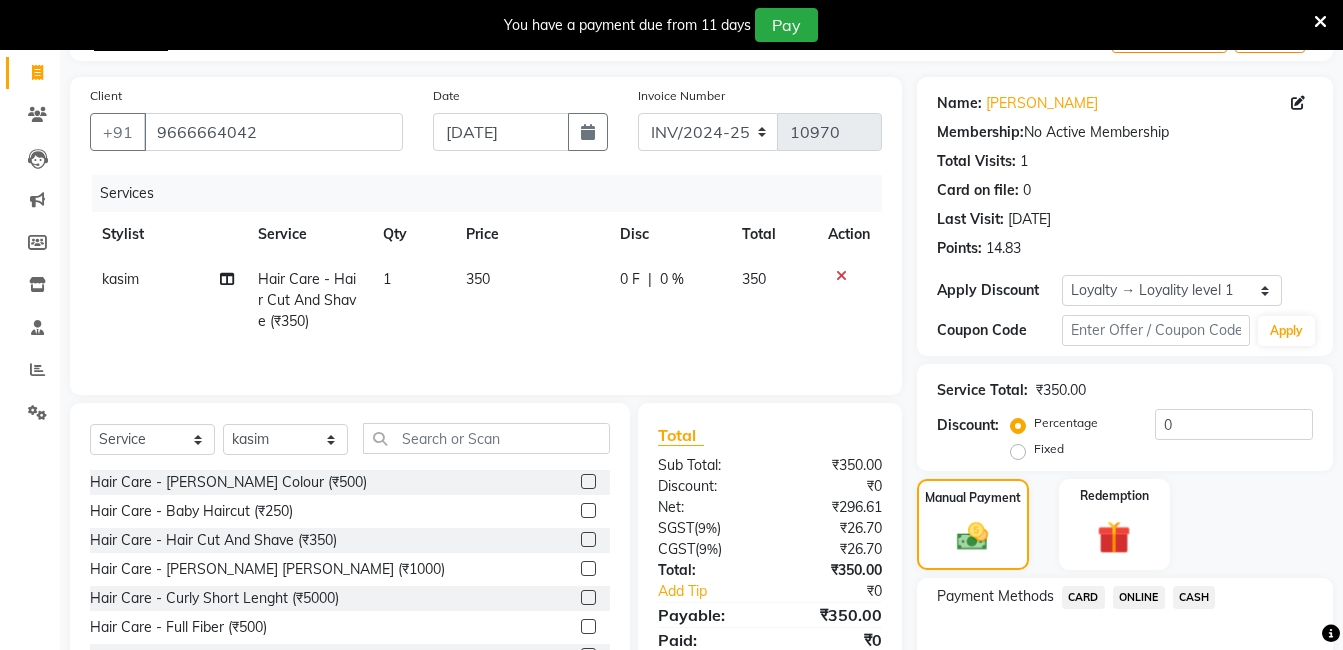 click on "ONLINE" 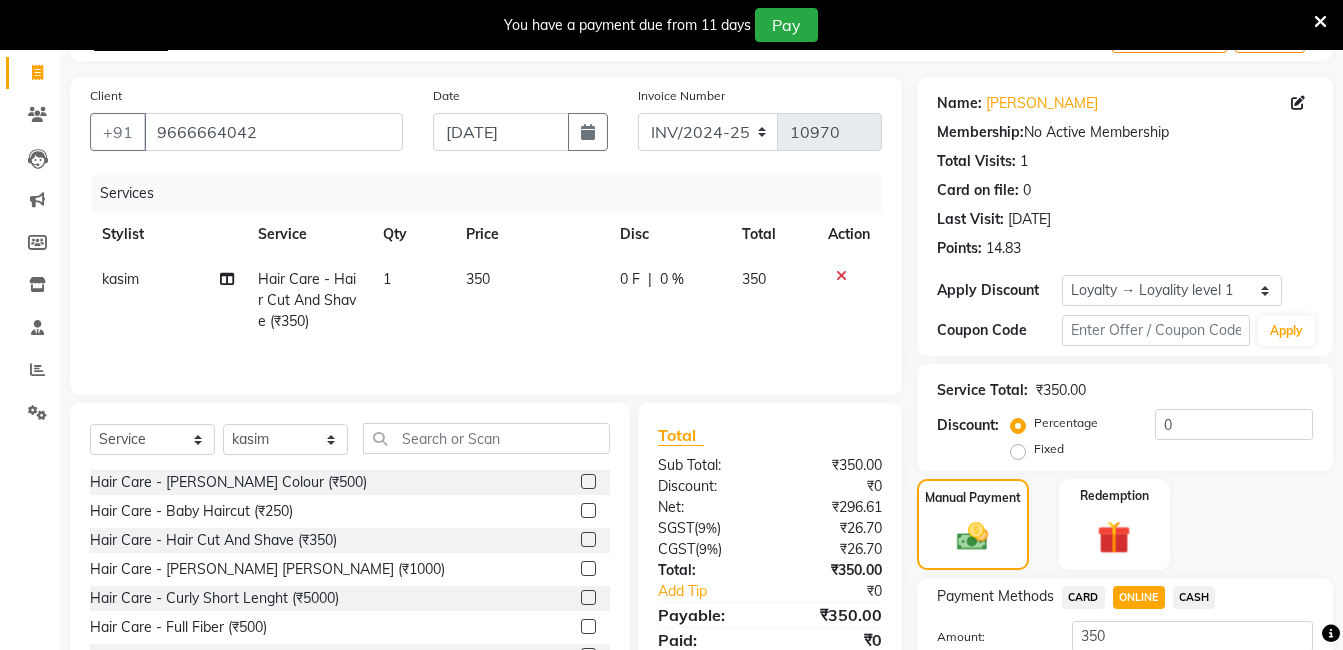 scroll, scrollTop: 173, scrollLeft: 0, axis: vertical 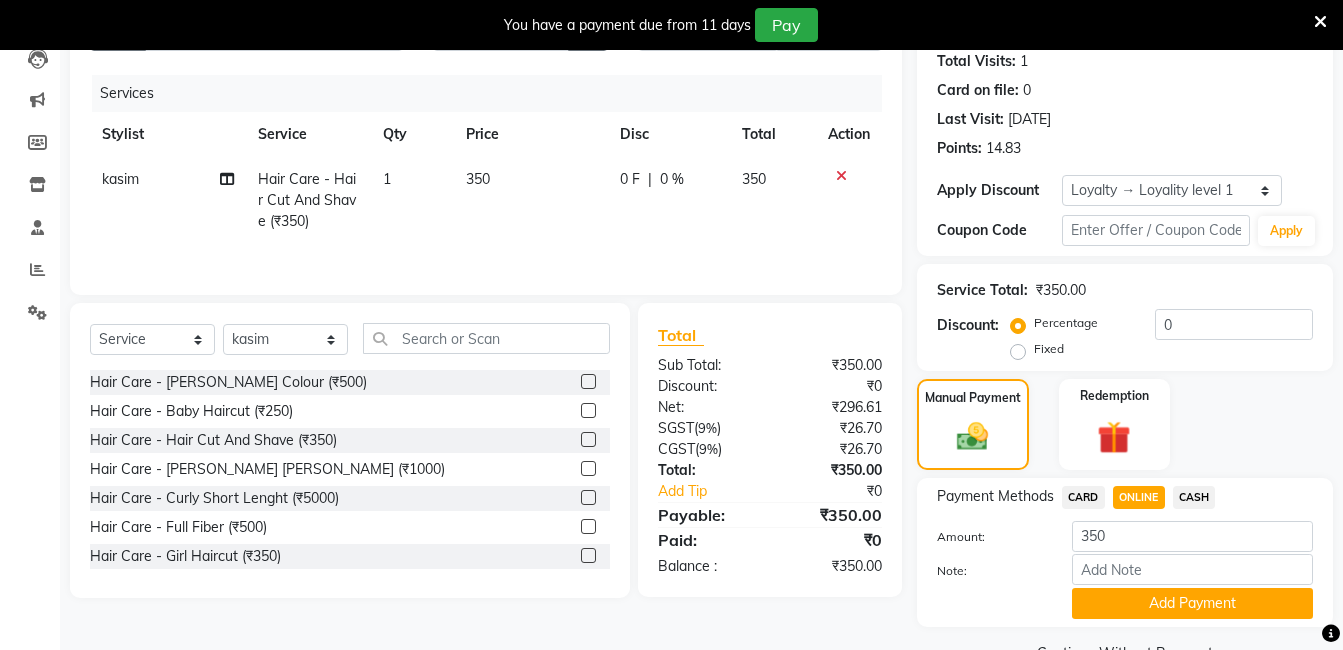 click on "Add Payment" 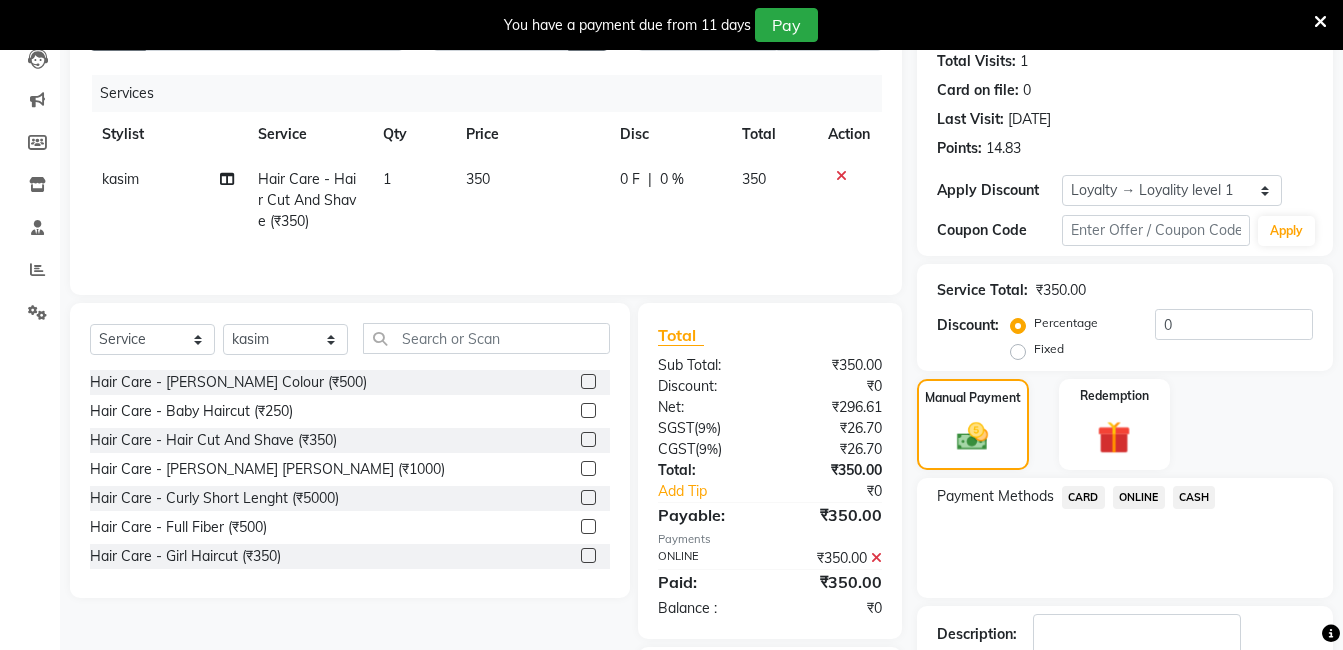 scroll, scrollTop: 311, scrollLeft: 0, axis: vertical 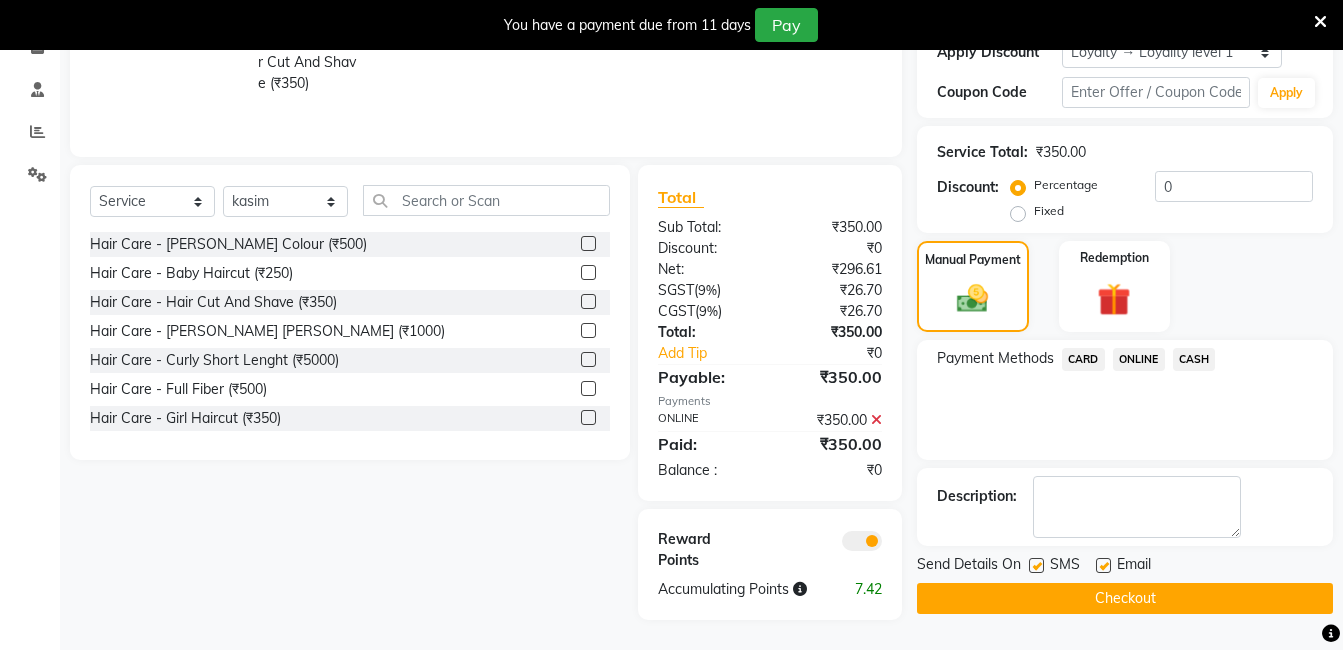 click on "Checkout" 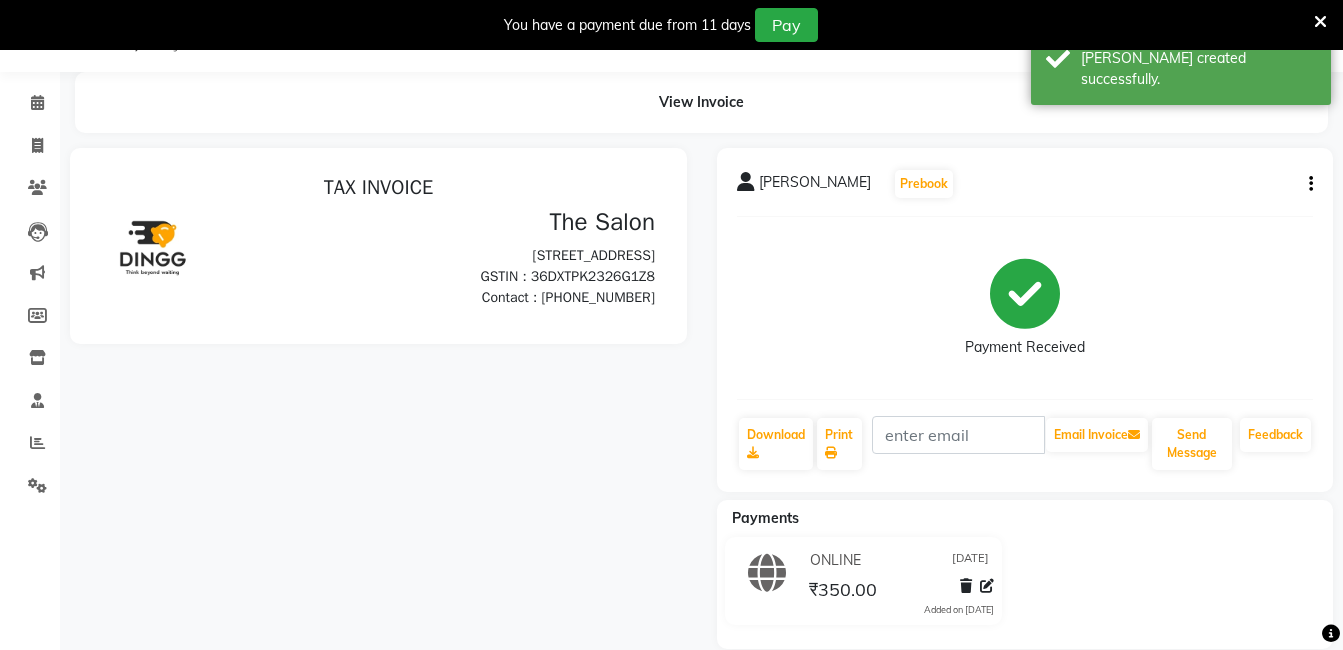 scroll, scrollTop: 0, scrollLeft: 0, axis: both 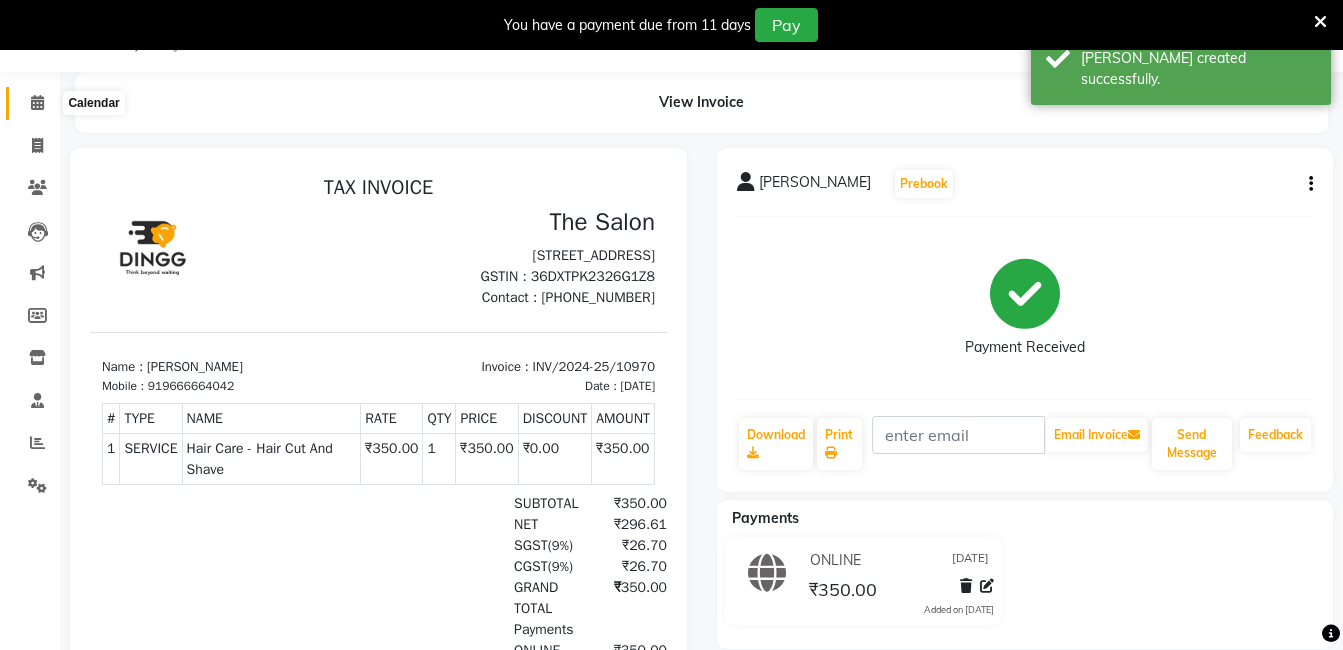 click 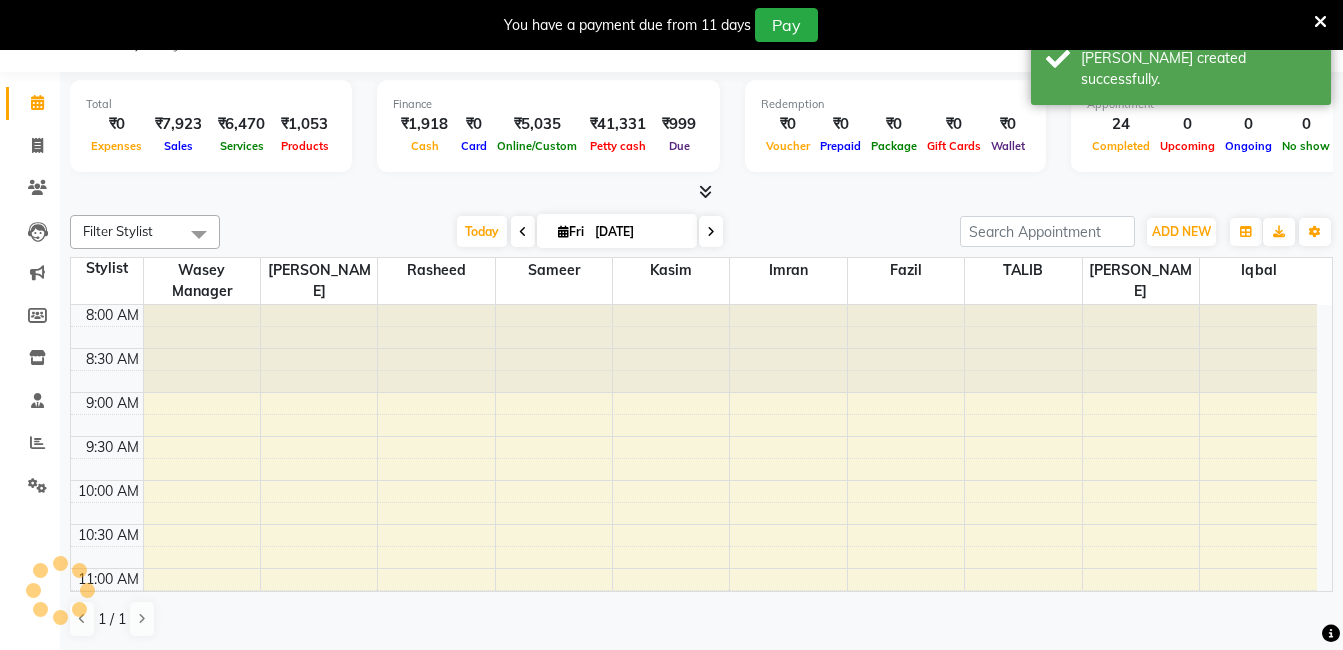 scroll, scrollTop: 0, scrollLeft: 0, axis: both 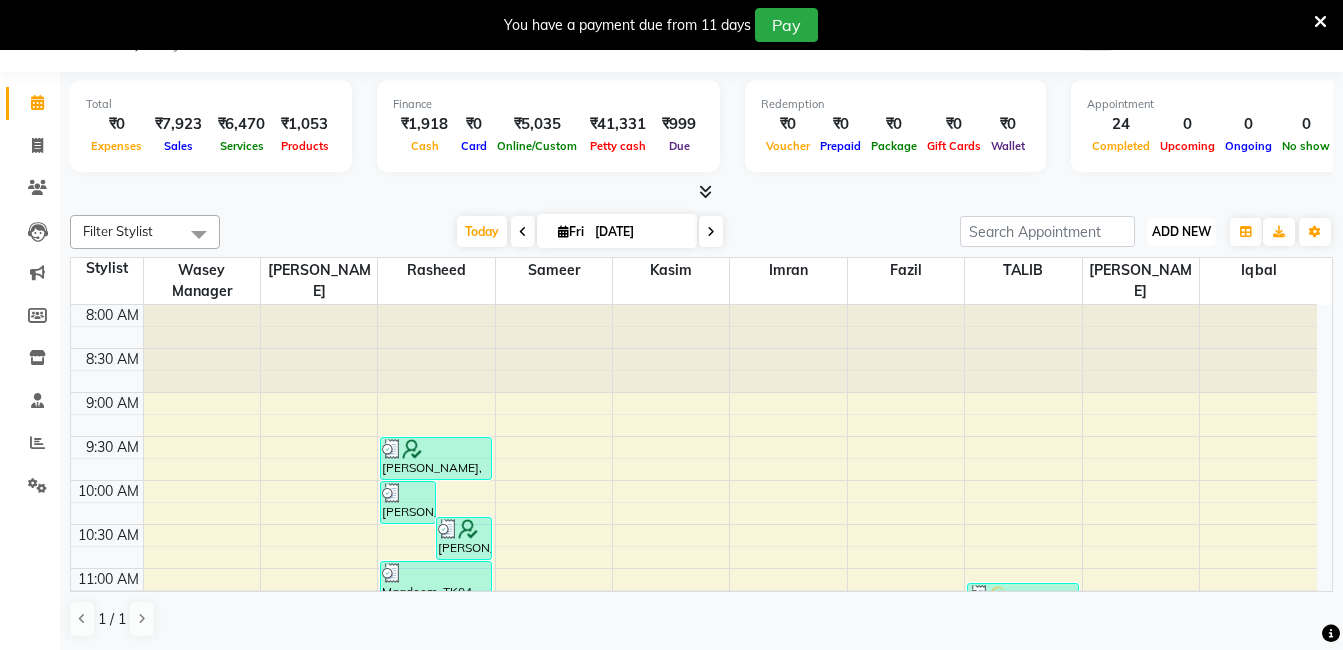 click on "ADD NEW" at bounding box center [1181, 231] 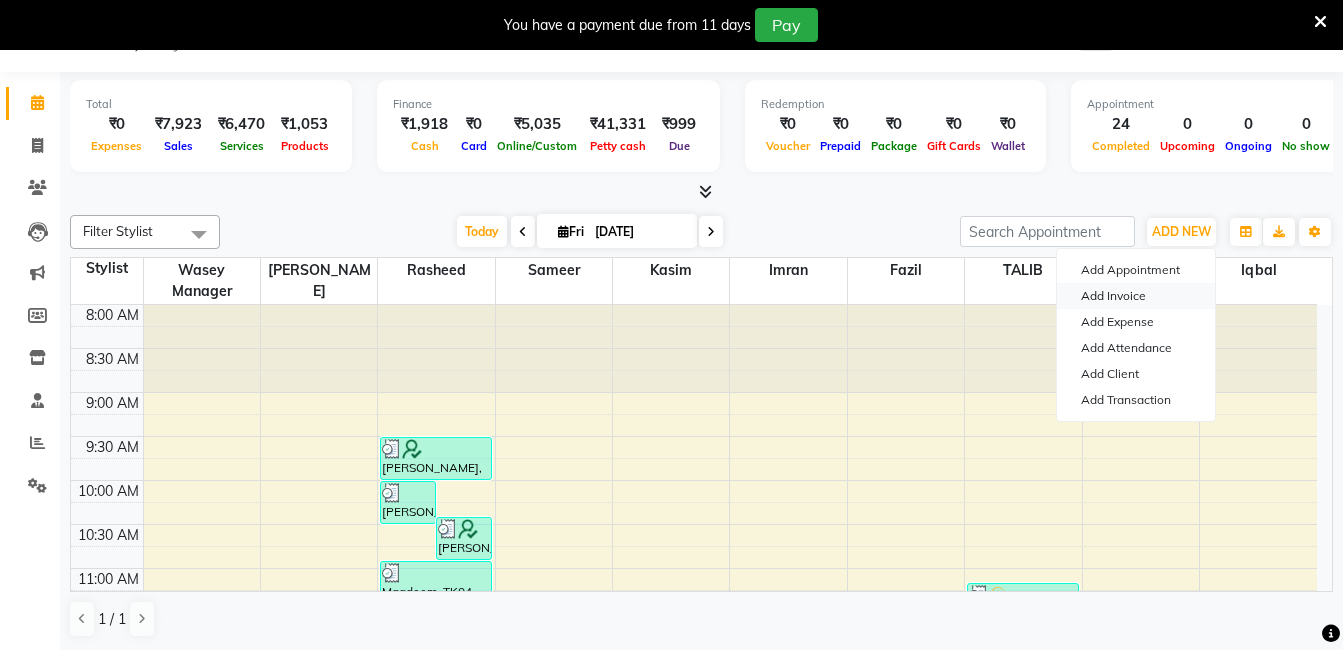 click on "Add Invoice" at bounding box center (1136, 296) 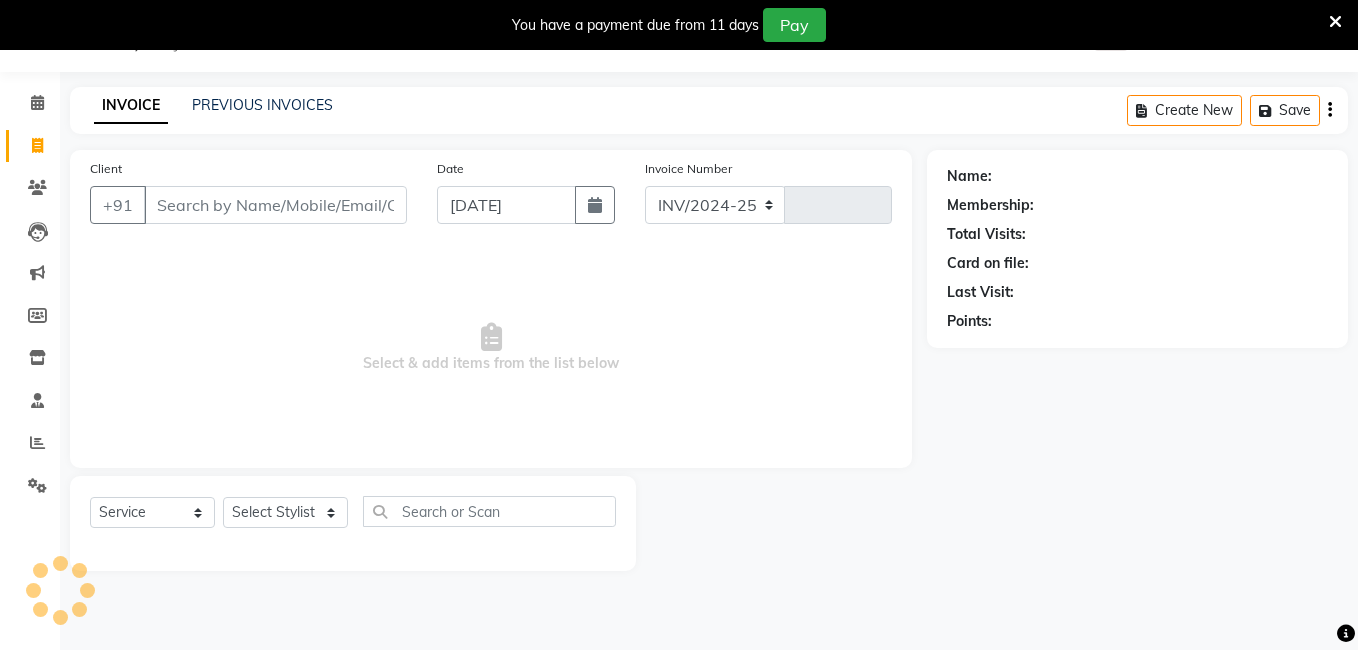 select on "5198" 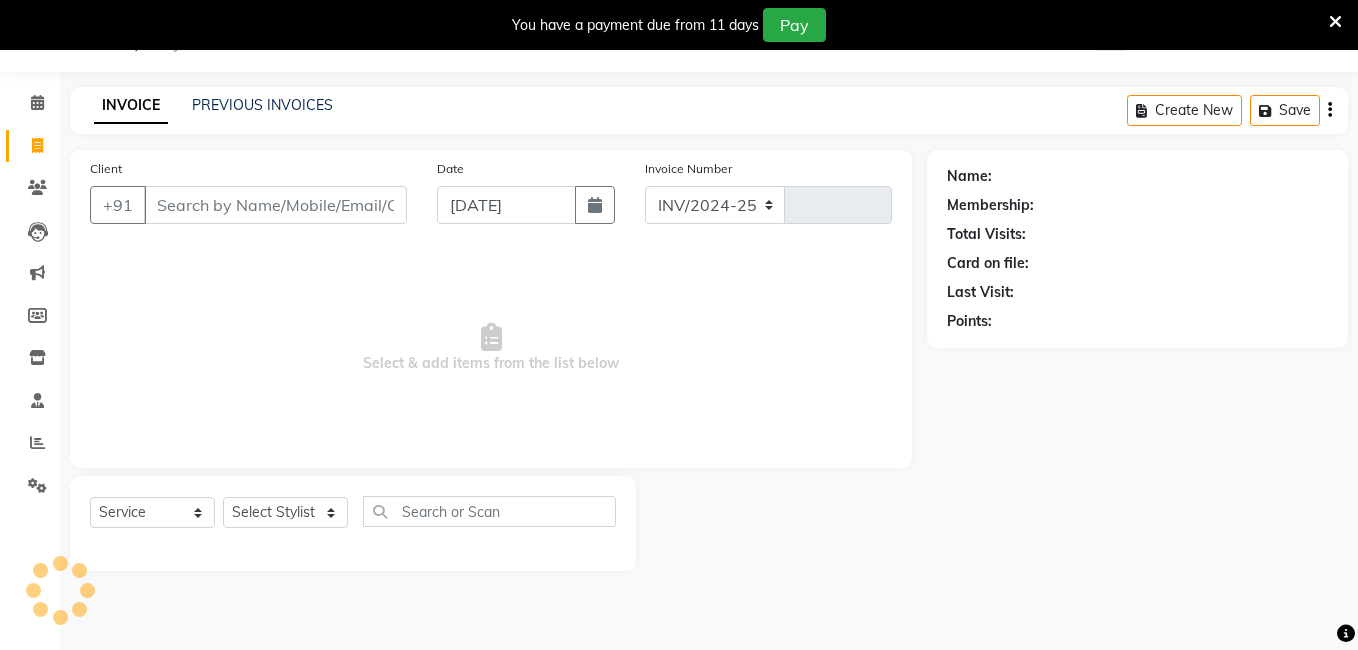 type on "10971" 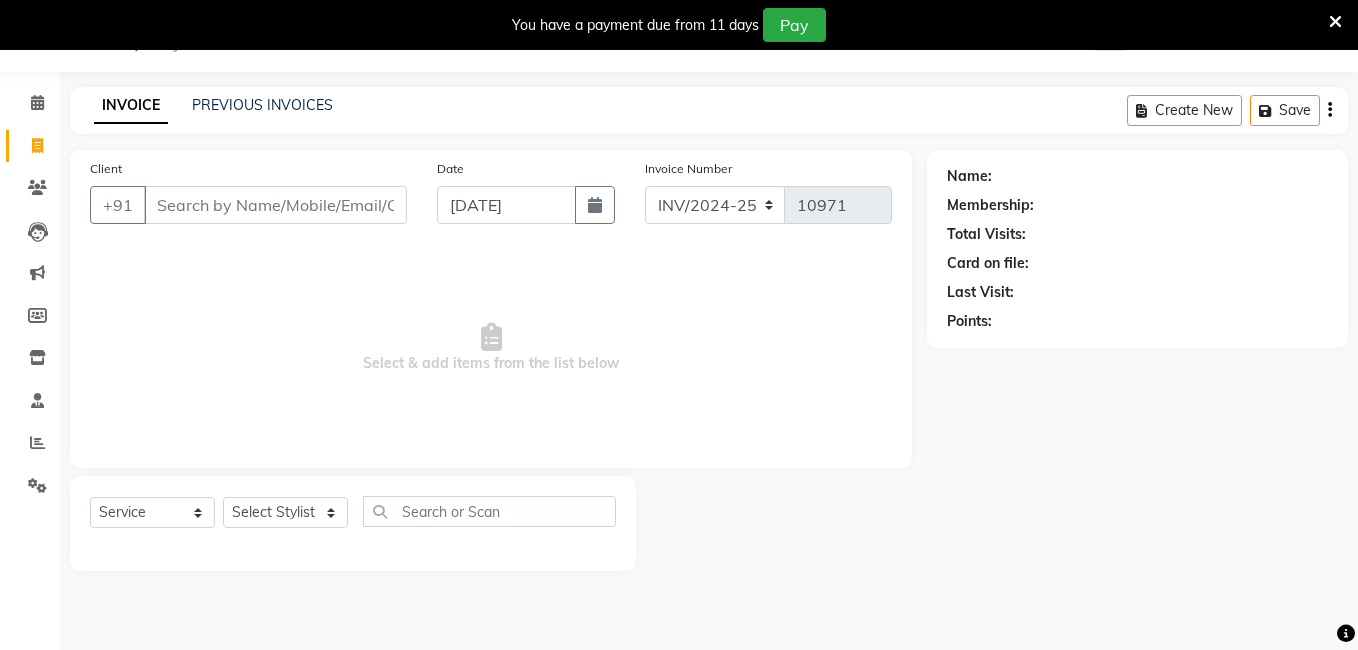 click on "Client" at bounding box center (275, 205) 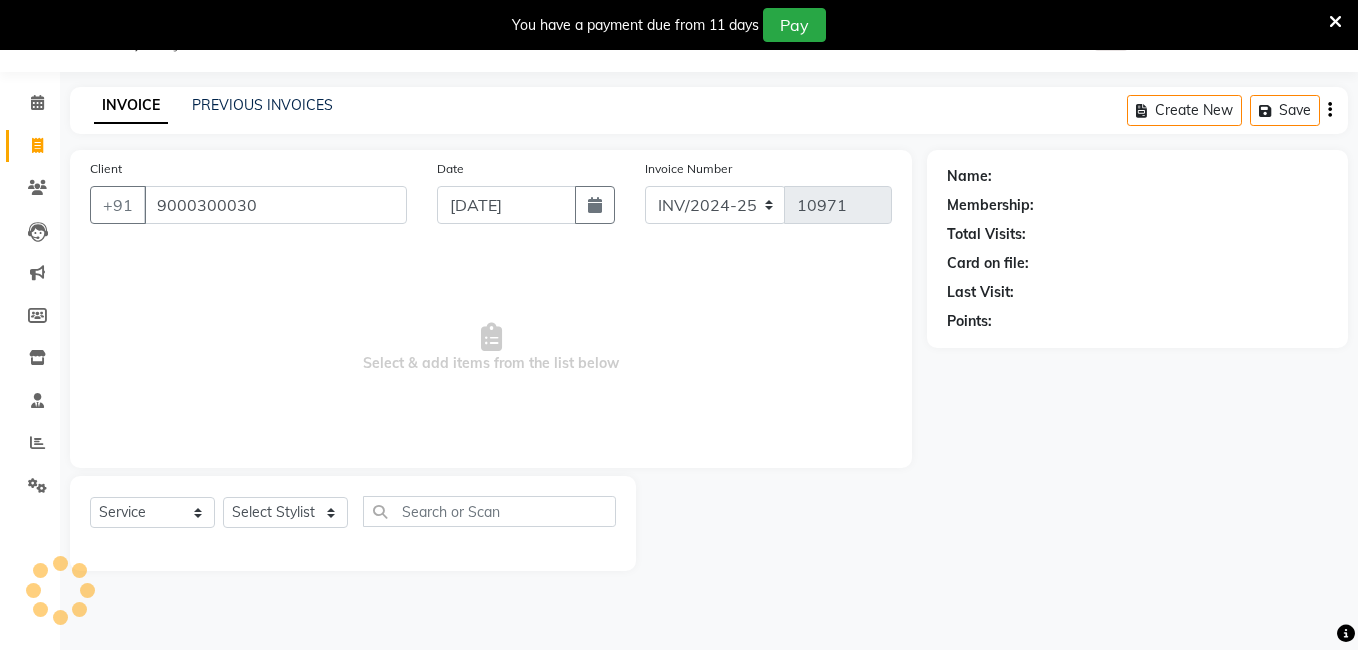 type on "9000300030" 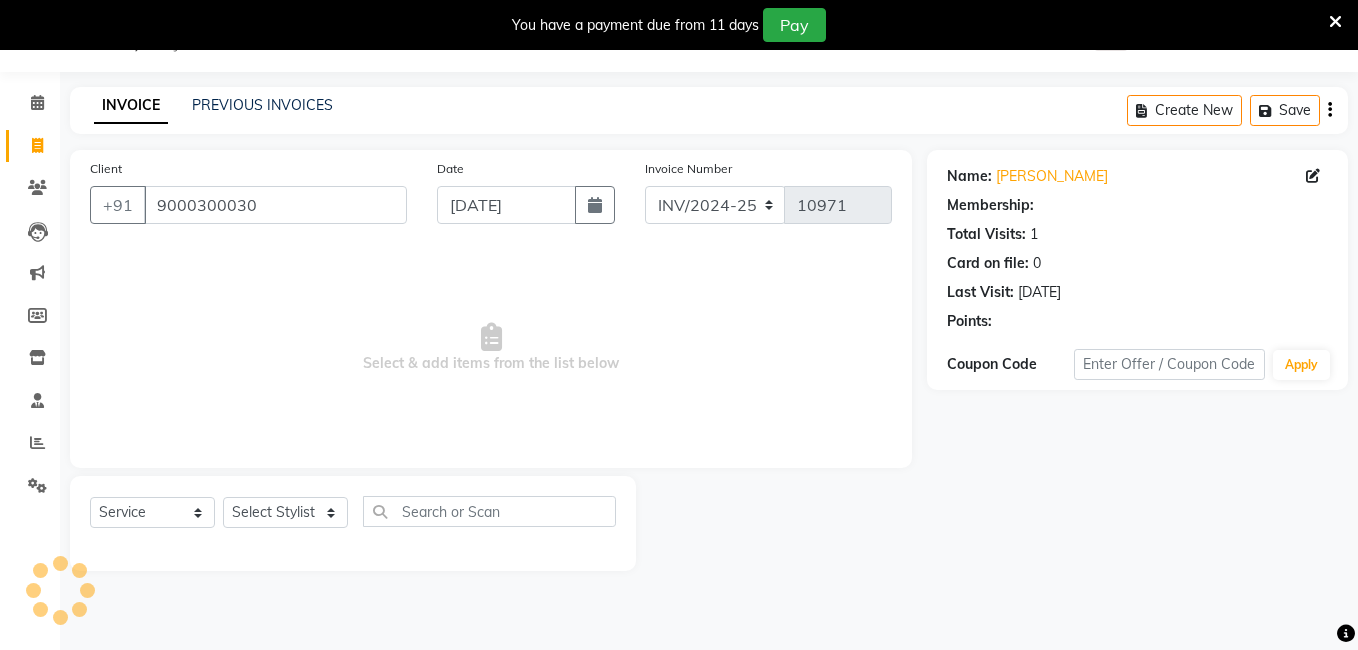 select on "2: Object" 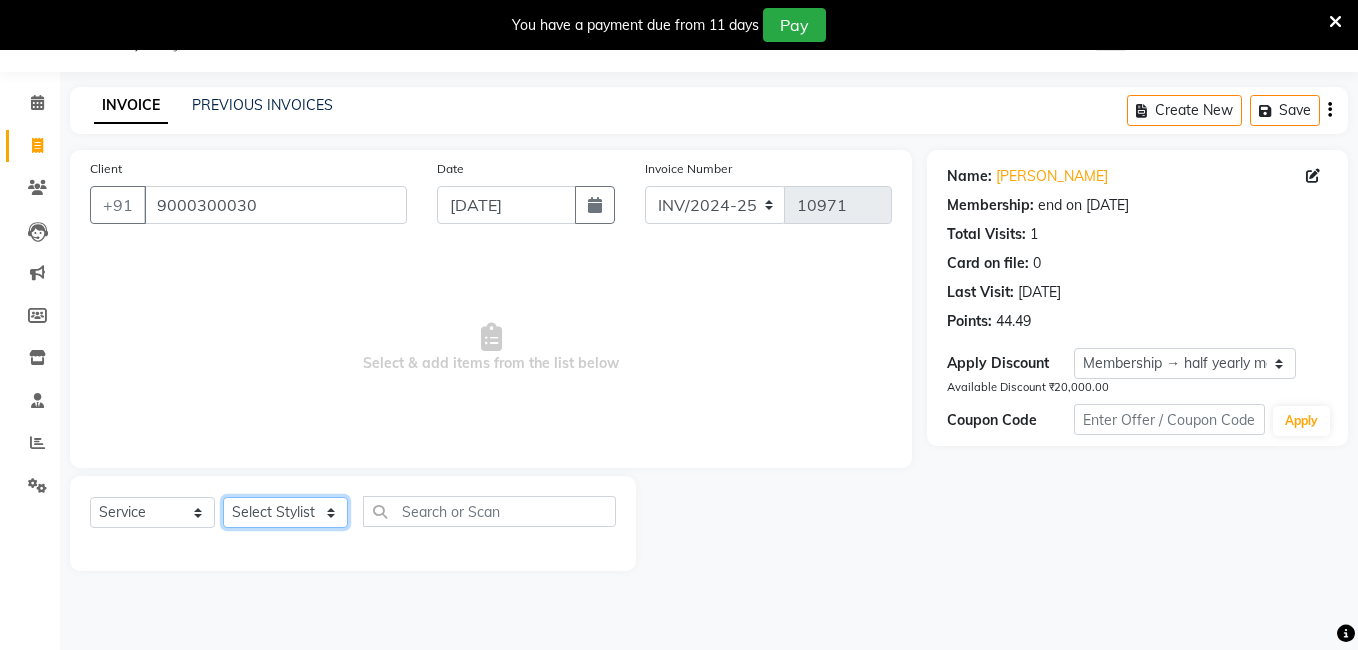 click on "Select Stylist [PERSON_NAME] [PERSON_NAME] kasim [PERSON_NAME] sameer [PERSON_NAME] manager" 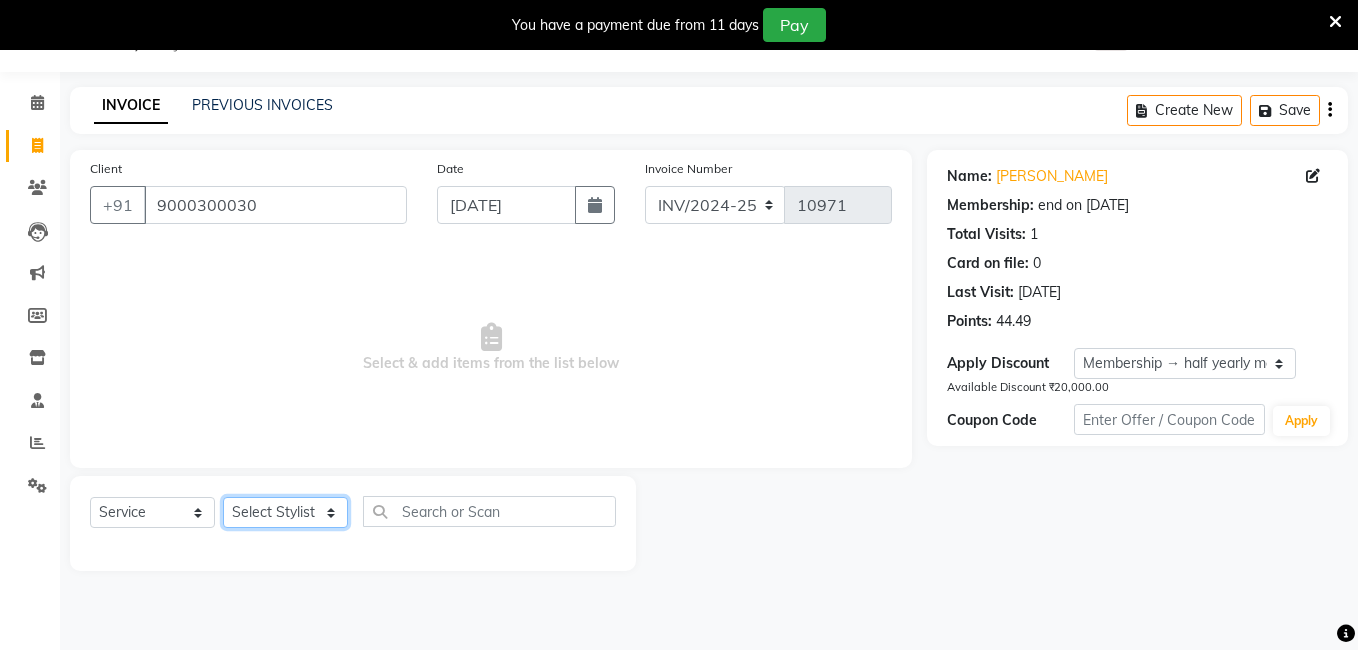 select on "63354" 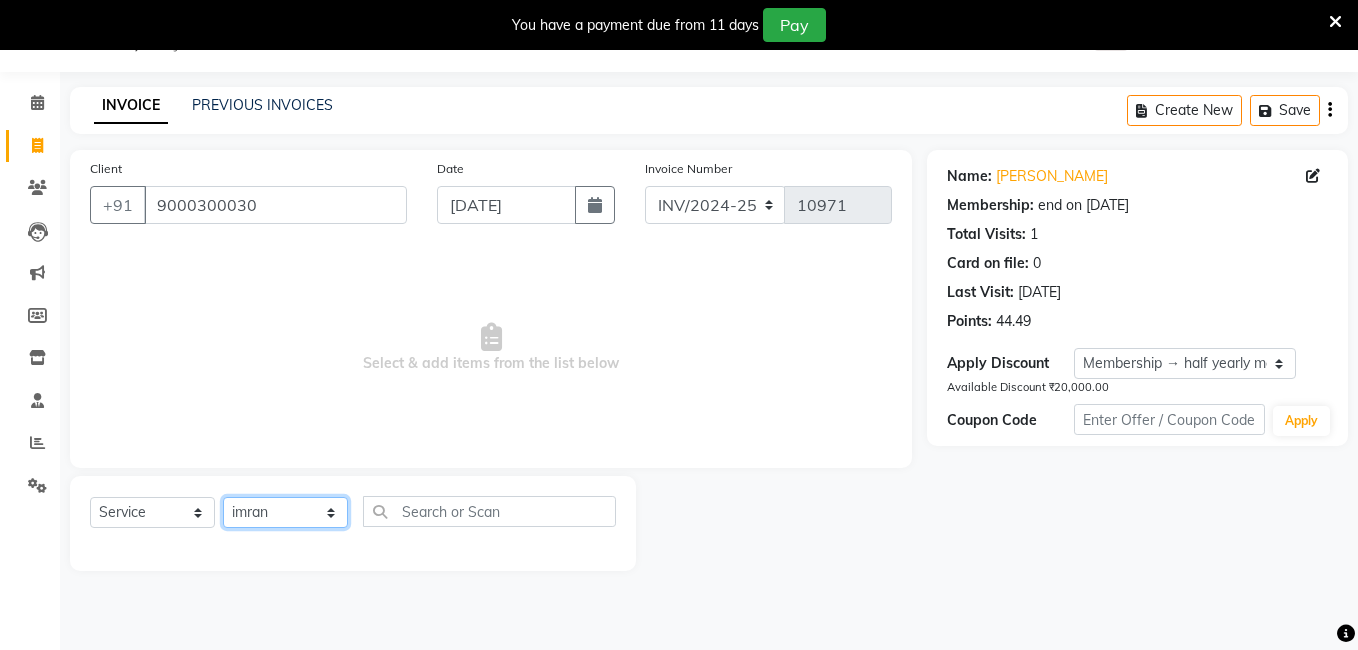 click on "Select Stylist [PERSON_NAME] [PERSON_NAME] kasim [PERSON_NAME] sameer [PERSON_NAME] manager" 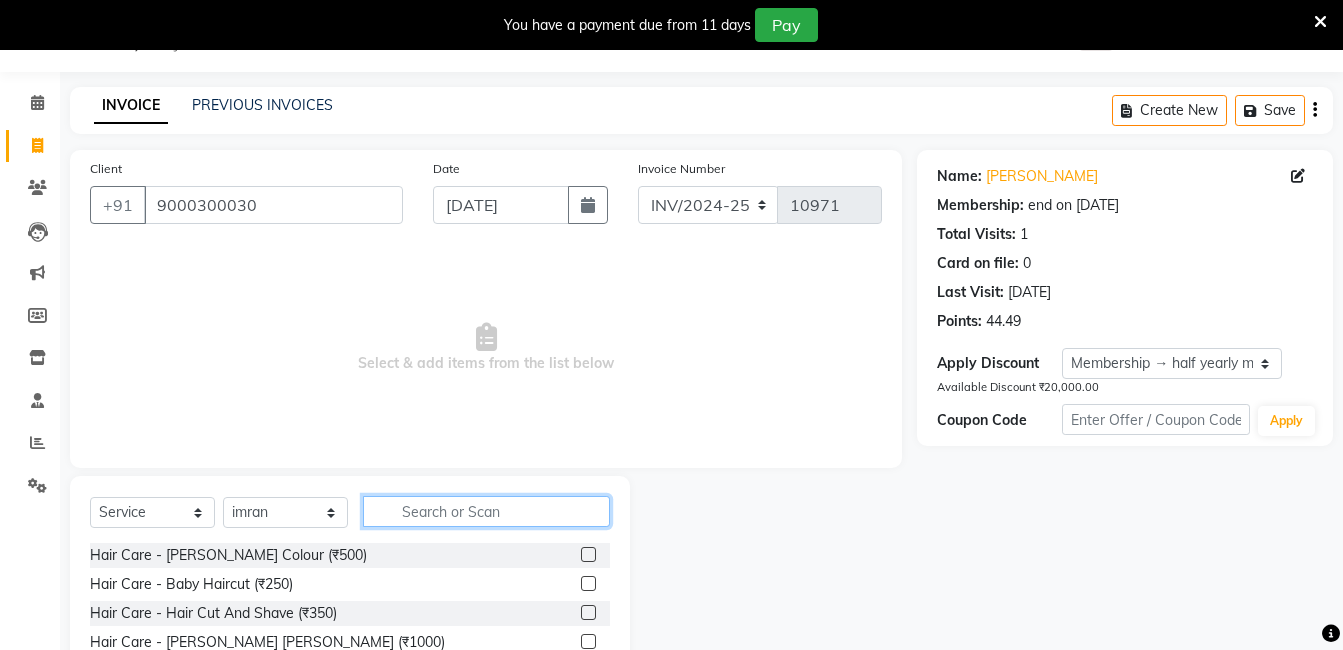 click 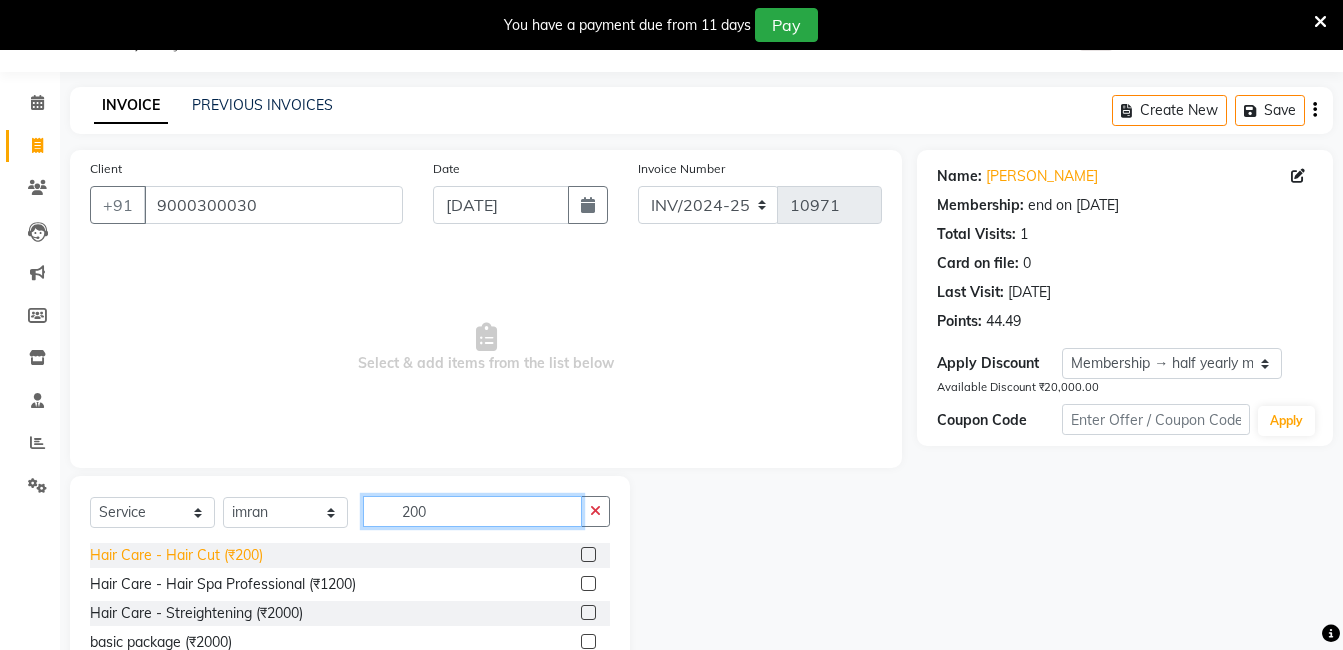 type on "200" 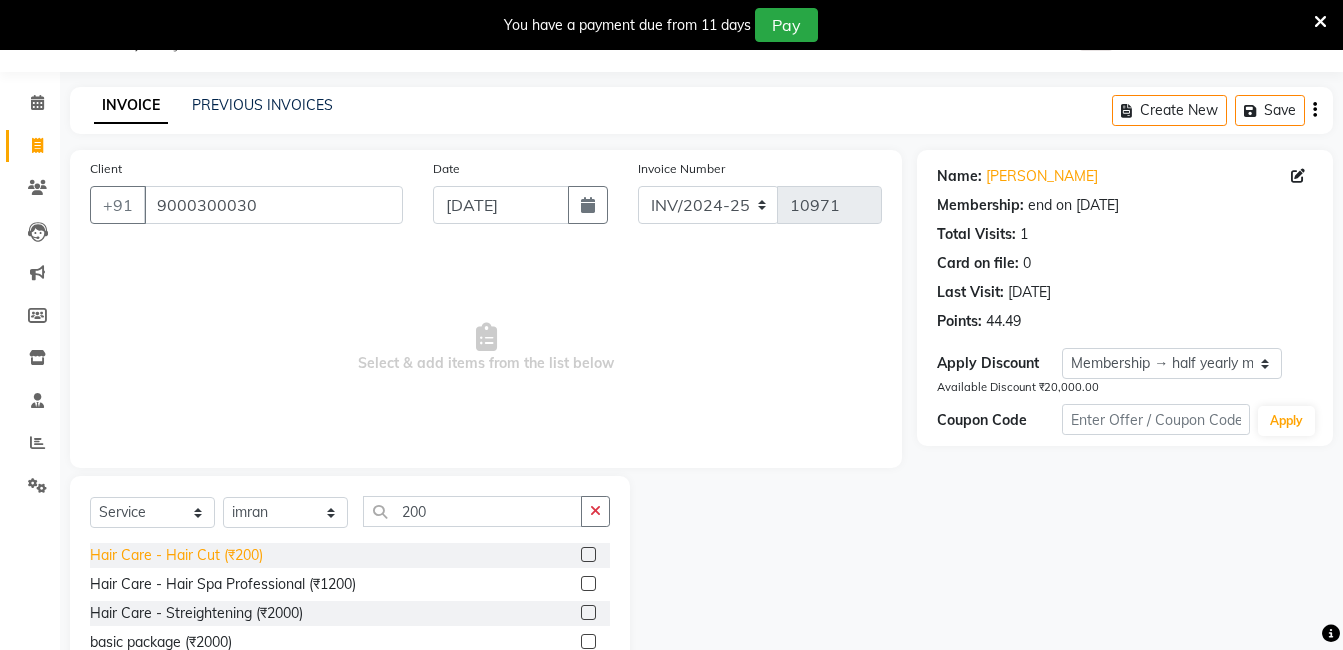 click on "Hair Care - Hair Cut (₹200)" 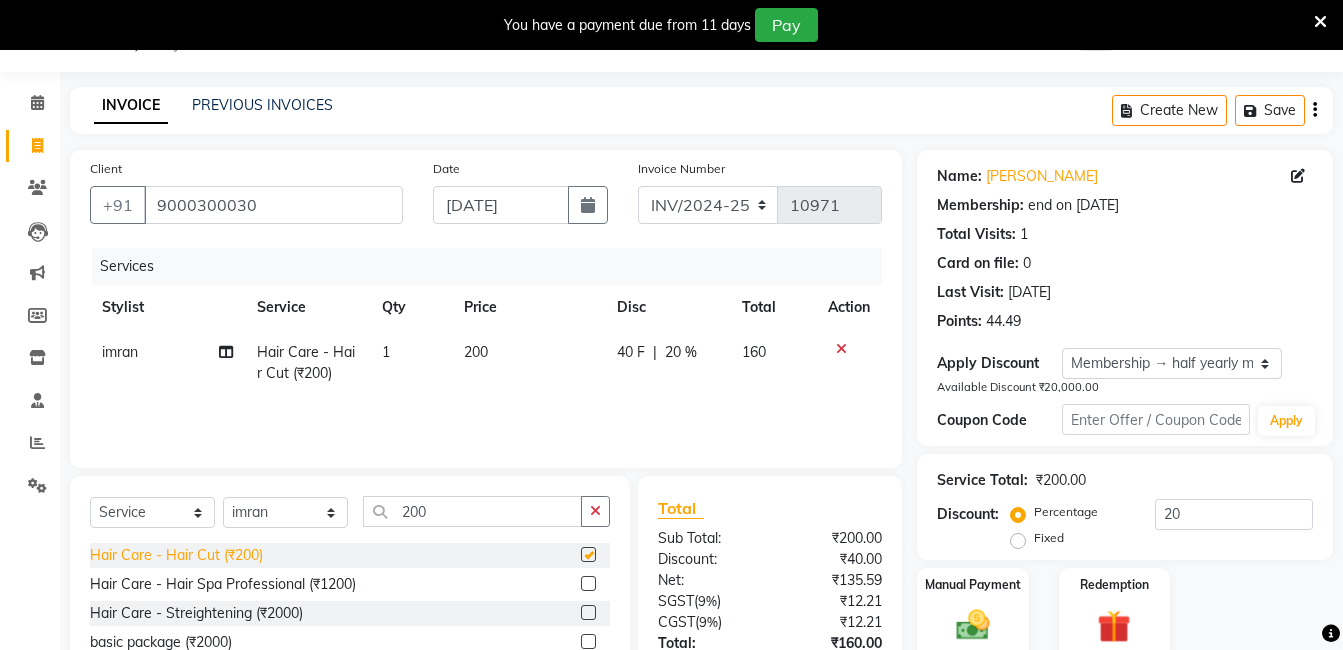 checkbox on "false" 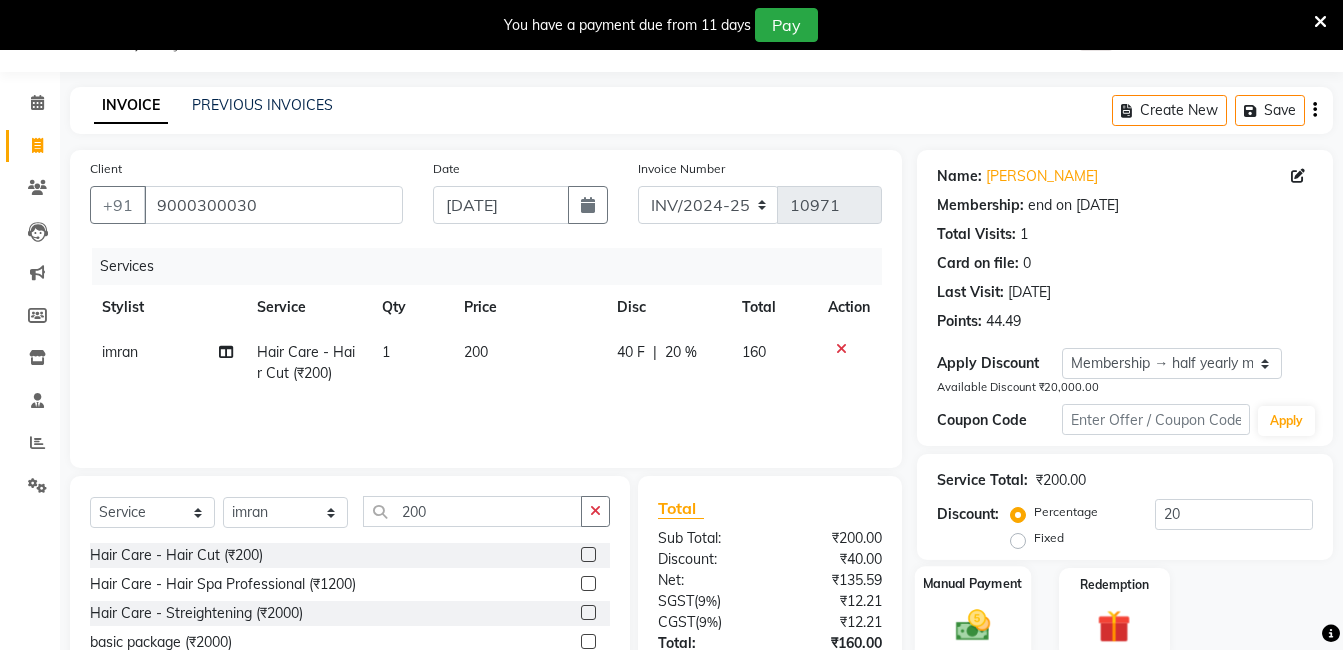 click on "Manual Payment" 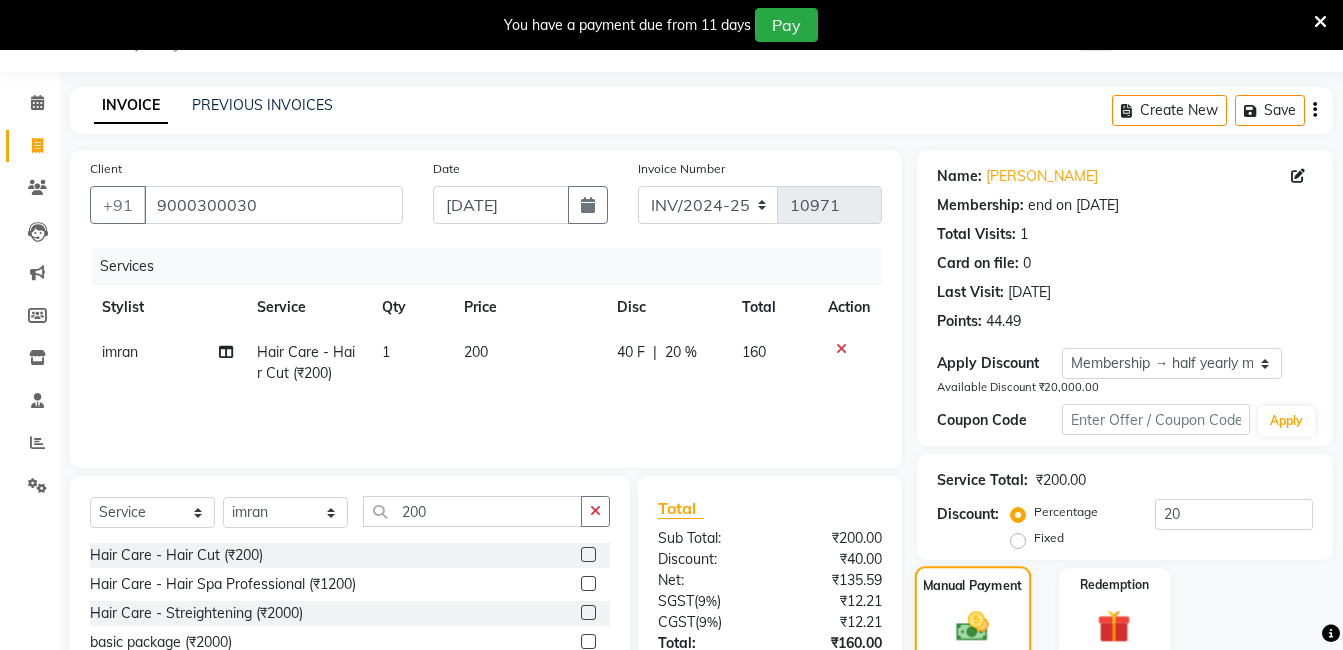scroll, scrollTop: 208, scrollLeft: 0, axis: vertical 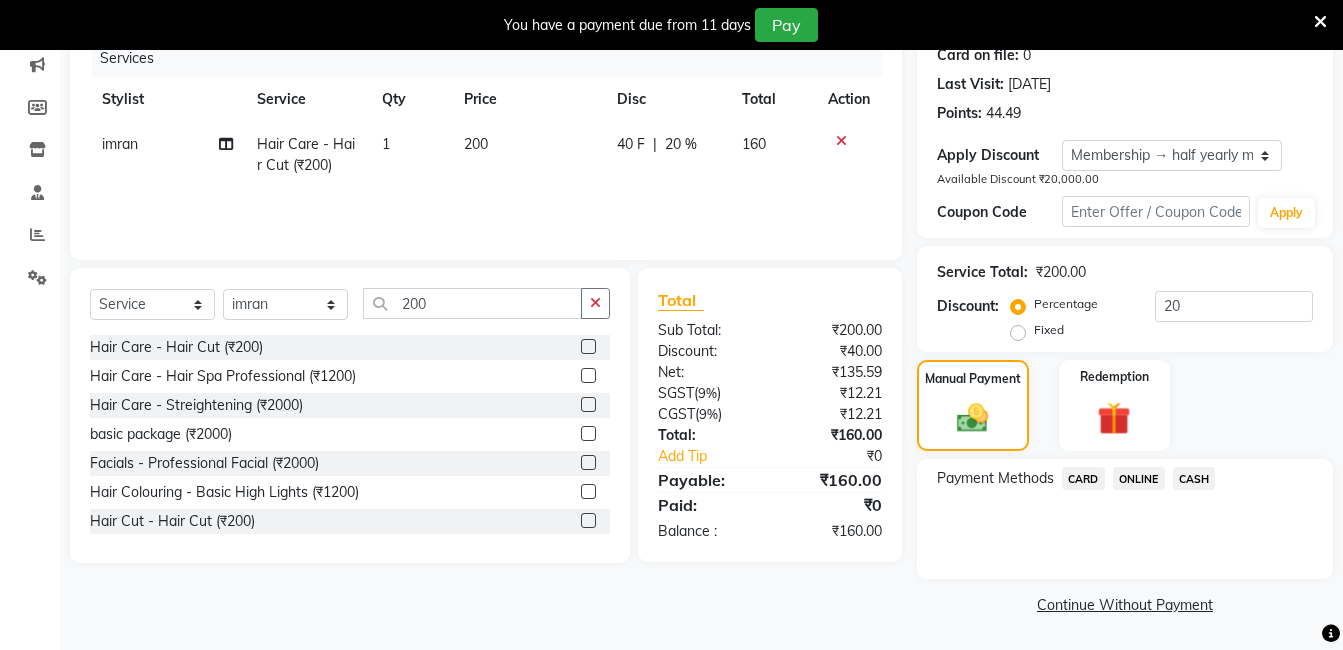 click on "ONLINE" 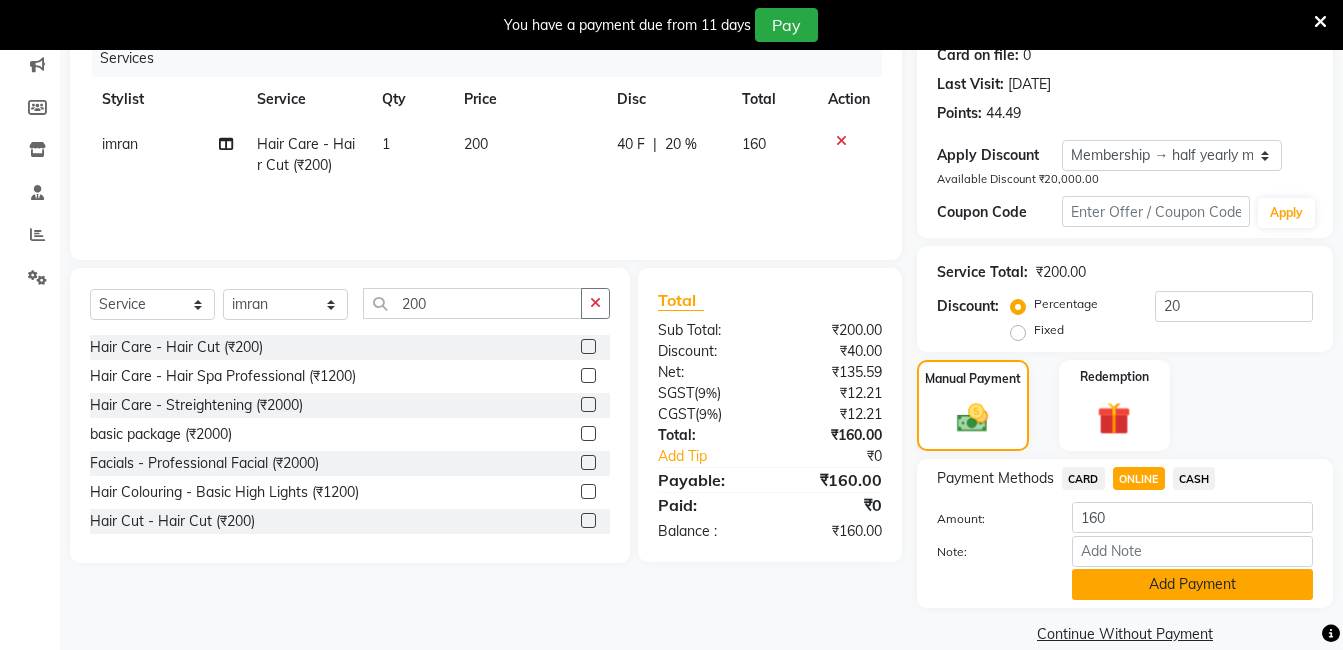 click on "Add Payment" 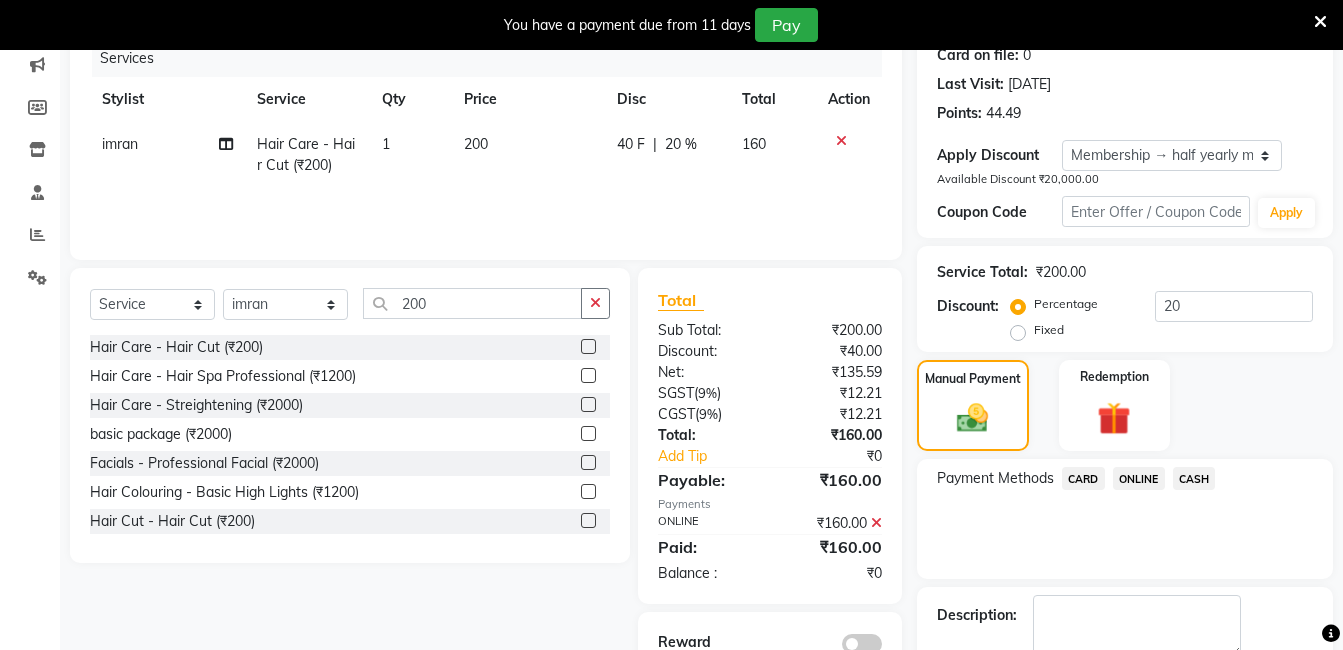 scroll, scrollTop: 321, scrollLeft: 0, axis: vertical 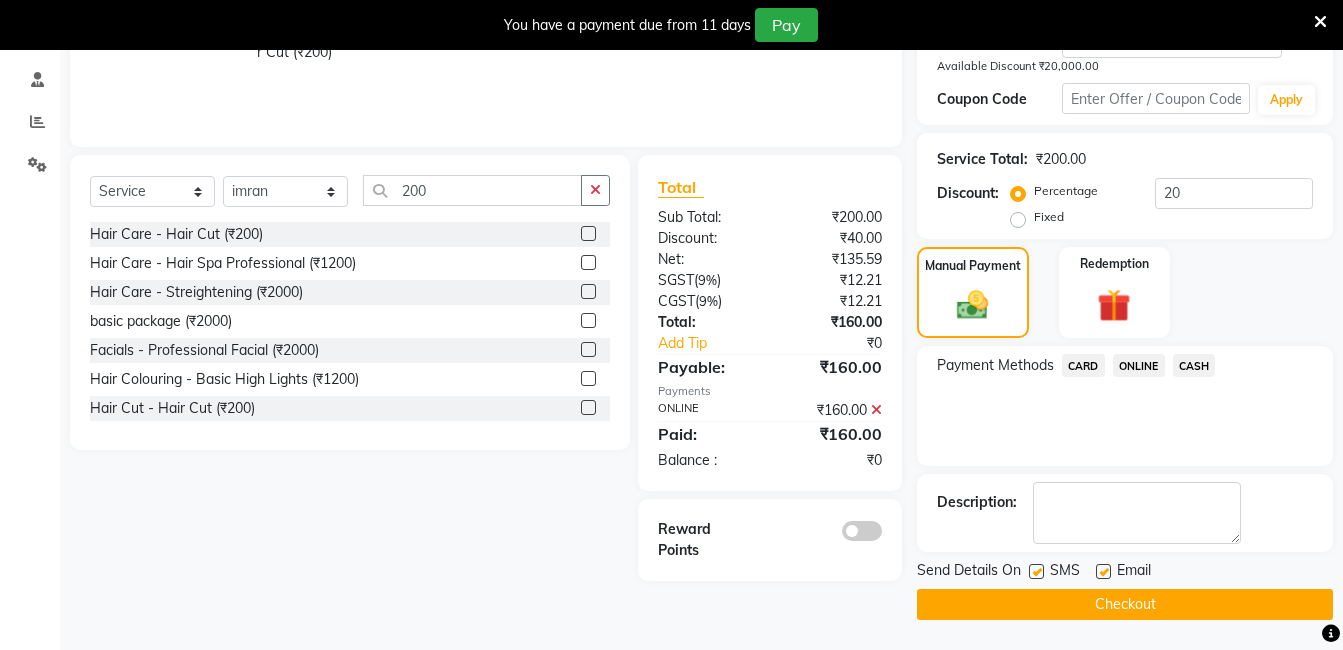 click on "Checkout" 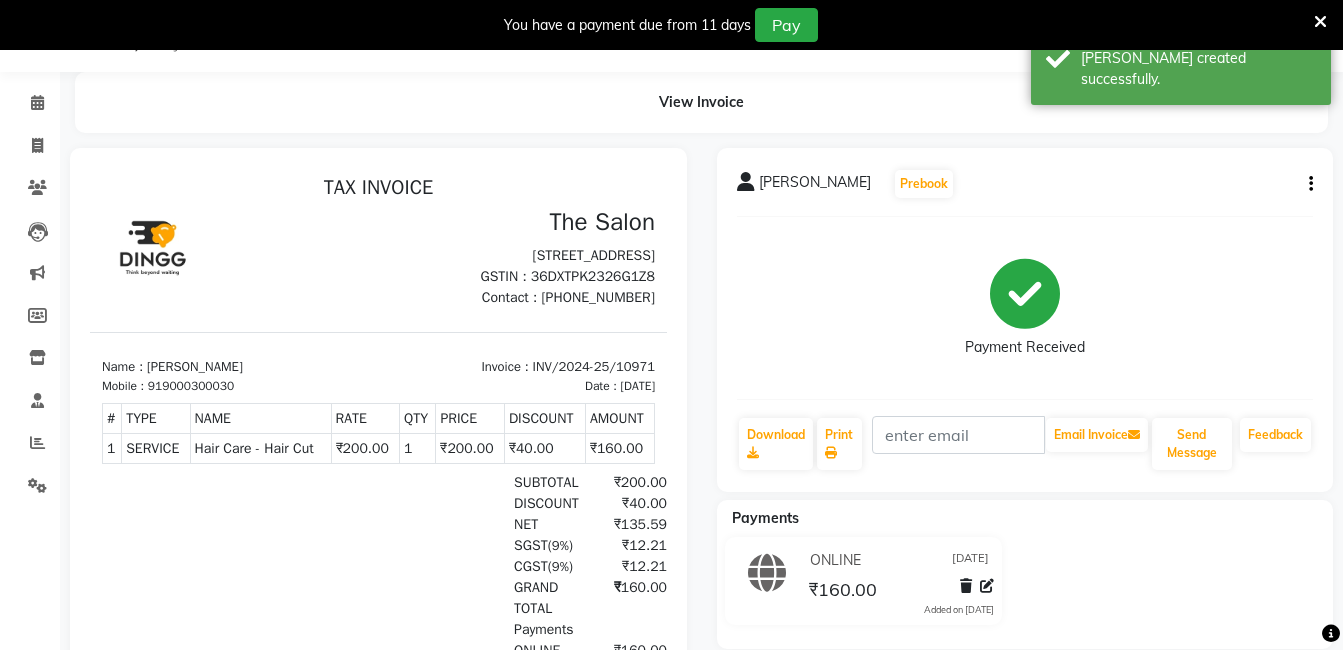 scroll, scrollTop: 0, scrollLeft: 0, axis: both 